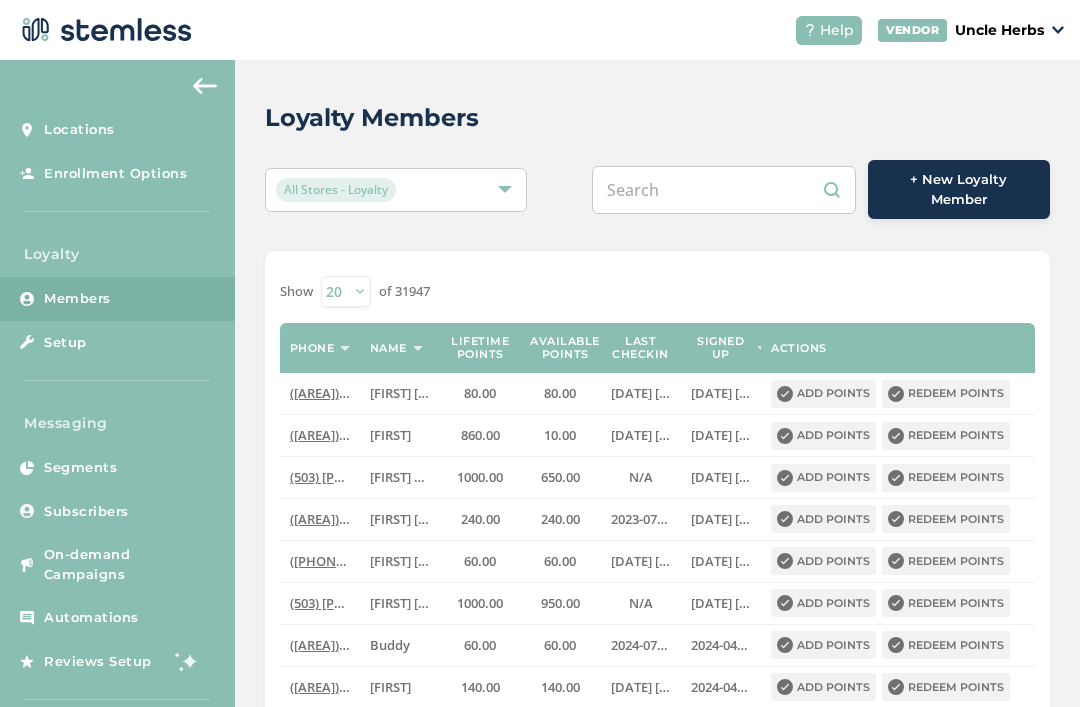 scroll, scrollTop: 64, scrollLeft: 0, axis: vertical 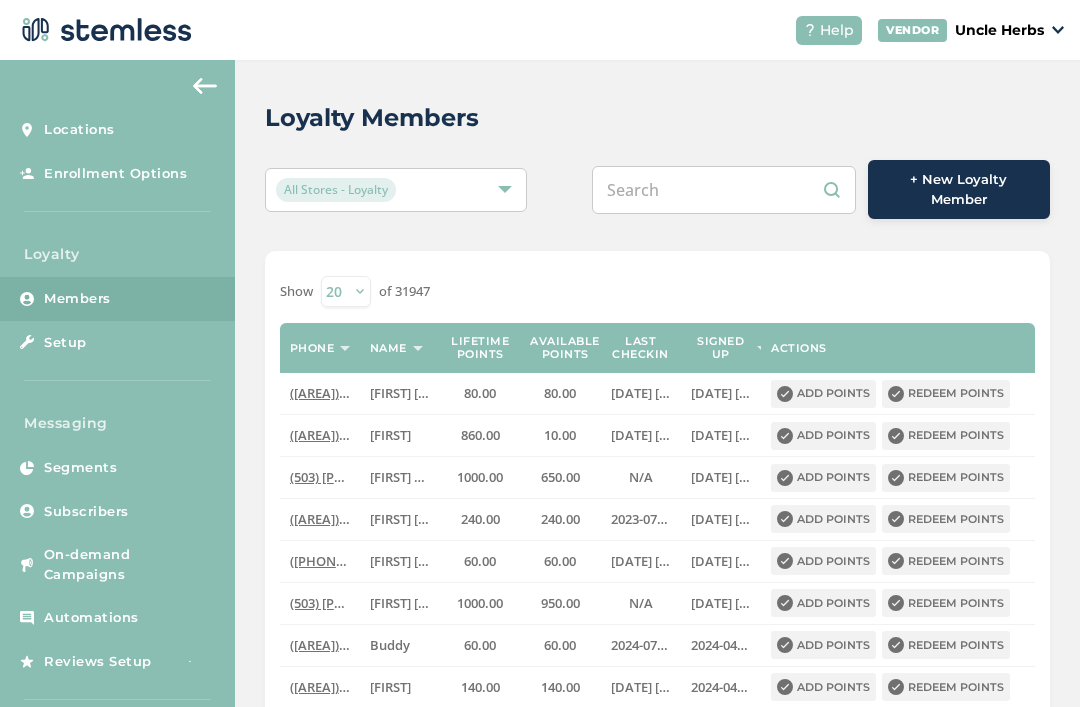 click at bounding box center [724, 190] 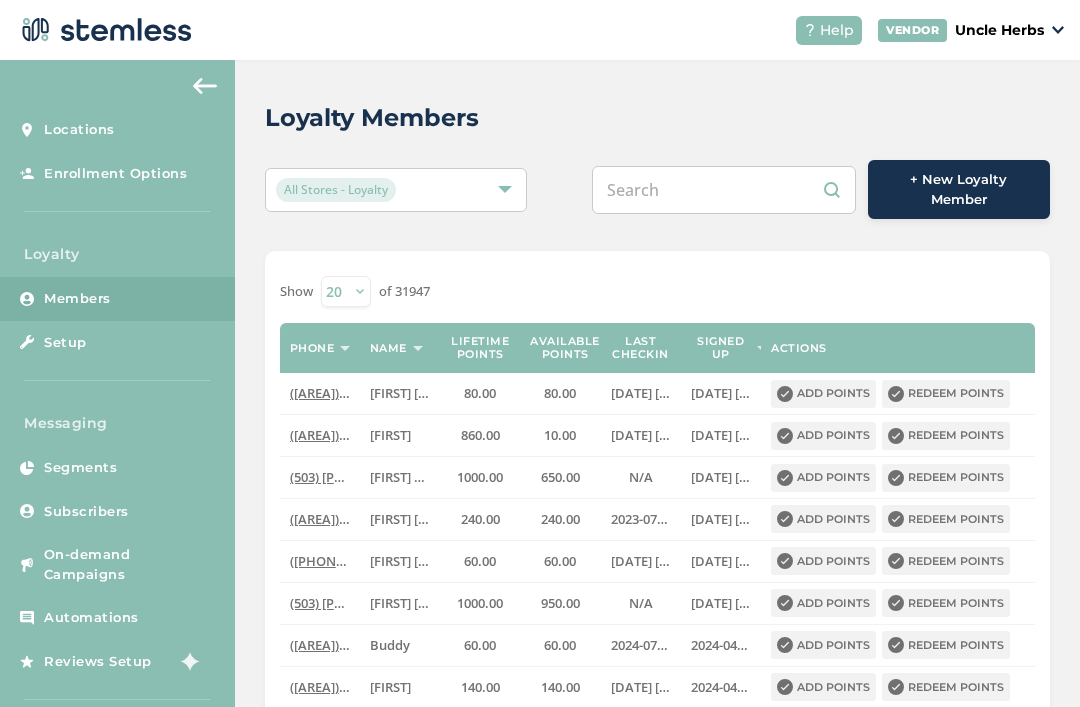 click at bounding box center (724, 190) 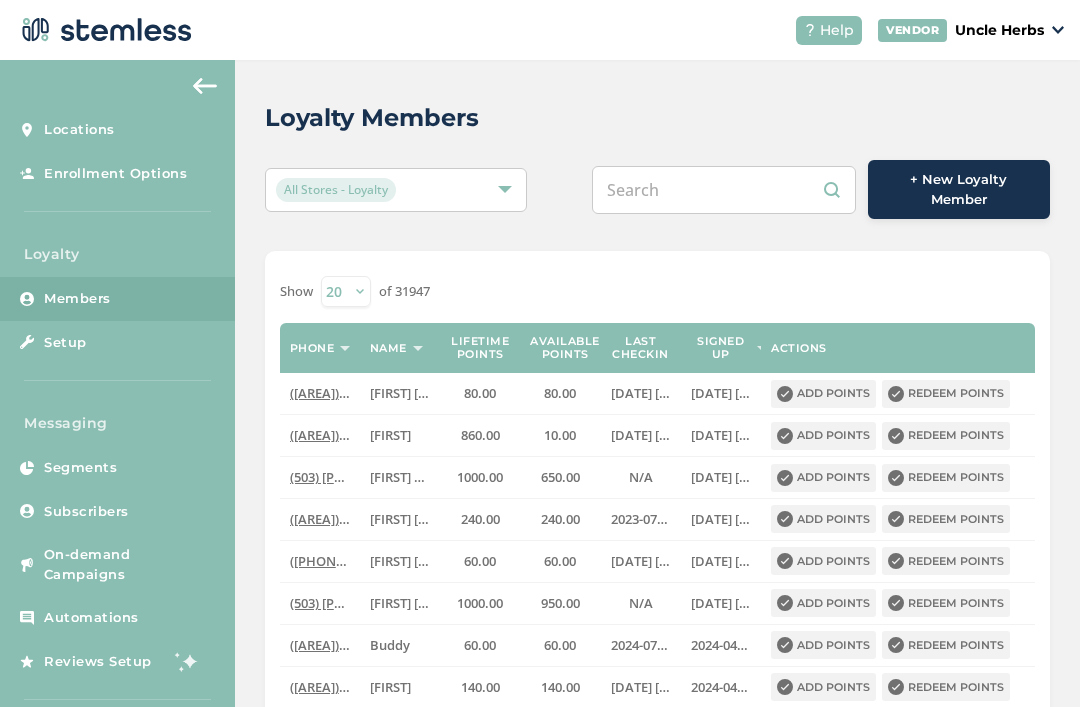 click at bounding box center (724, 190) 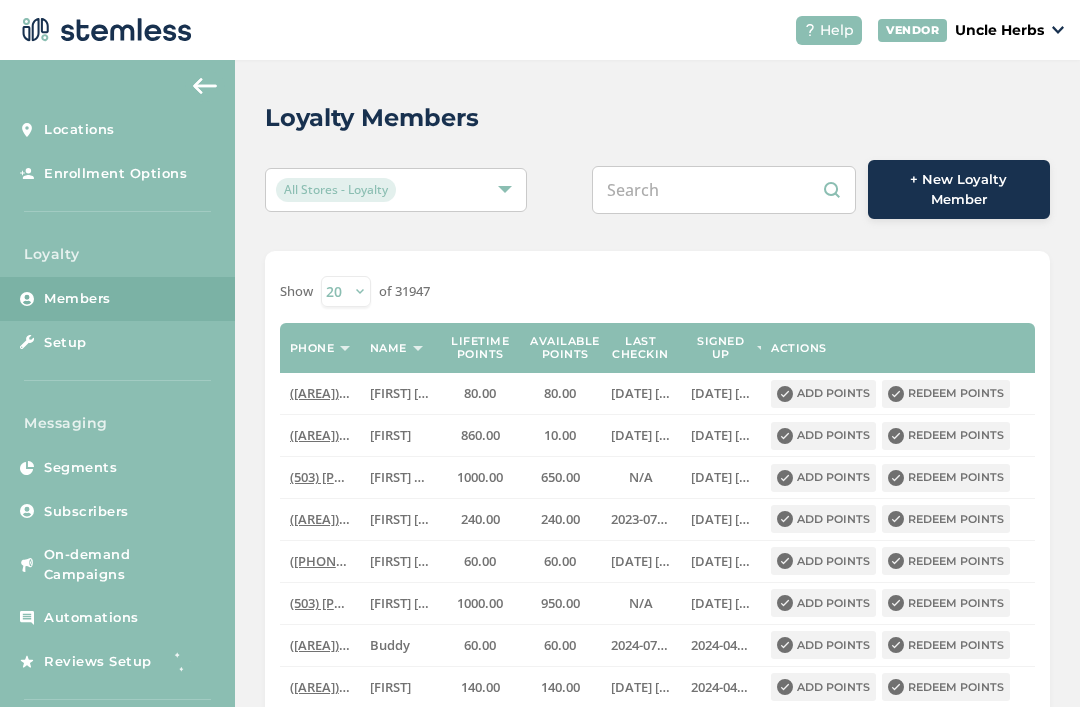 paste on "9073068404" 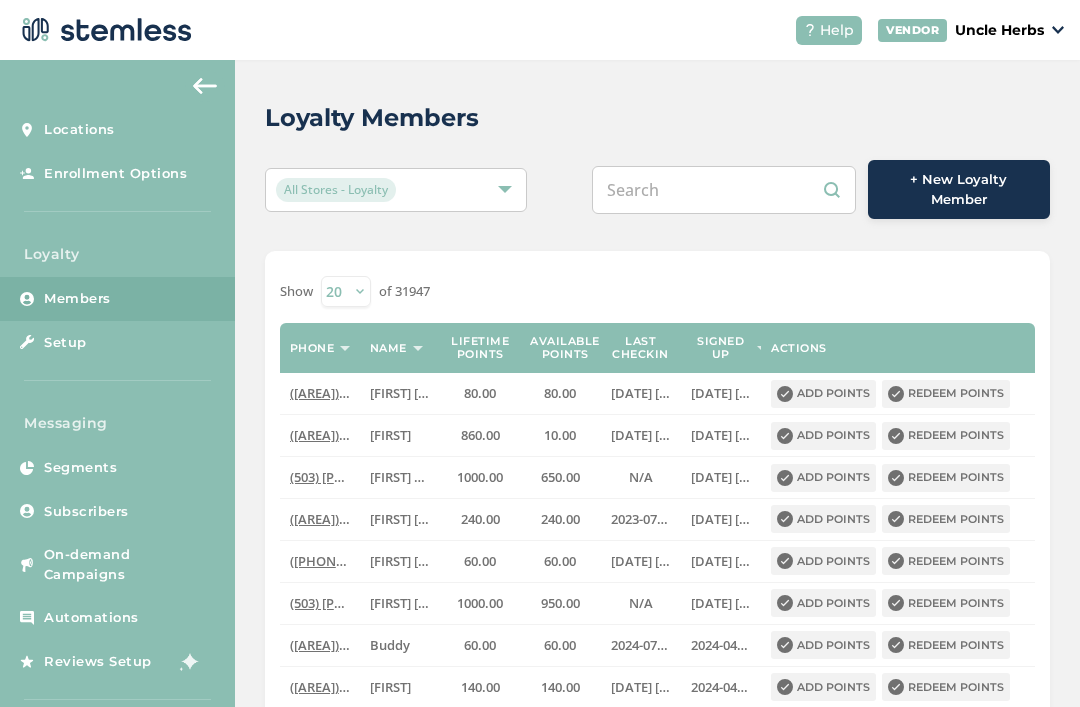type on "9073068404" 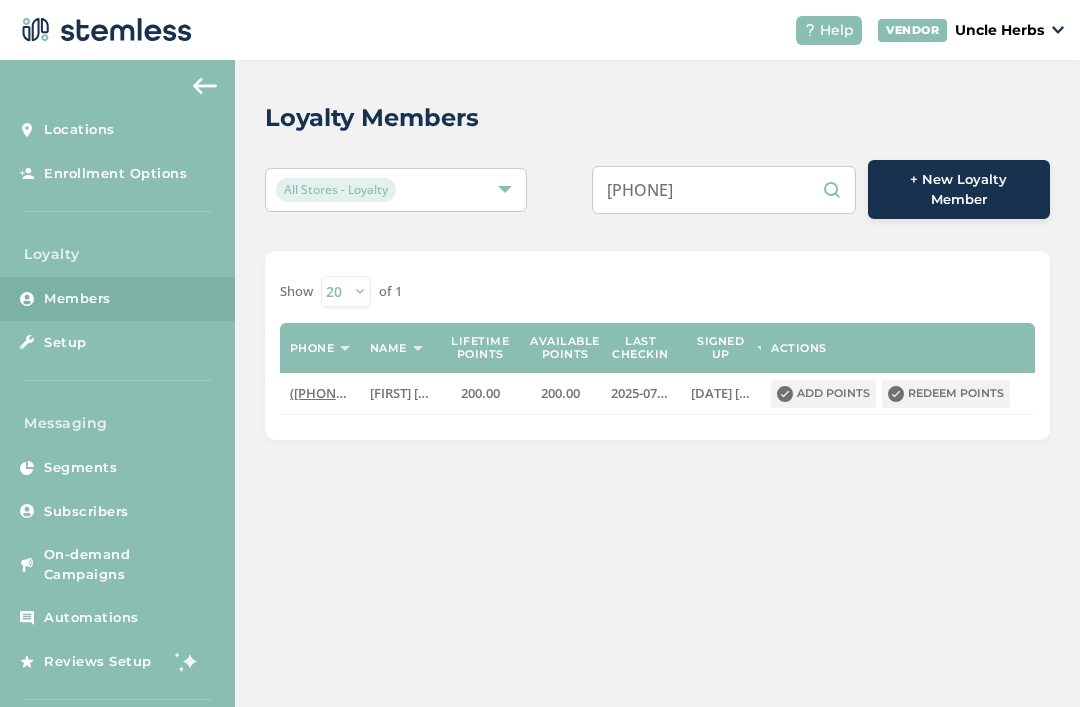 scroll, scrollTop: 41, scrollLeft: 0, axis: vertical 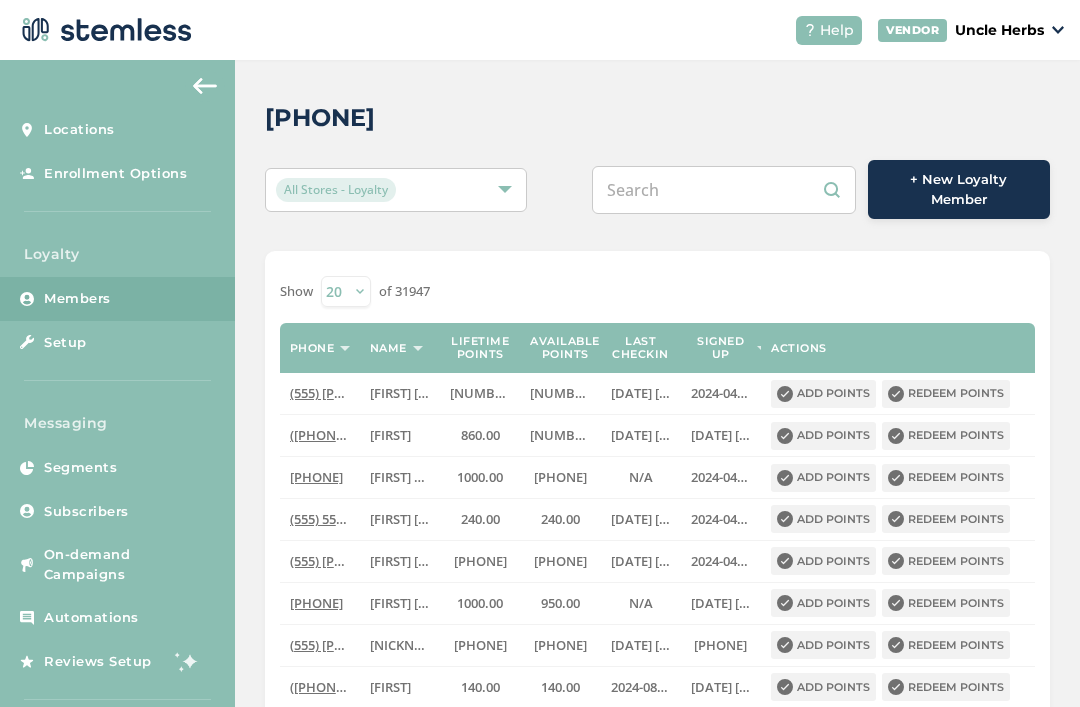 click at bounding box center [724, 190] 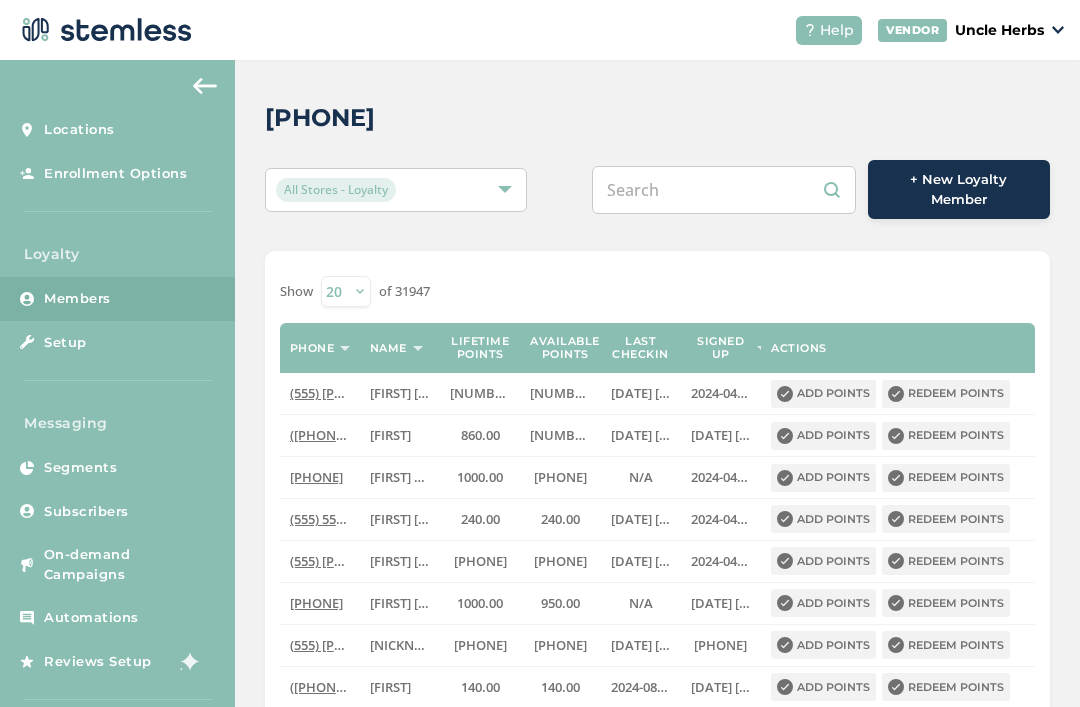 scroll, scrollTop: 64, scrollLeft: 0, axis: vertical 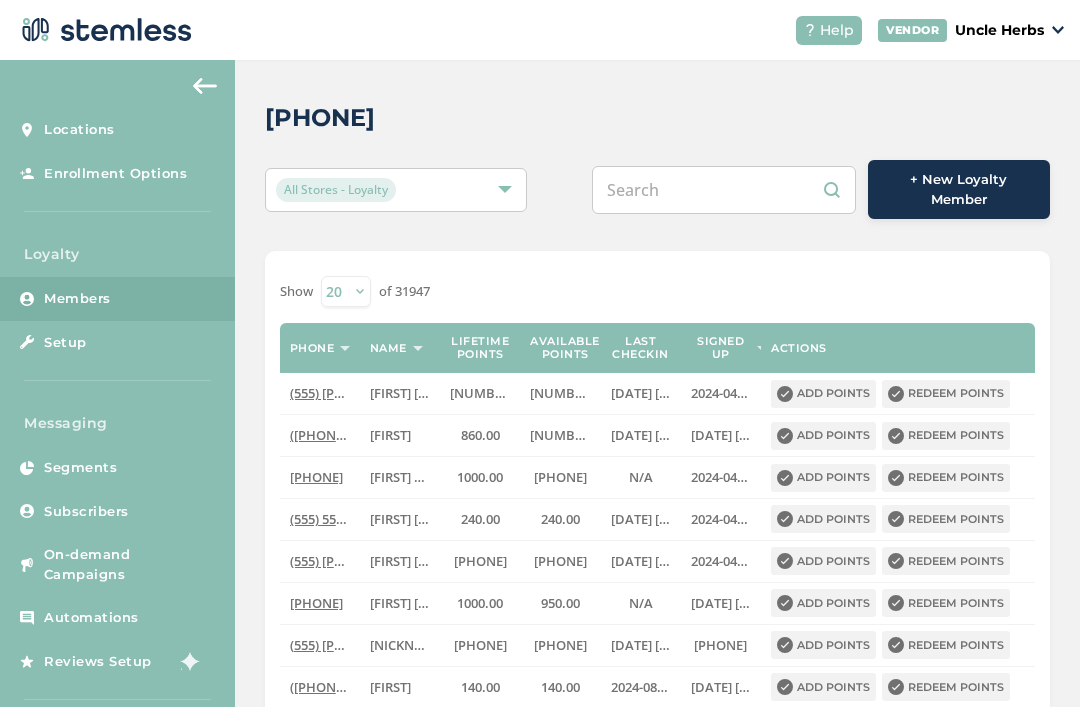 click at bounding box center (724, 190) 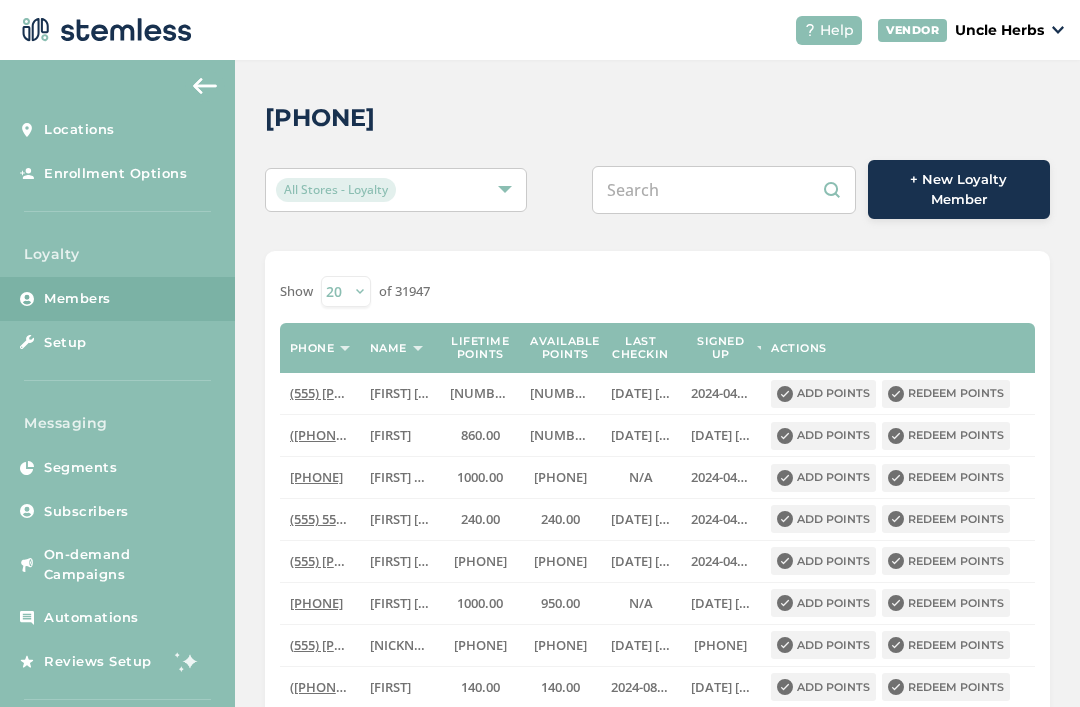 click at bounding box center [724, 190] 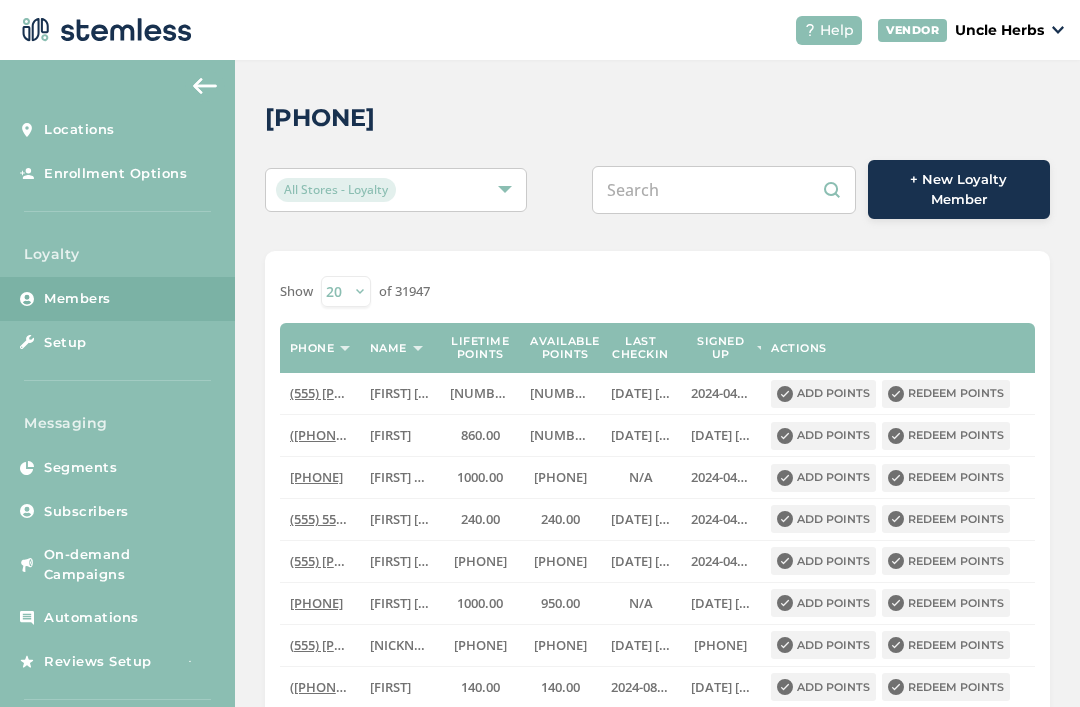 paste on "[NUMBER]" 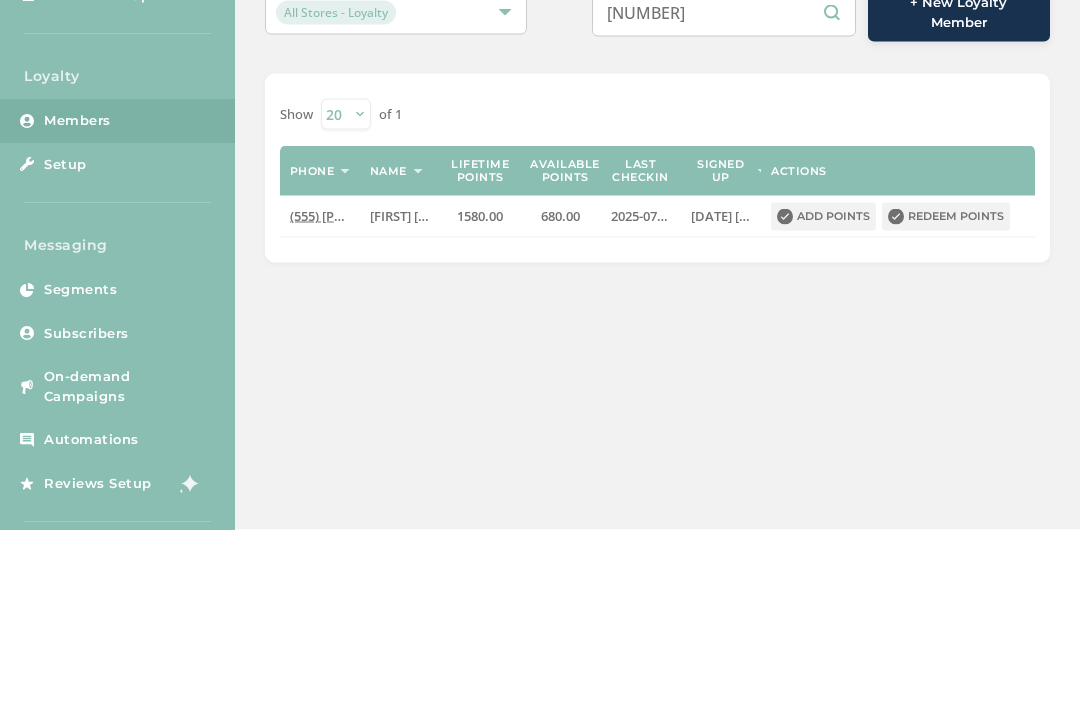 scroll, scrollTop: 34, scrollLeft: 0, axis: vertical 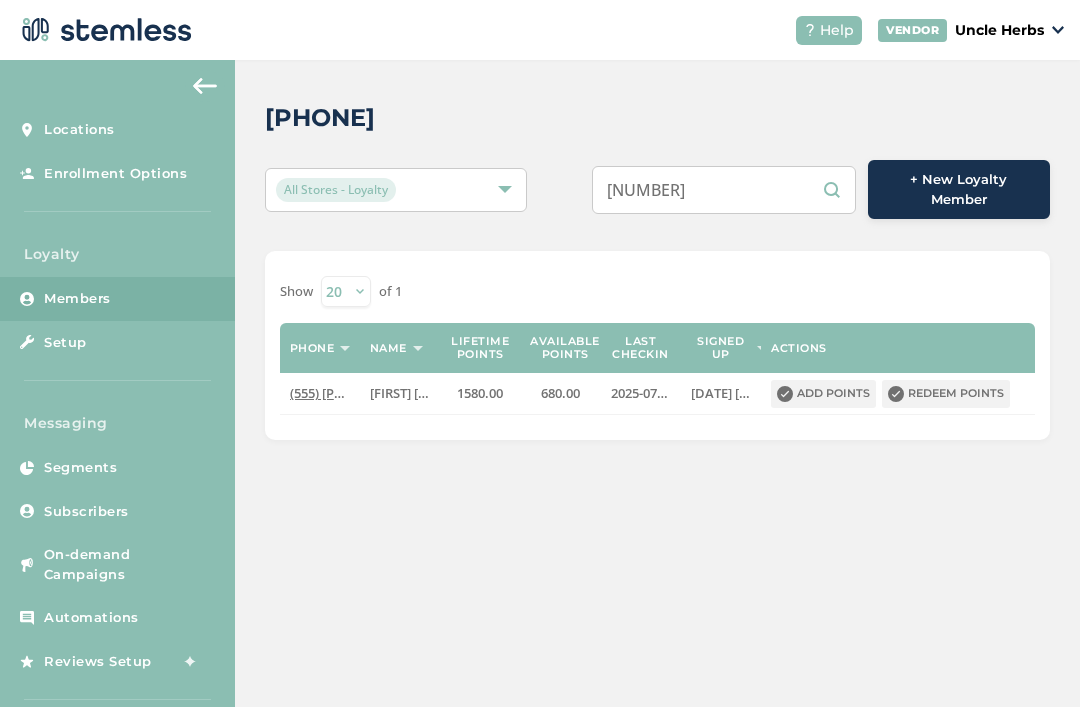click on "[NUMBER]" at bounding box center (724, 190) 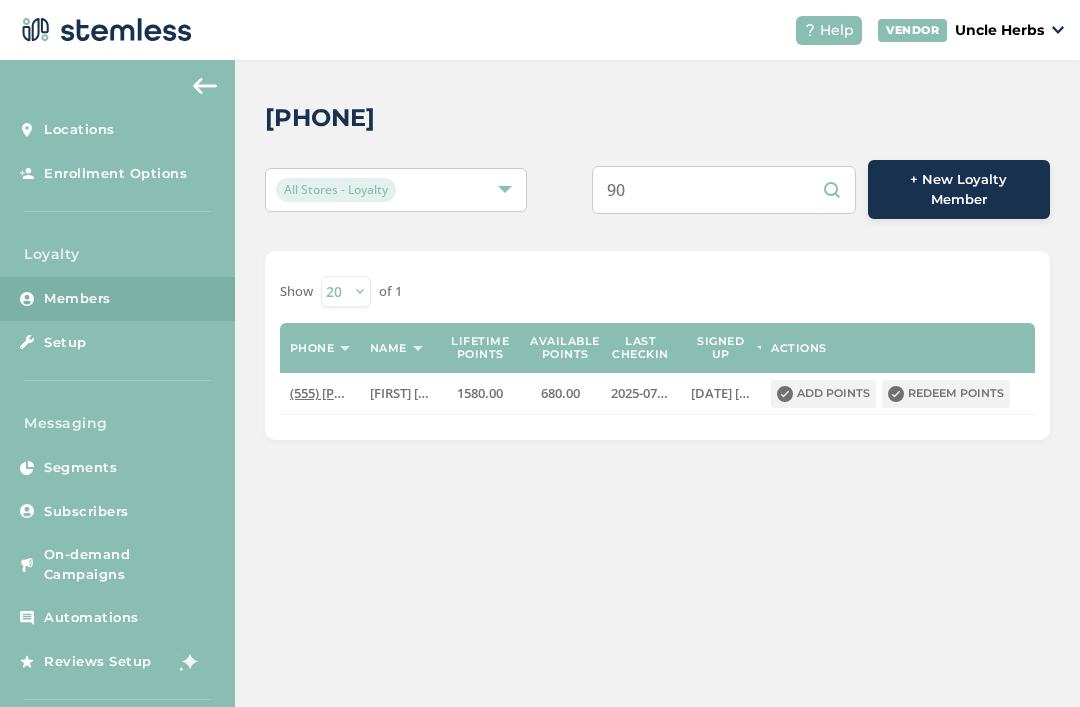 type on "9" 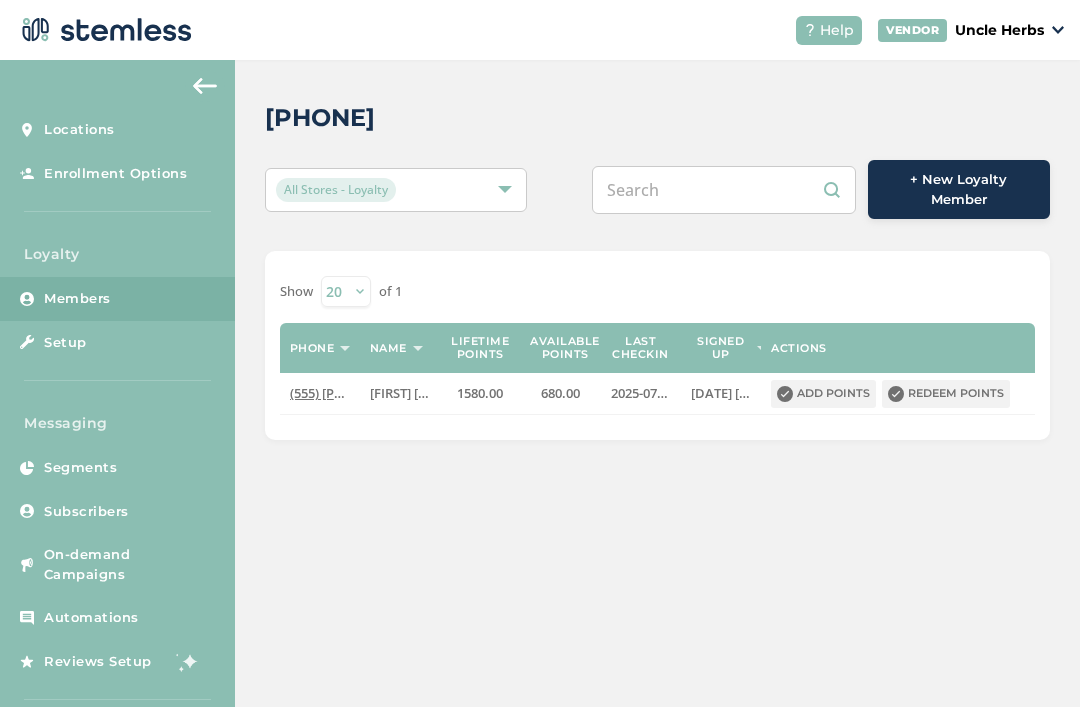 click at bounding box center [724, 190] 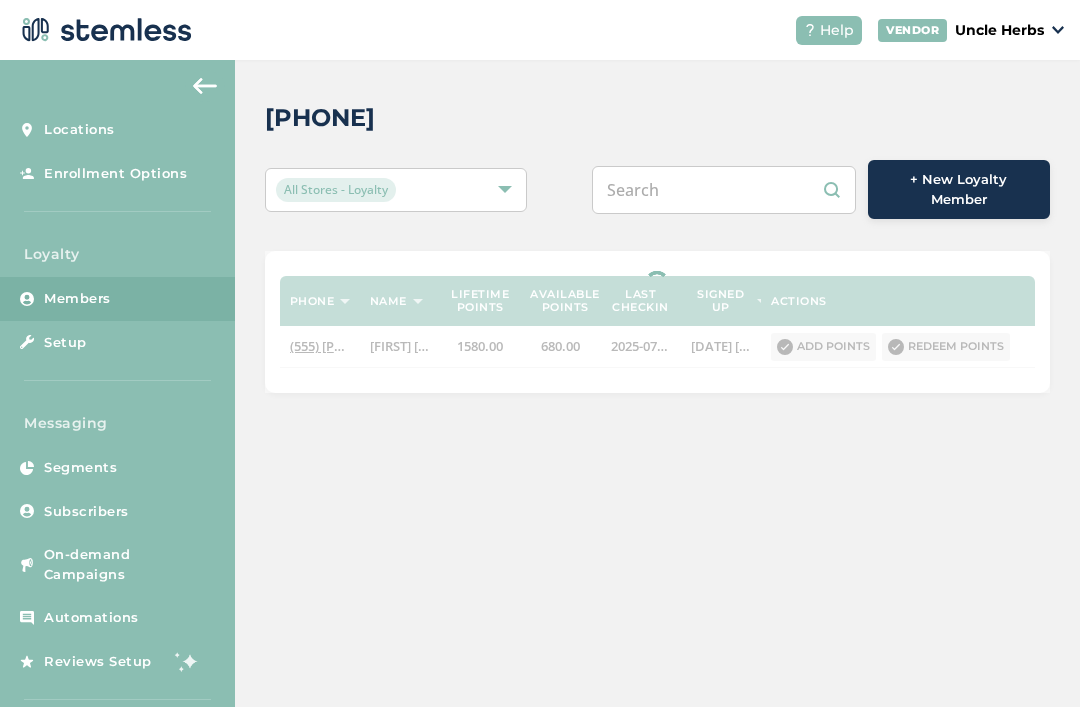 paste on "[PHONE]" 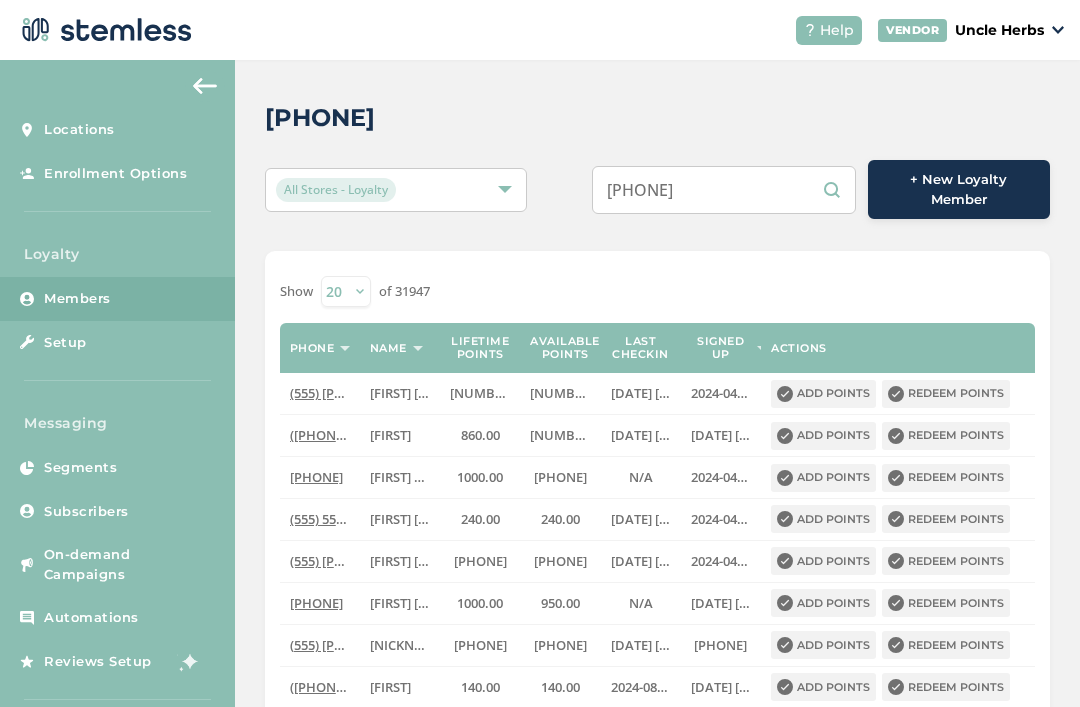 click on "[PHONE]" at bounding box center [724, 190] 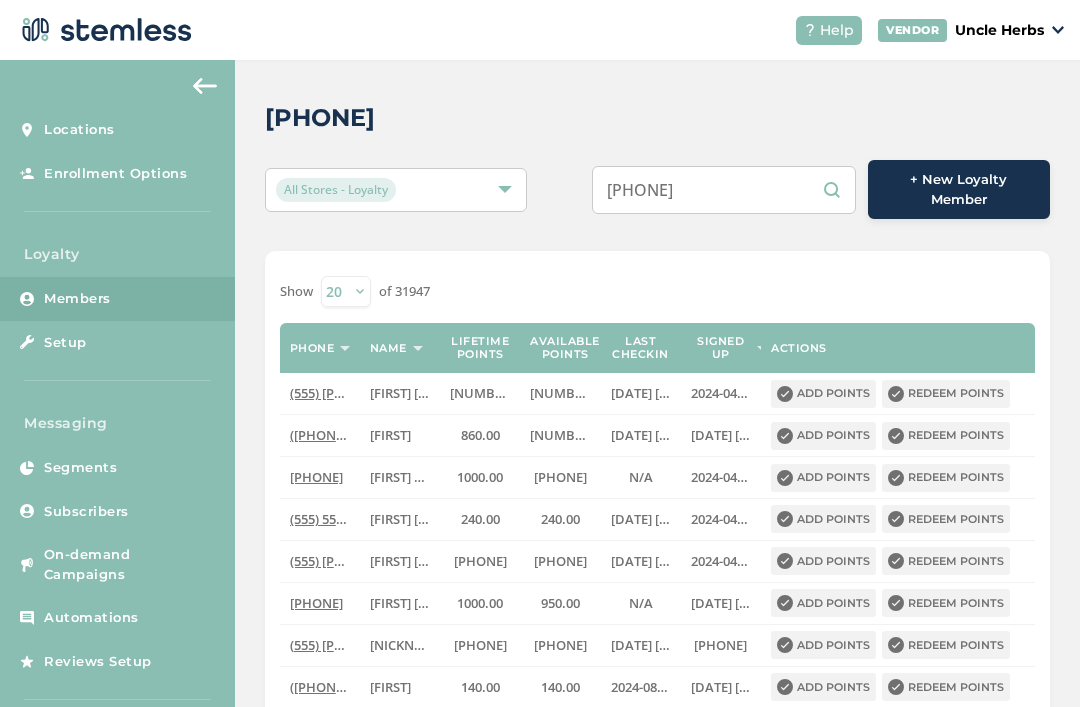 click on "[PHONE]" at bounding box center (724, 190) 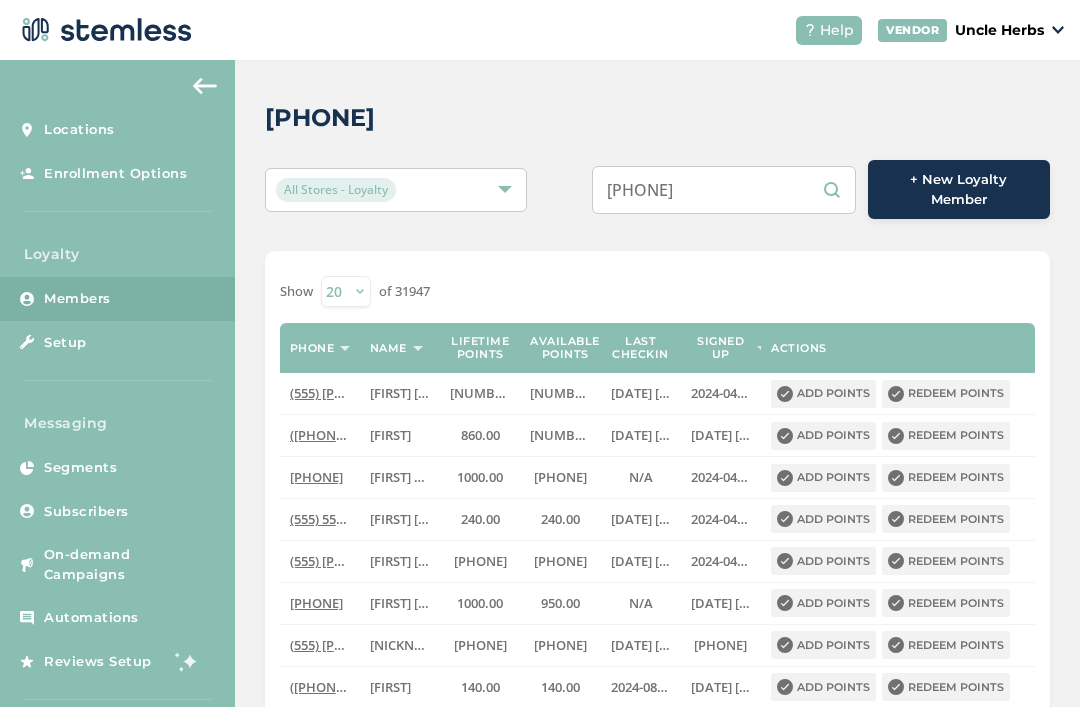 click on "[PHONE]" at bounding box center [724, 190] 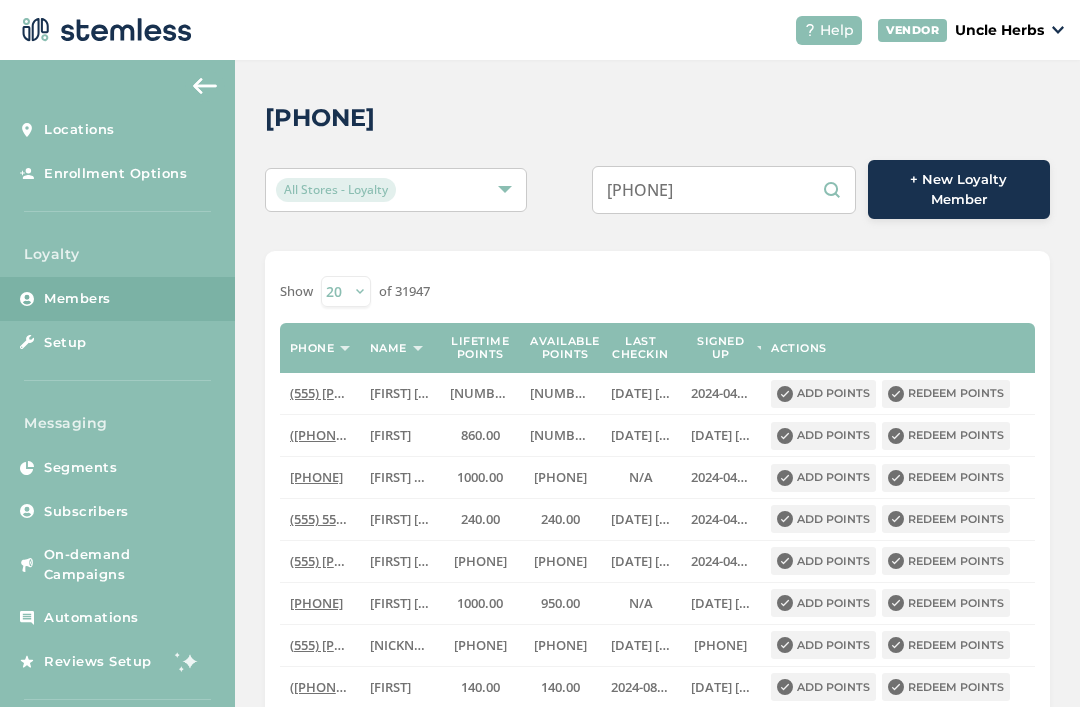 click on "[PHONE]" at bounding box center (724, 190) 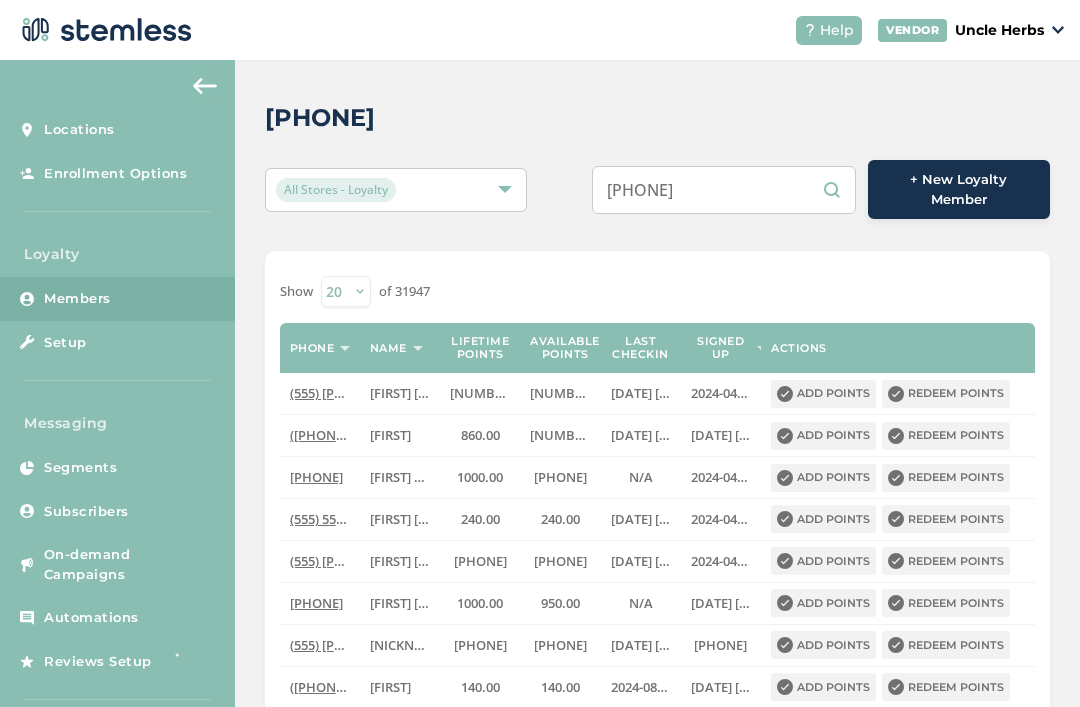 click on "[PHONE]" at bounding box center [724, 190] 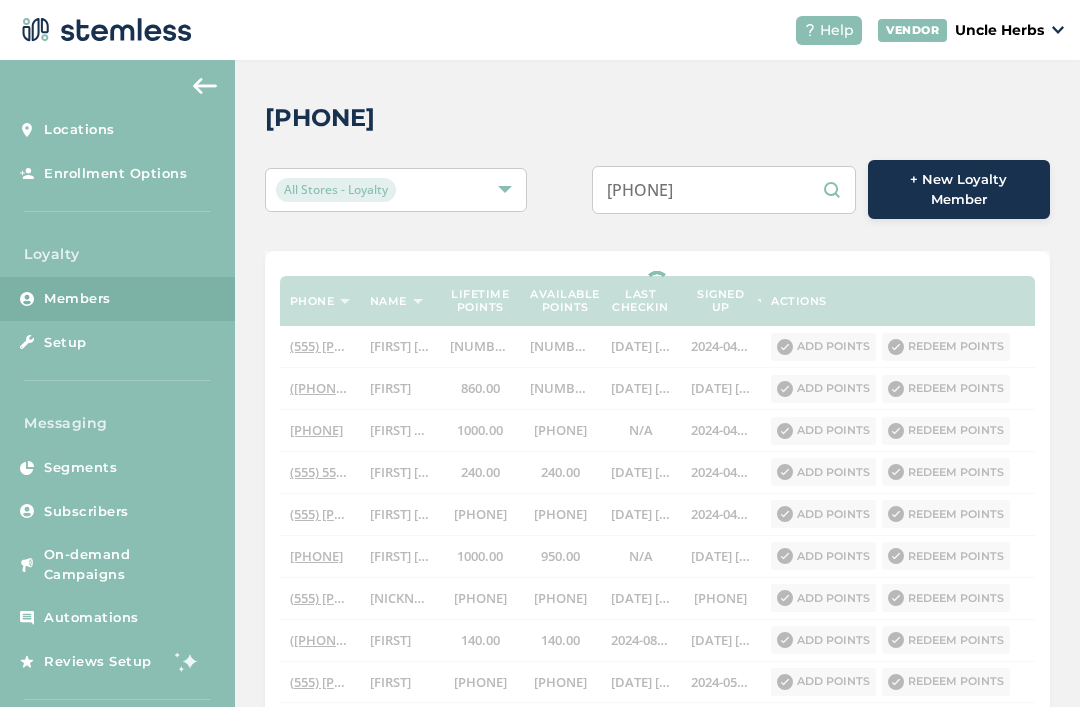 type on "[PHONE]" 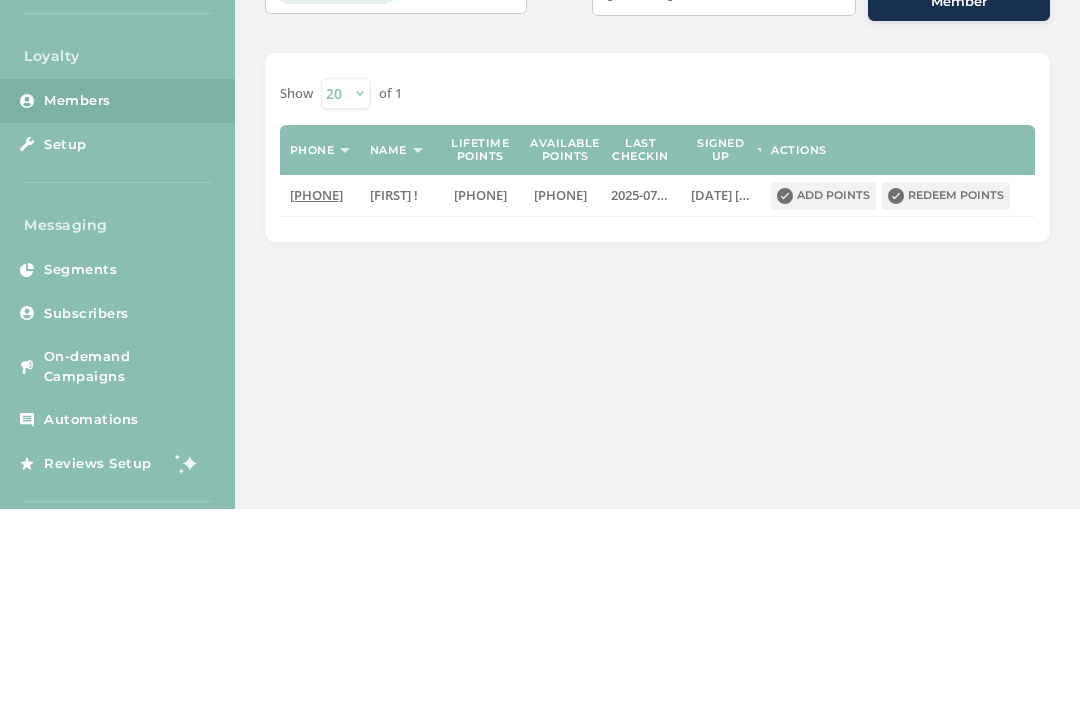 click on "Redeem points" at bounding box center (946, 394) 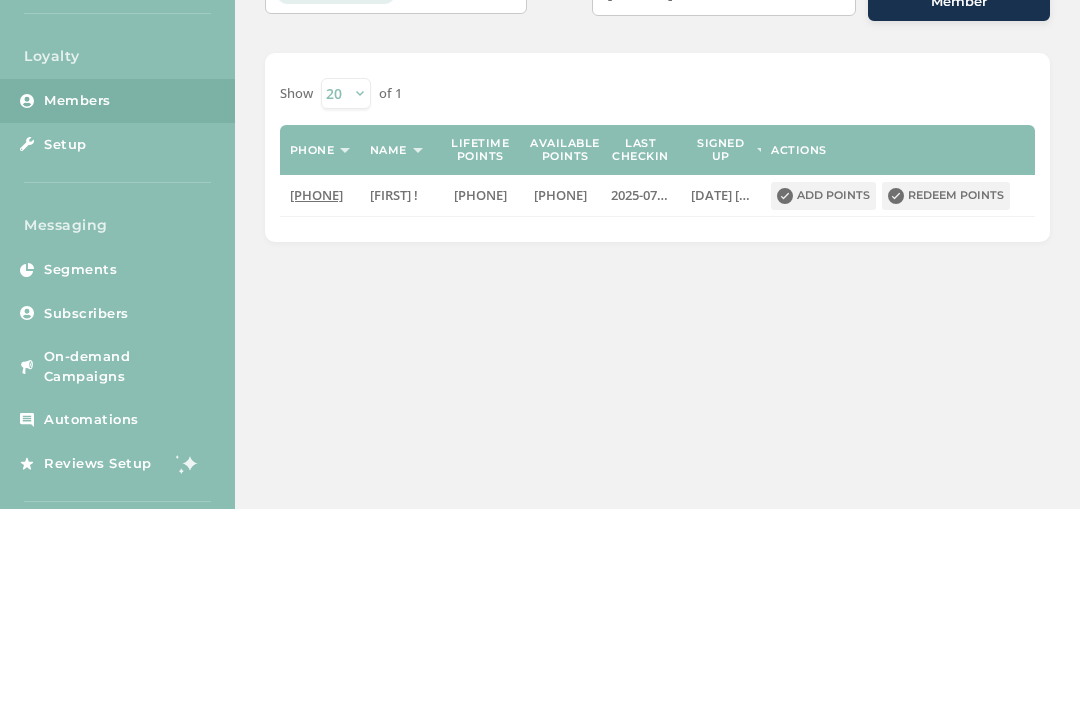 scroll, scrollTop: 0, scrollLeft: 0, axis: both 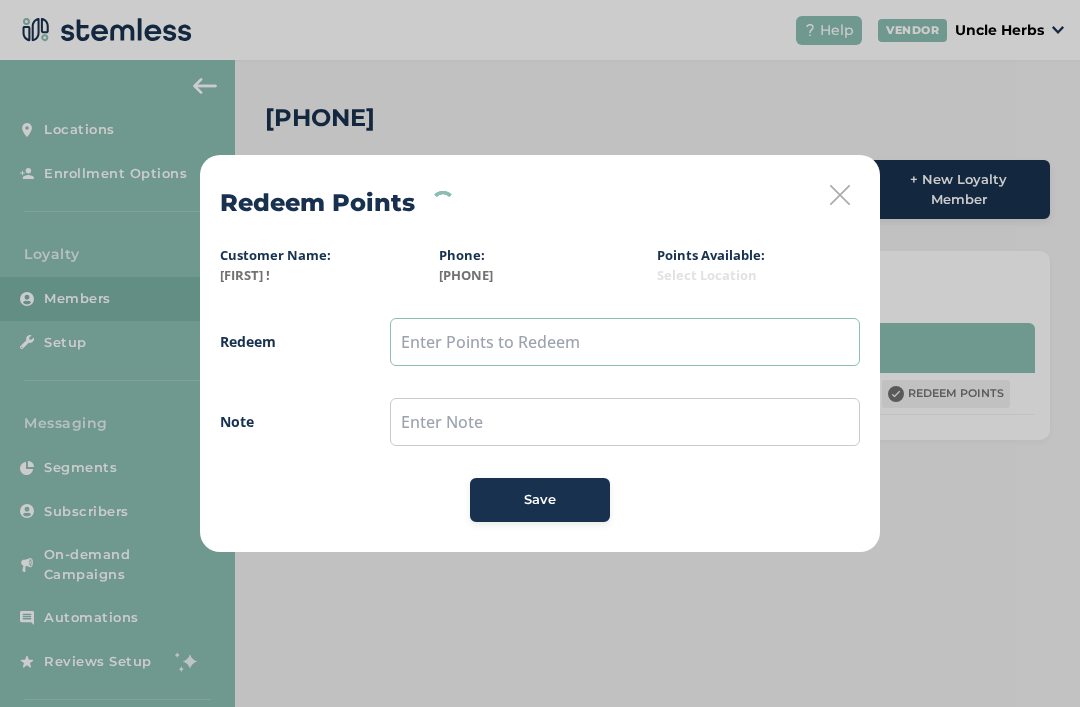 click at bounding box center (625, 342) 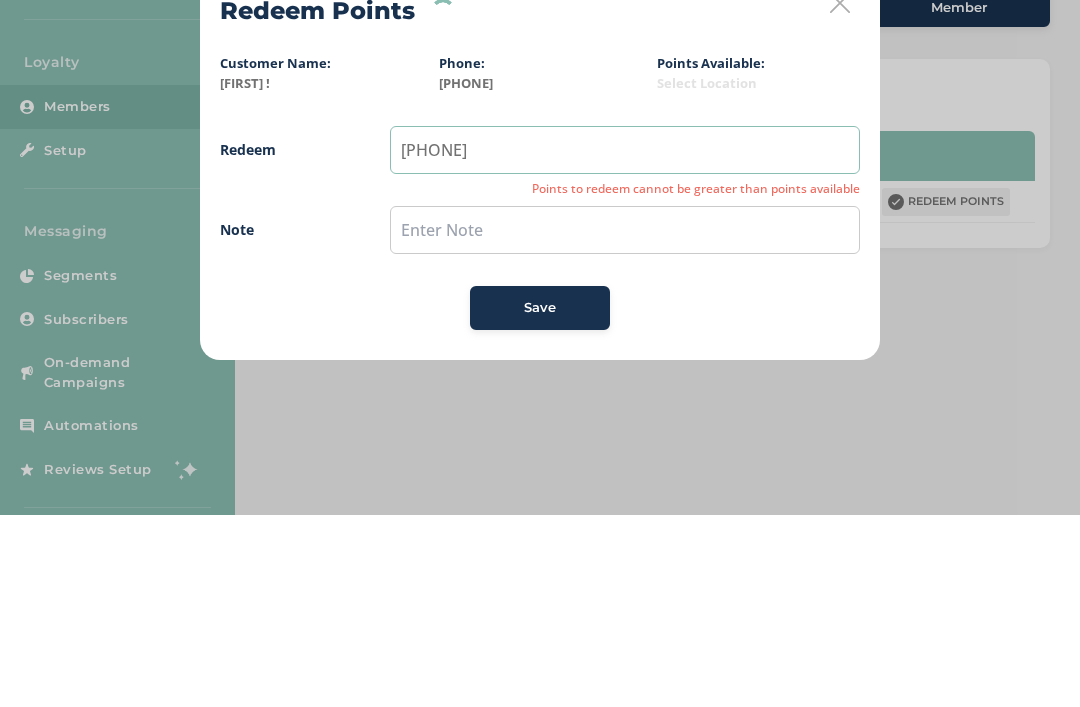 type on "[PHONE]" 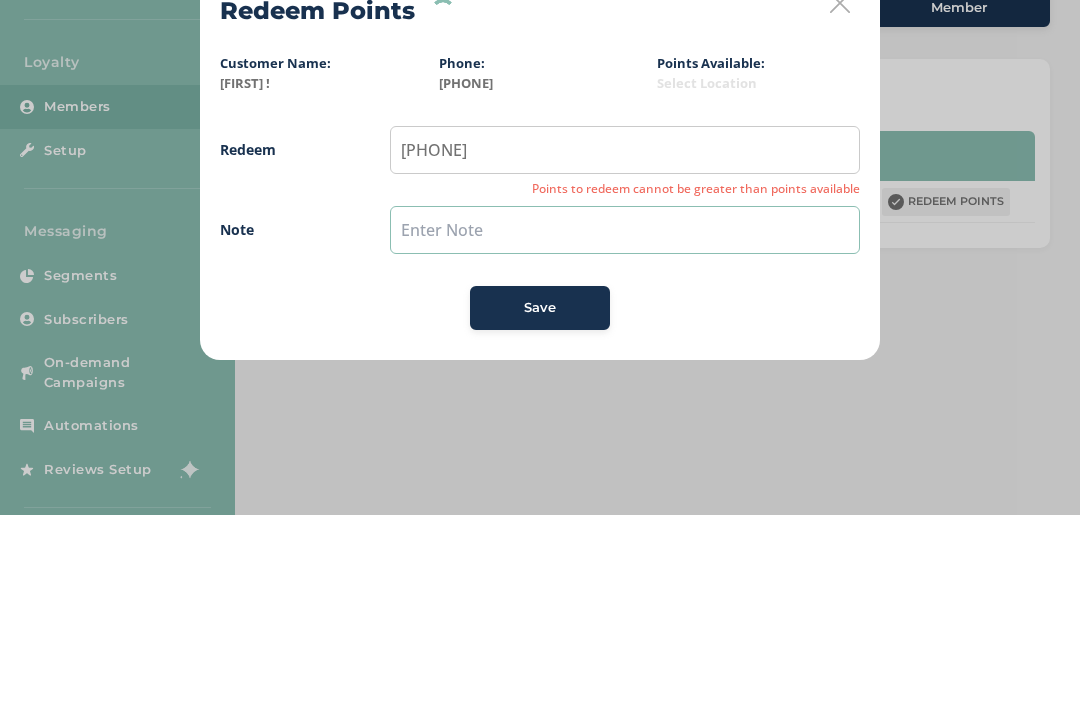 click at bounding box center (625, 422) 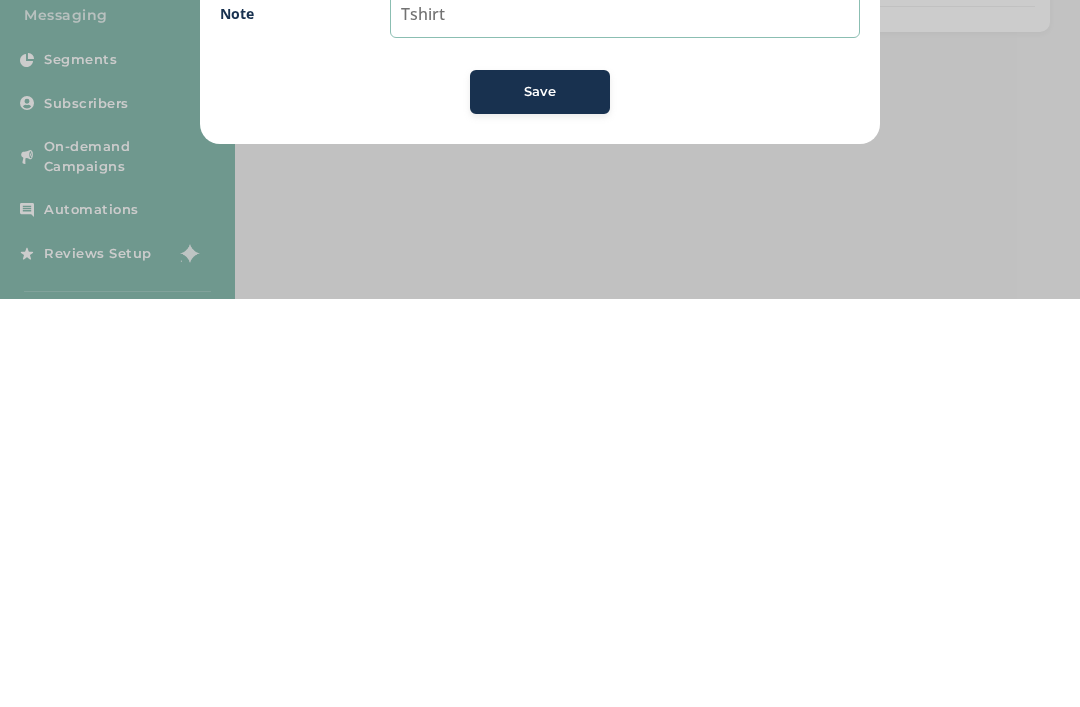 type on "Tshirt" 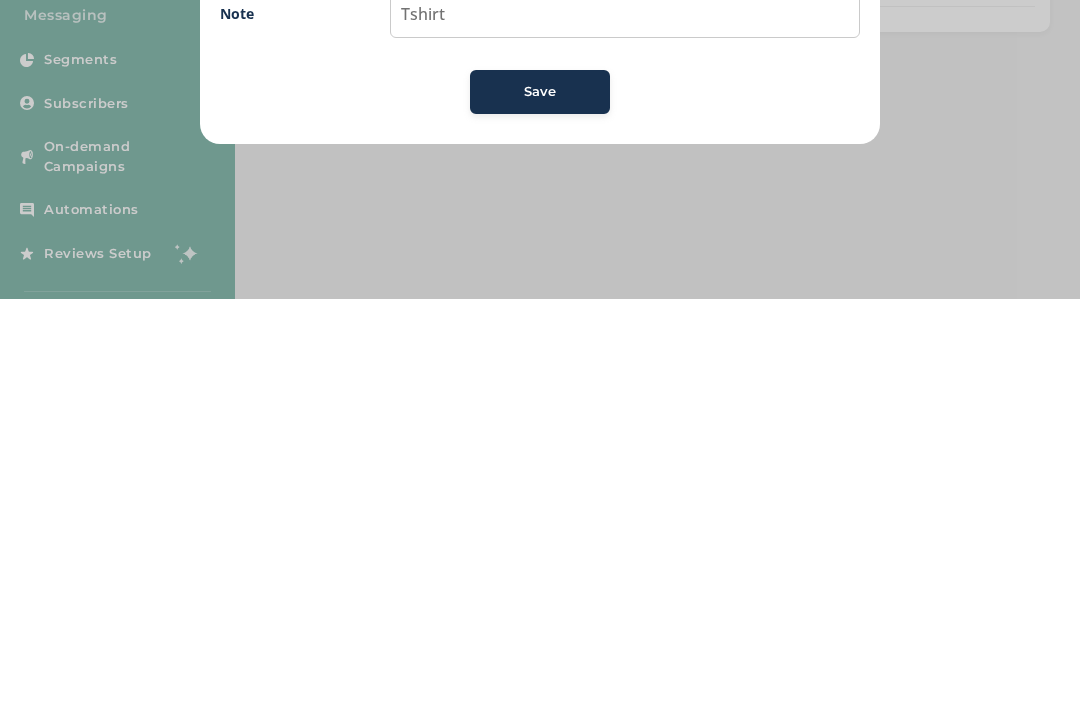 click on "Save" at bounding box center [540, 500] 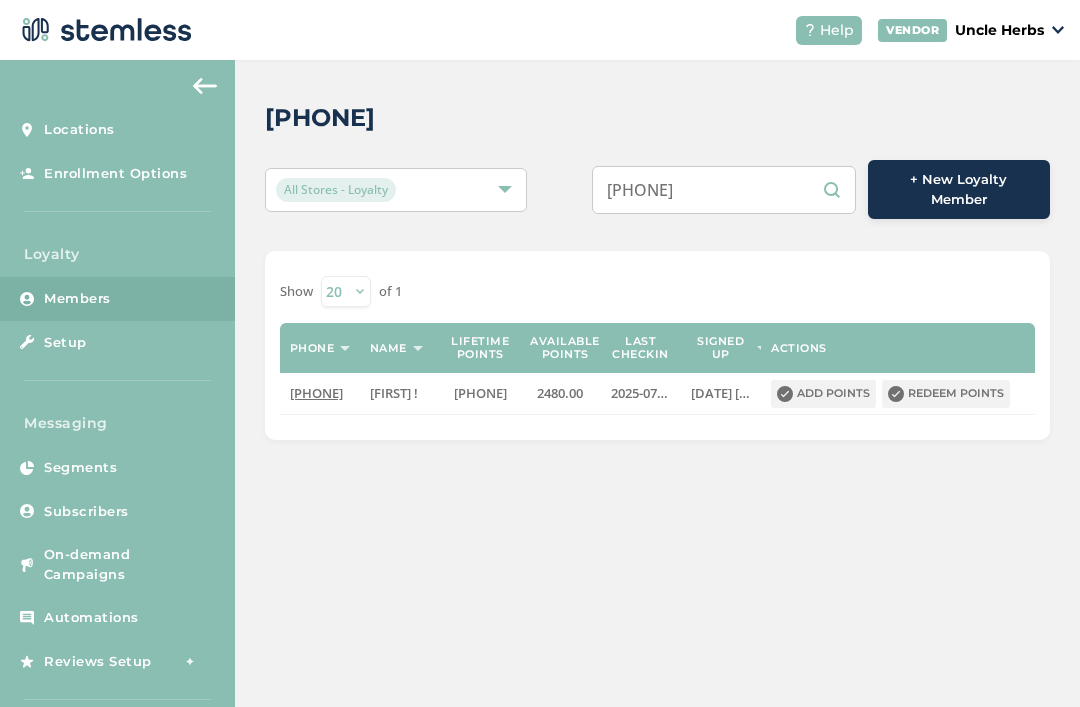 click on "[PHONE]" at bounding box center [724, 190] 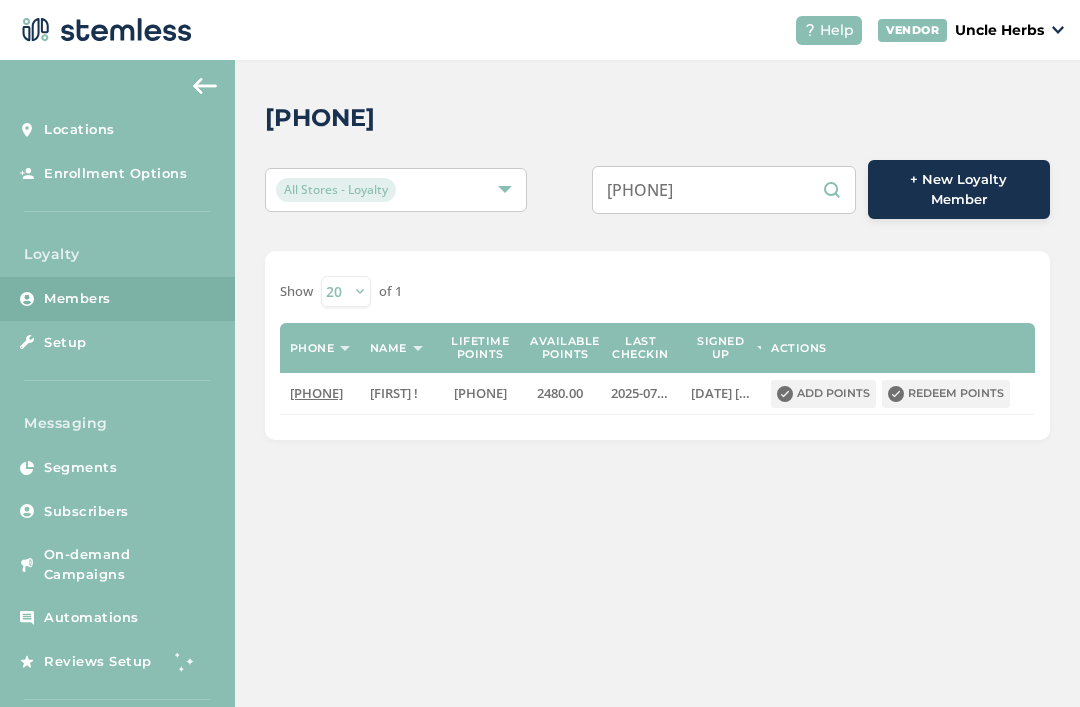 click on "[PHONE]" at bounding box center (724, 190) 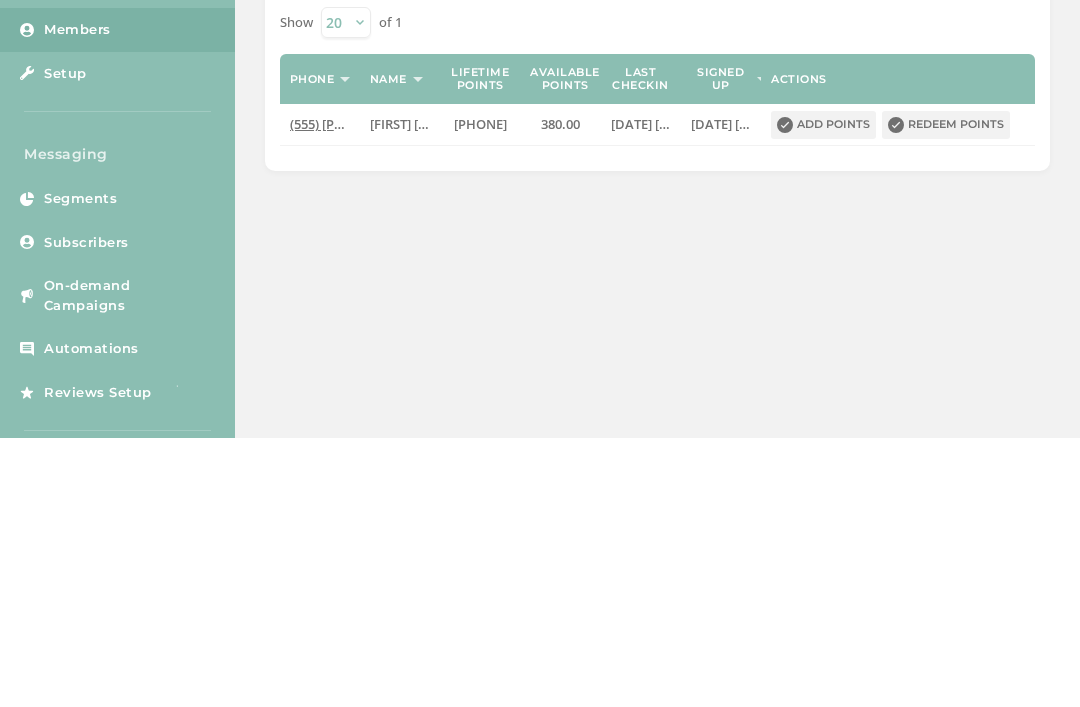 scroll, scrollTop: 0, scrollLeft: 0, axis: both 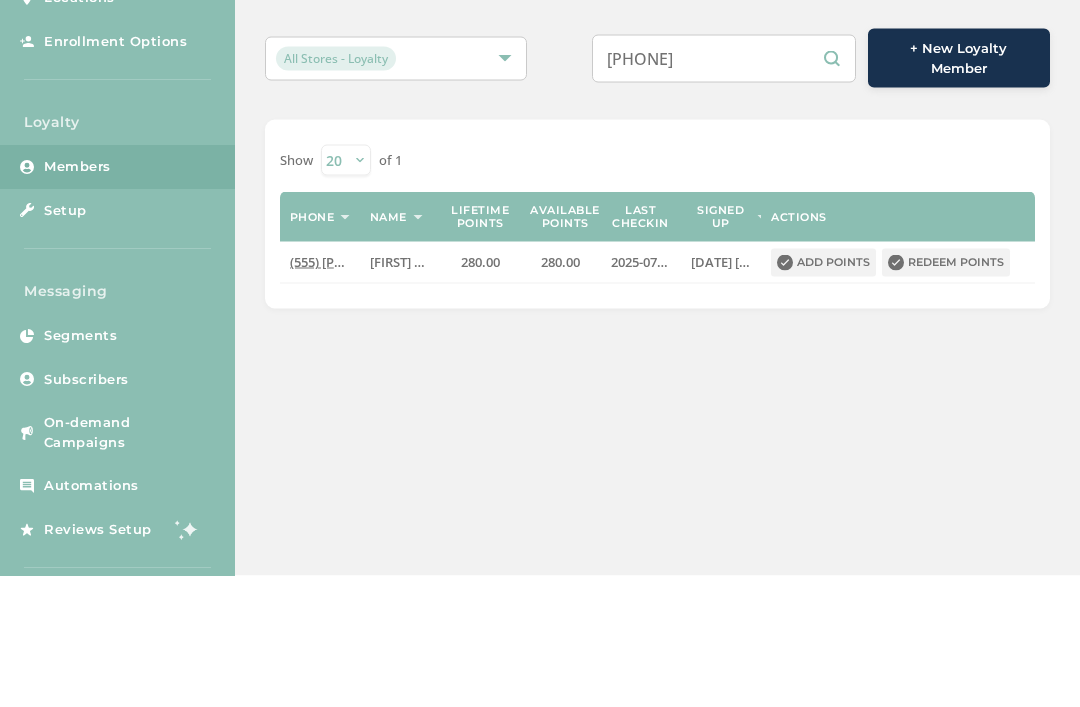 type on "[PHONE]" 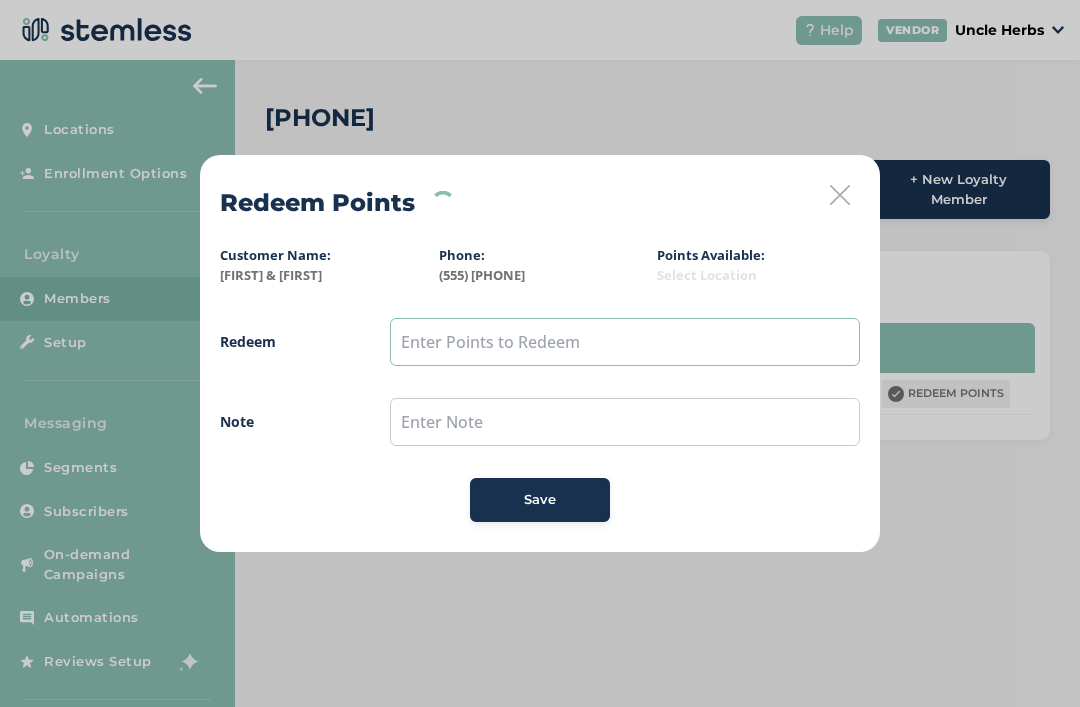 click at bounding box center [625, 342] 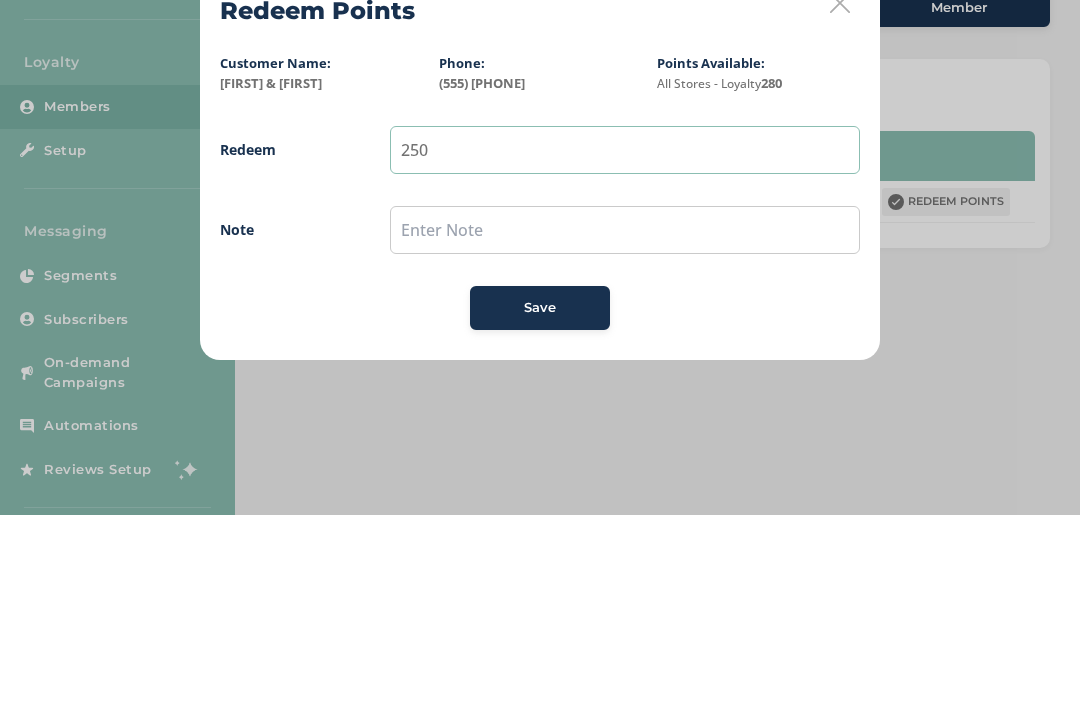 type on "250" 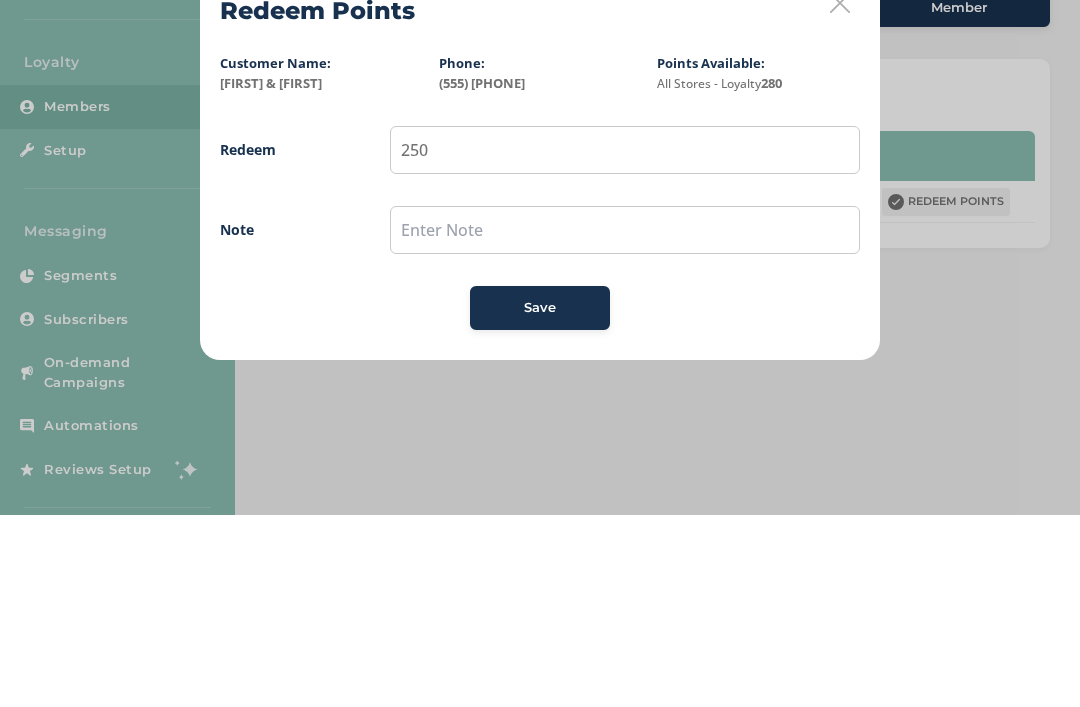click on "Redeem [NUMBER] Note Save" at bounding box center (540, 420) 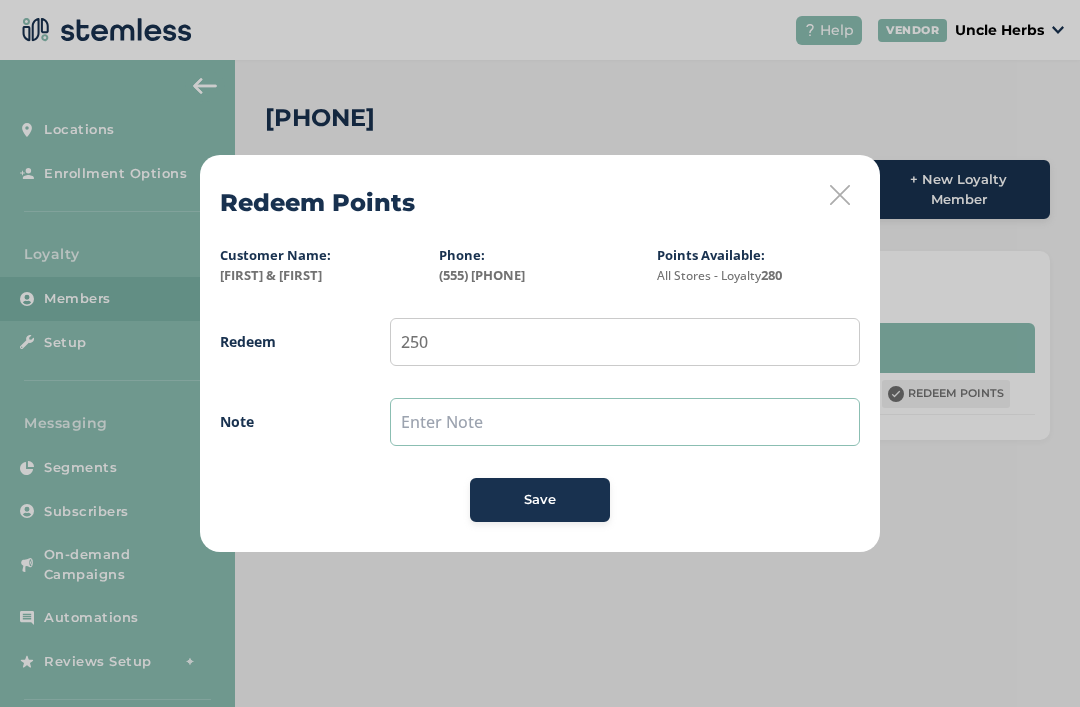 click at bounding box center (625, 422) 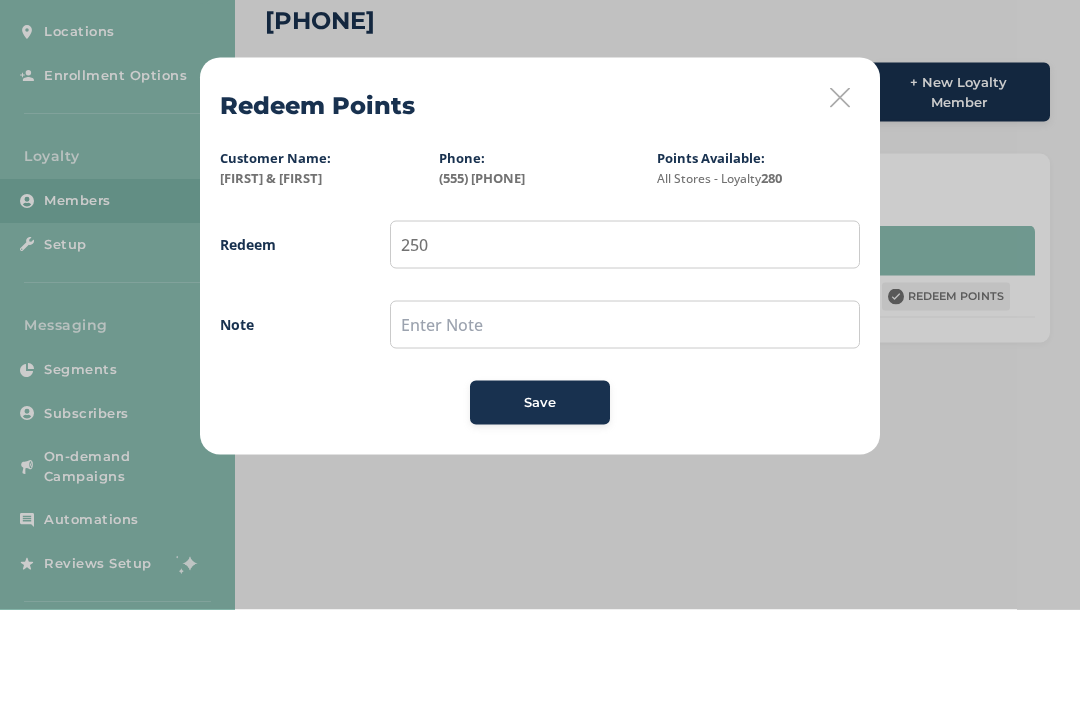 click at bounding box center [840, 195] 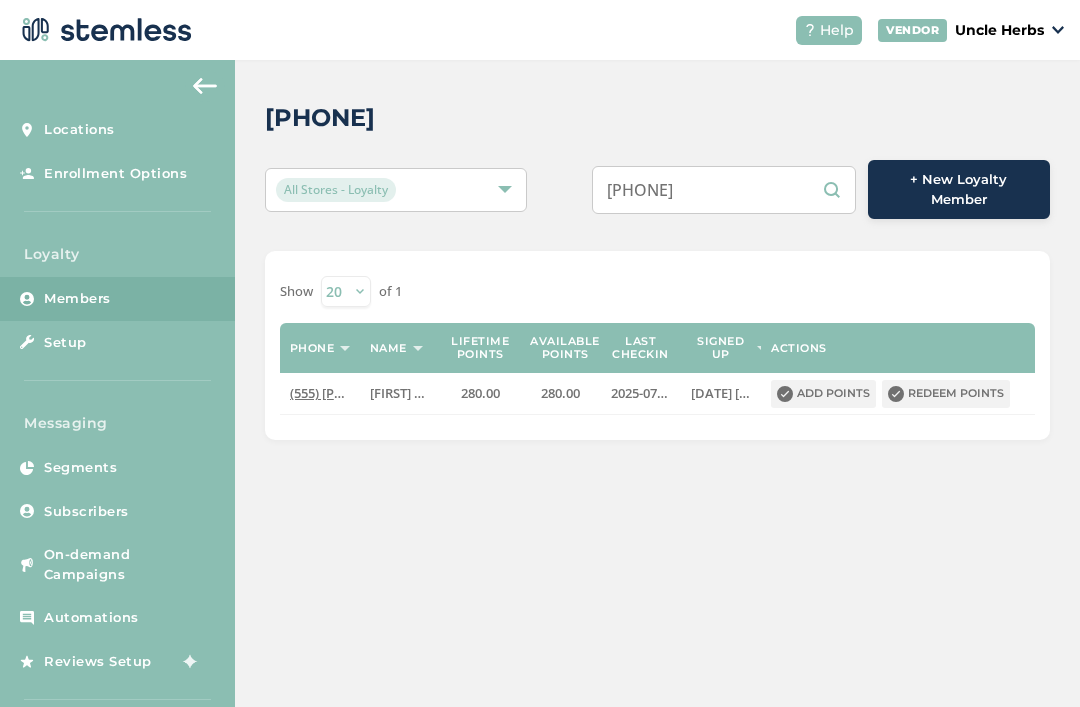 click on "[PHONE]" at bounding box center [724, 190] 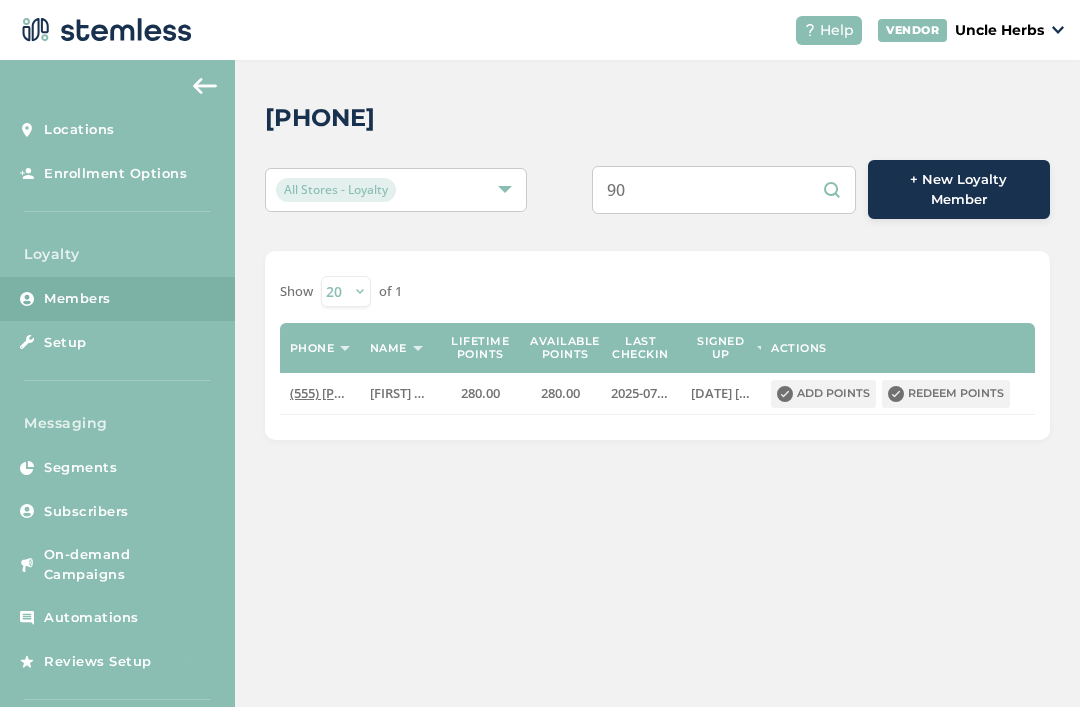 type on "9" 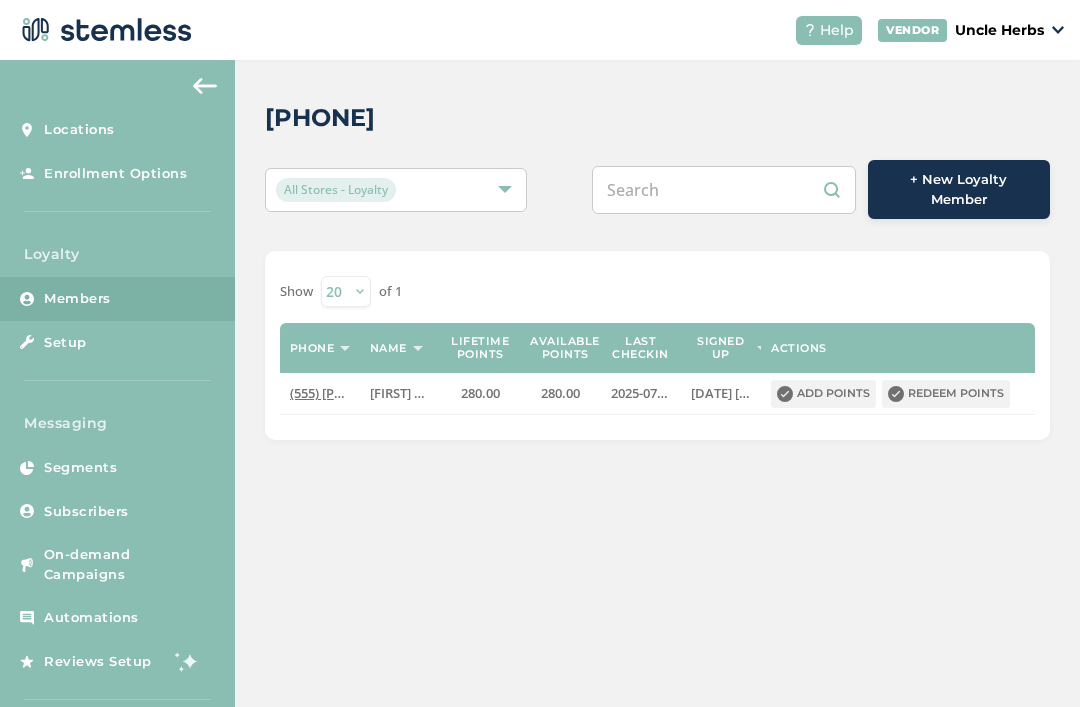 click at bounding box center (724, 190) 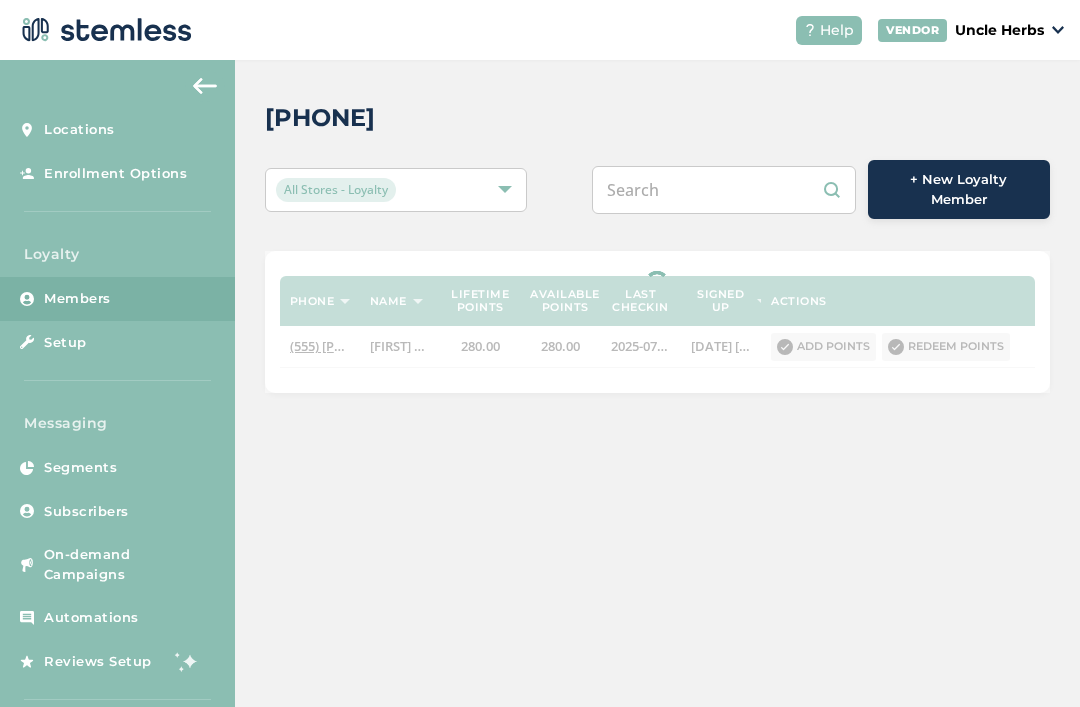 paste on "[PHONE]" 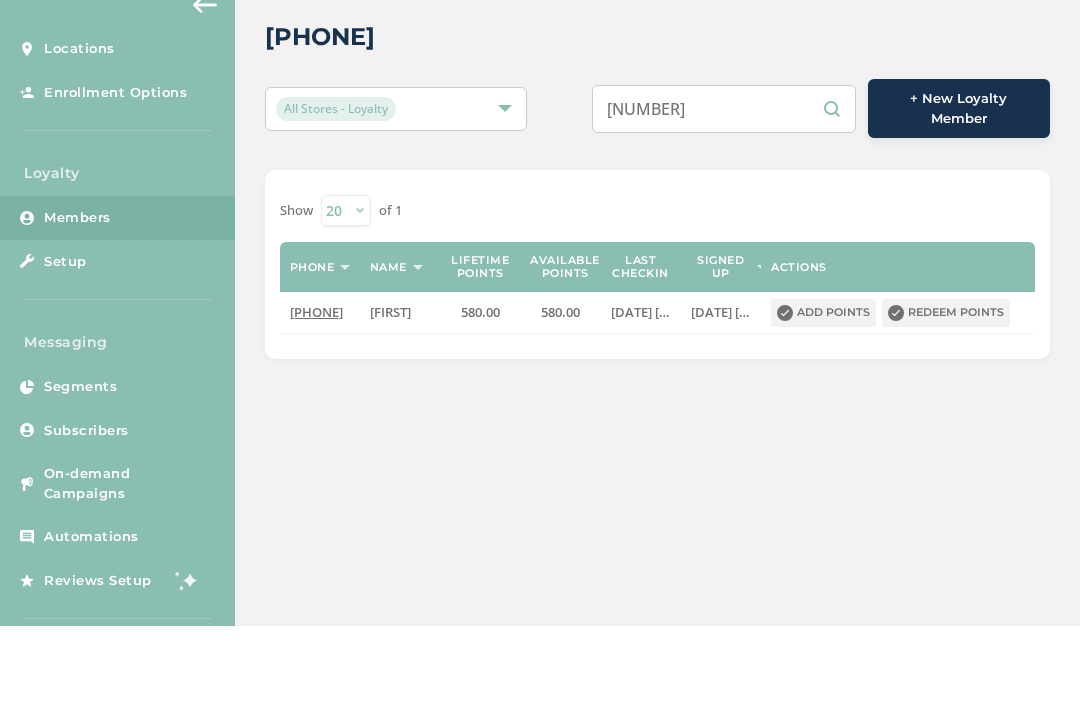 type on "[PHONE]" 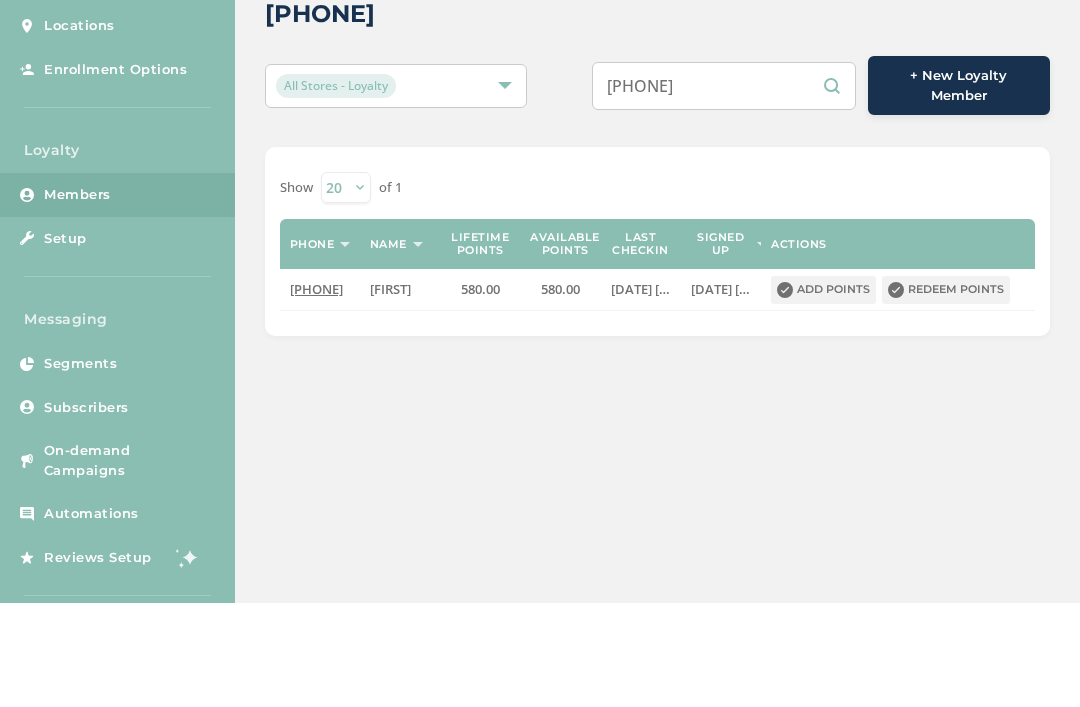 click on "Redeem points" at bounding box center [946, 394] 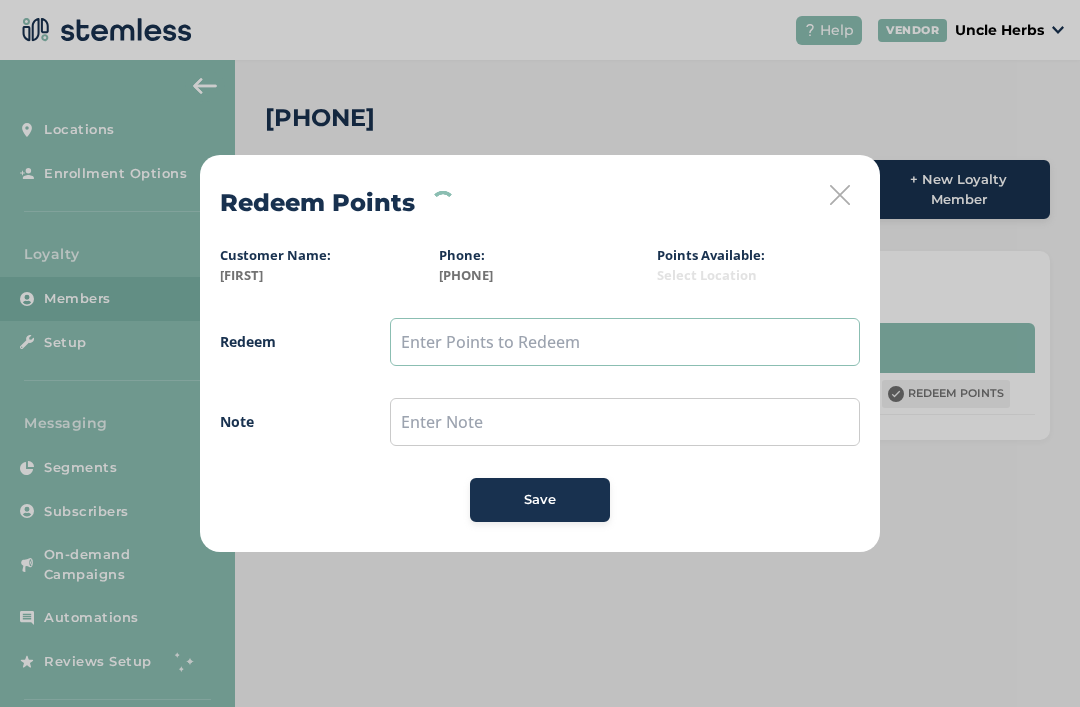 click at bounding box center [625, 342] 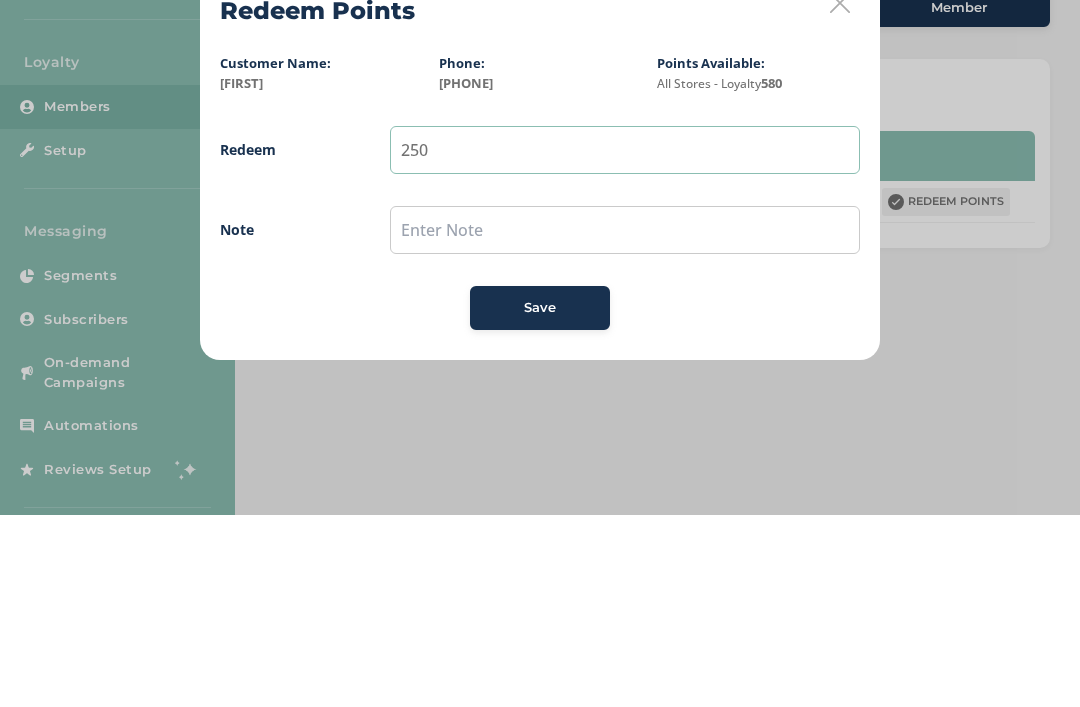 type on "250" 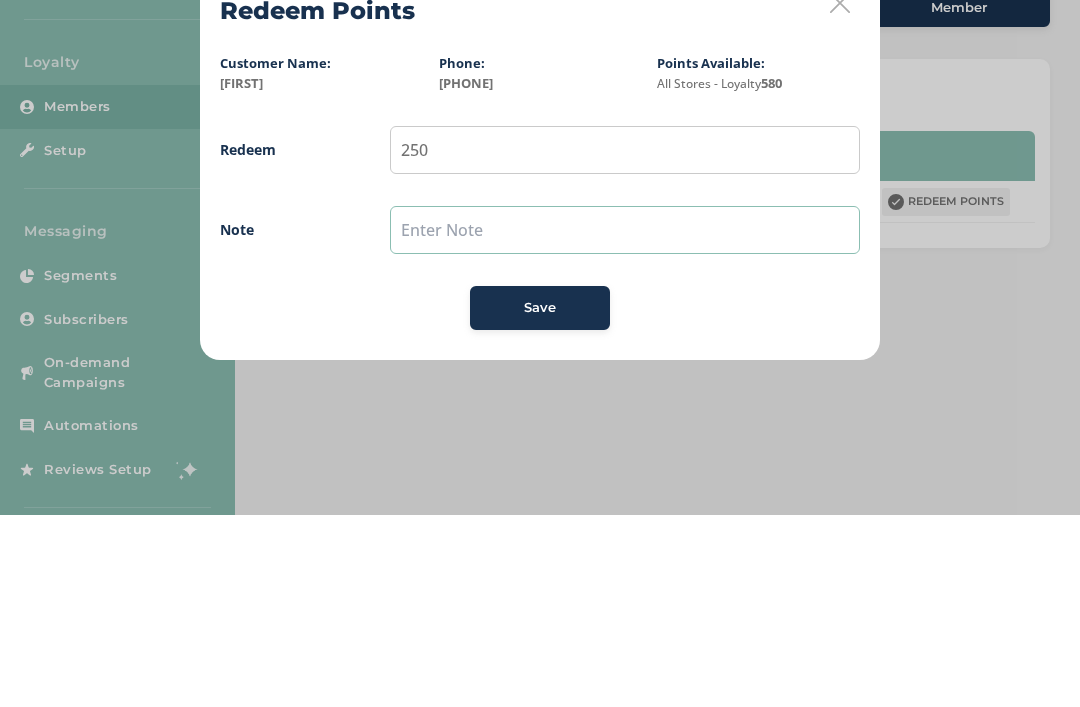 click at bounding box center [625, 422] 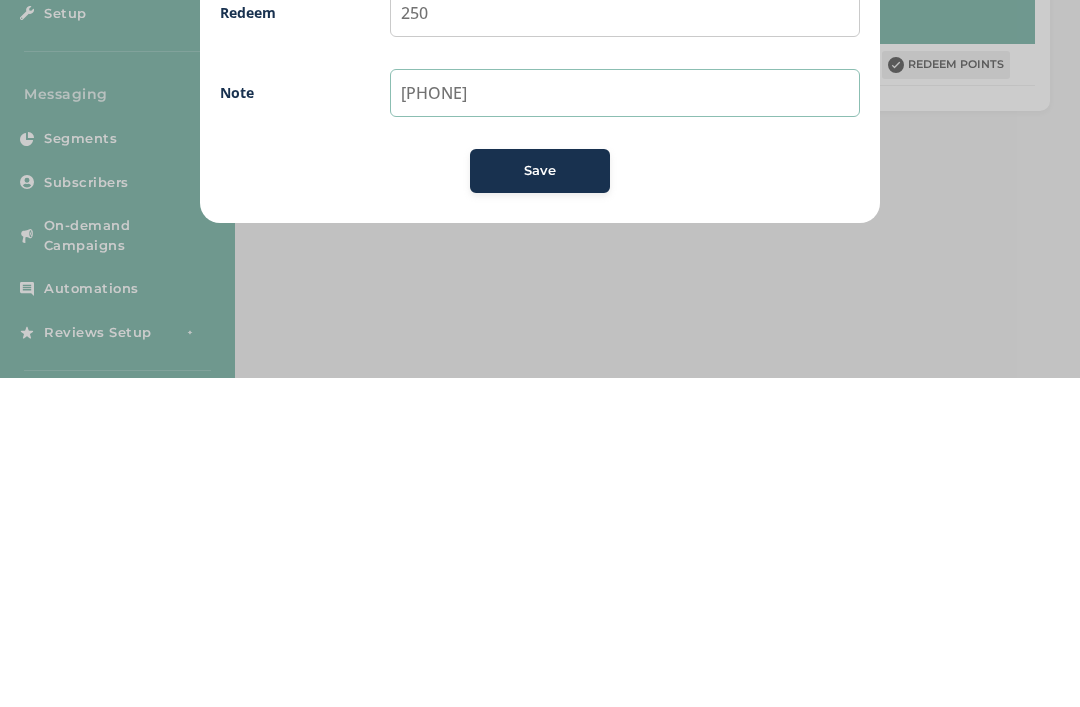 type on "[PHONE]" 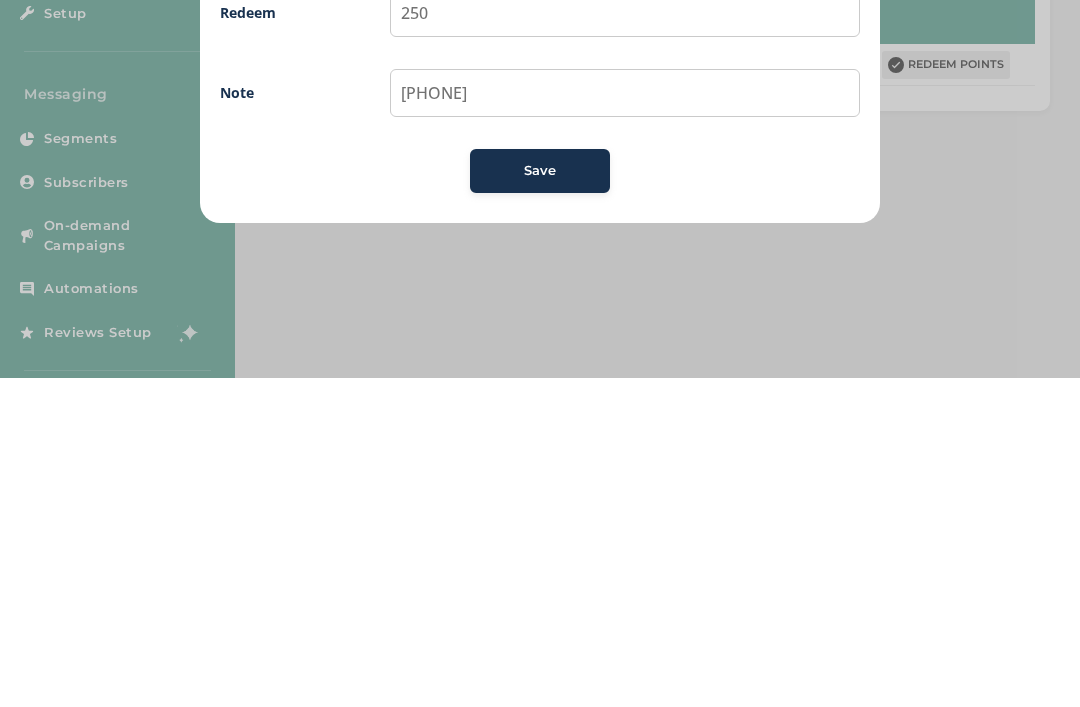 click on "Save" at bounding box center (540, 500) 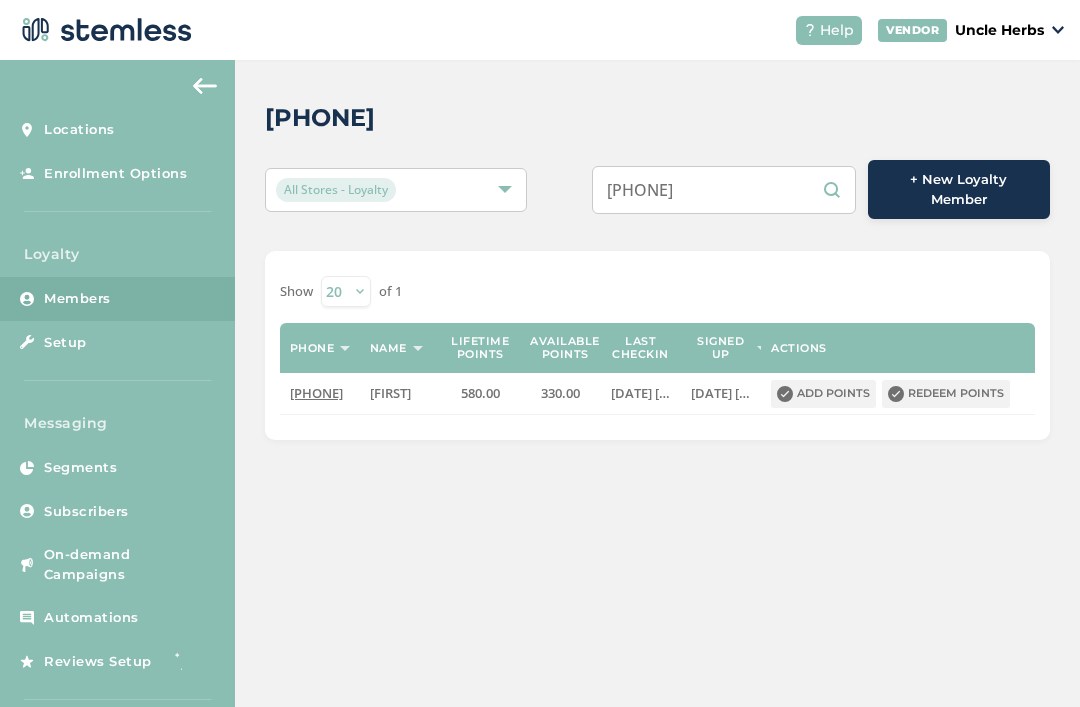 click on "[PHONE]" at bounding box center (724, 190) 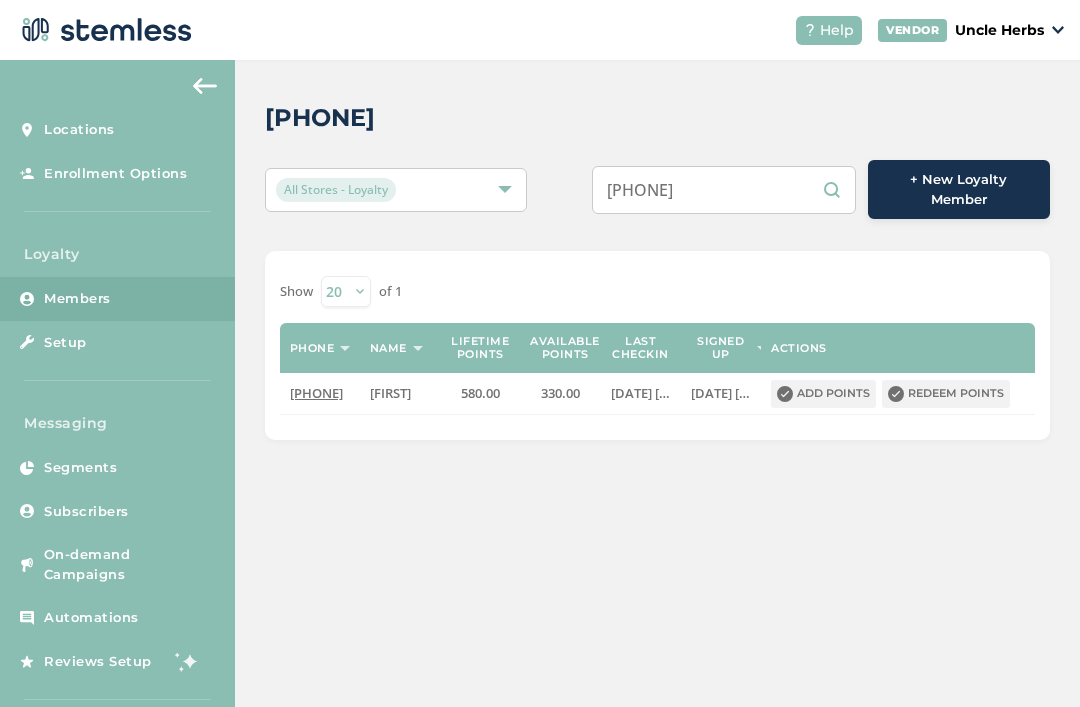 click on "[PHONE]" at bounding box center [724, 190] 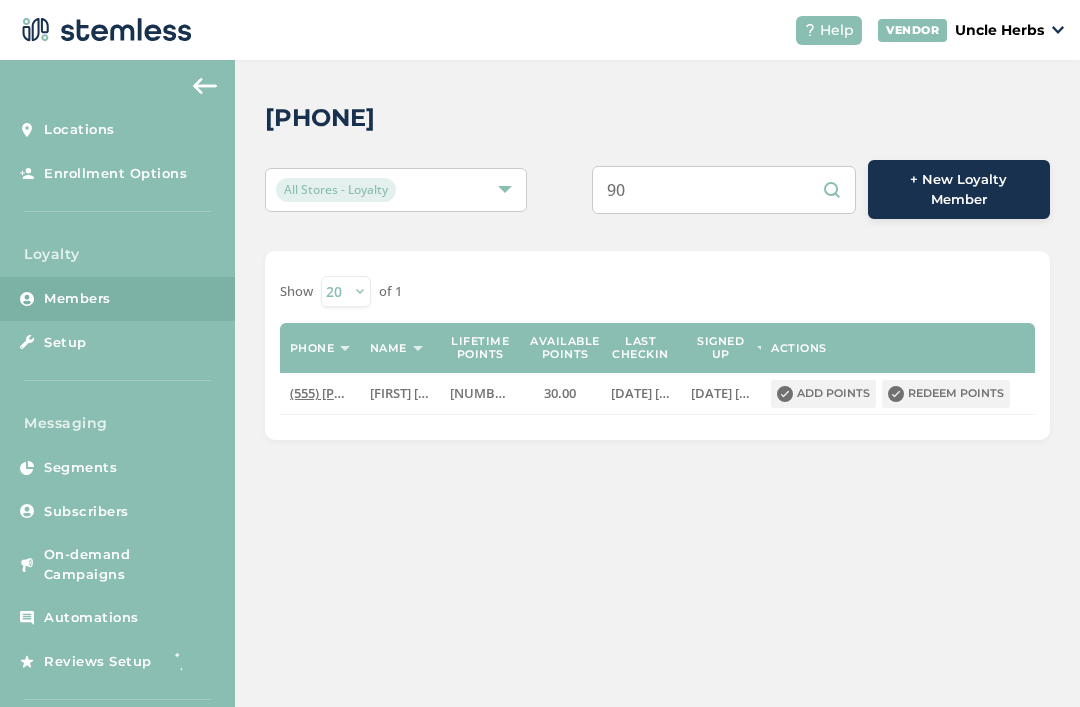 type on "9" 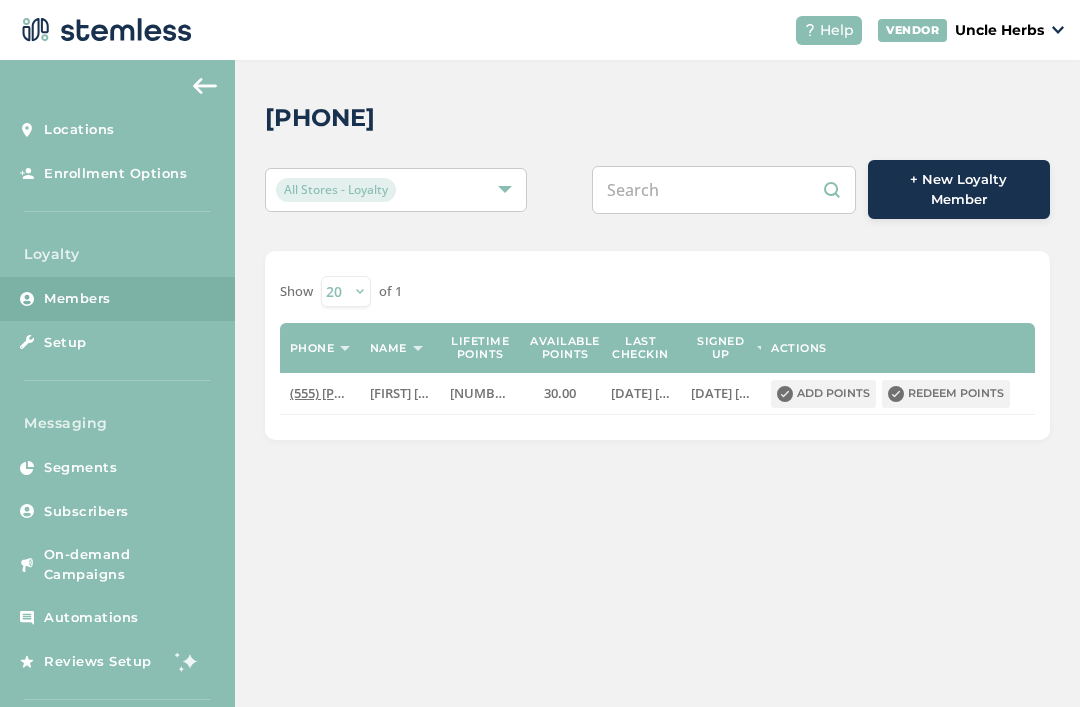 click at bounding box center [724, 190] 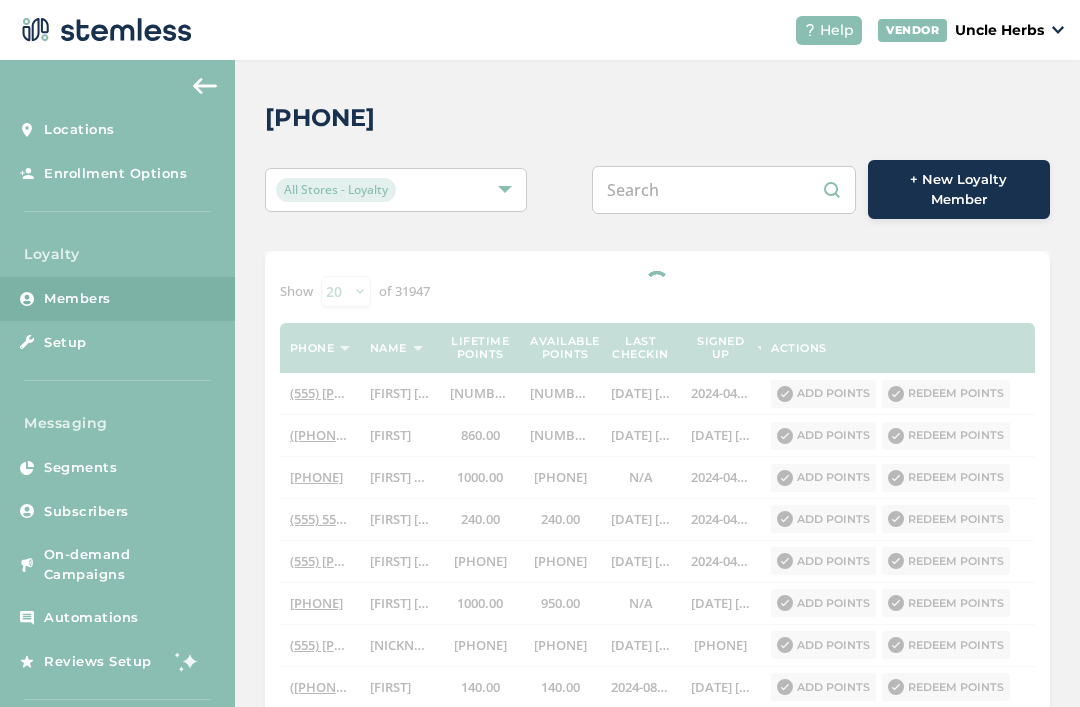 paste on "[NUMBER]" 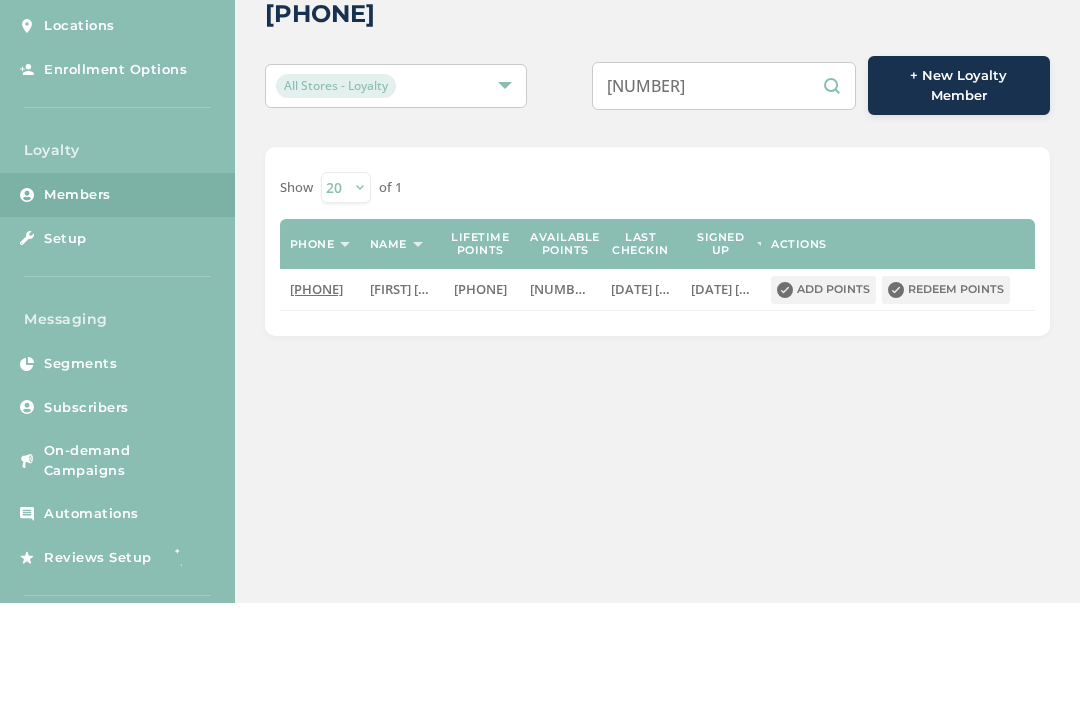 type on "[NUMBER]" 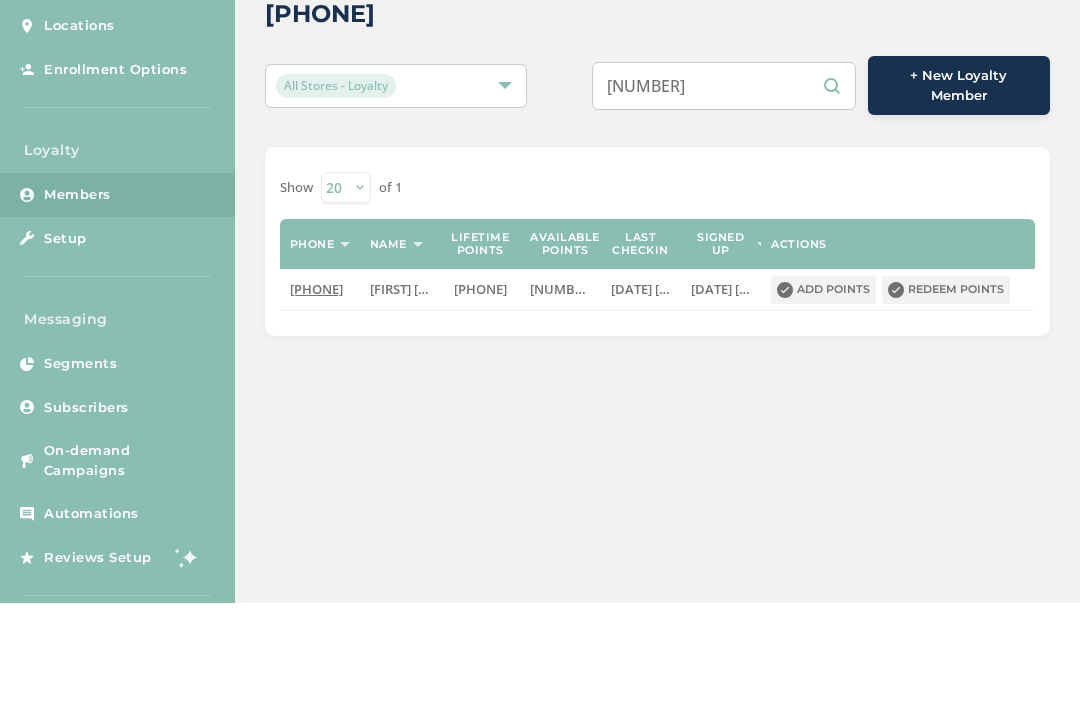 click on "Redeem points" at bounding box center [946, 394] 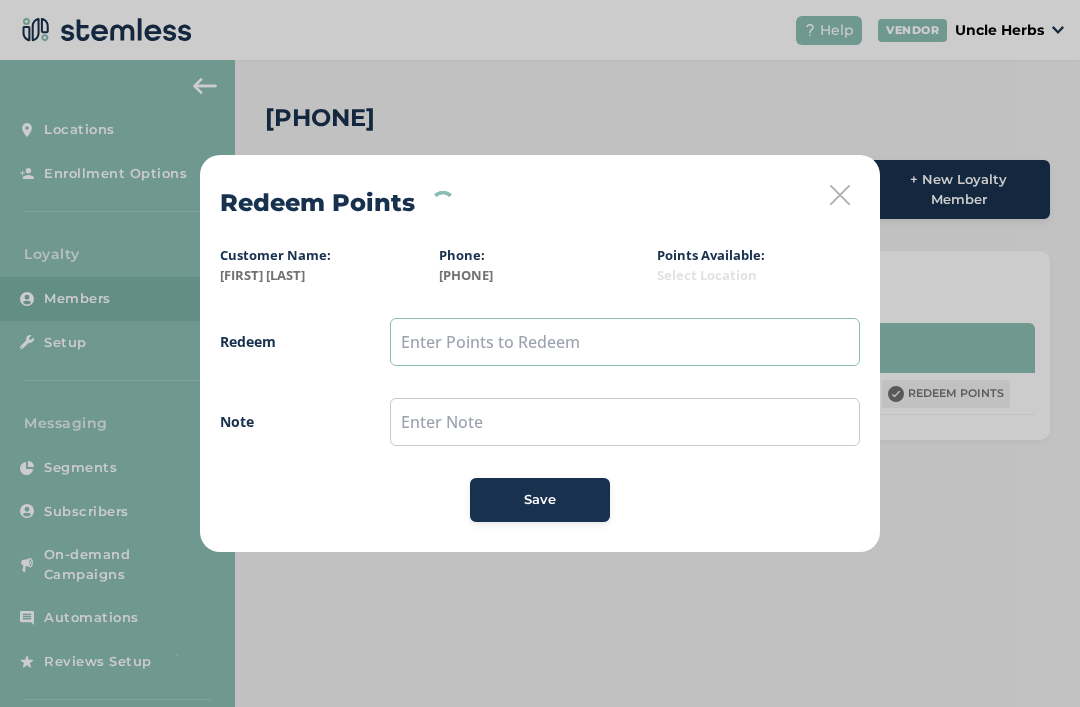 click at bounding box center (625, 342) 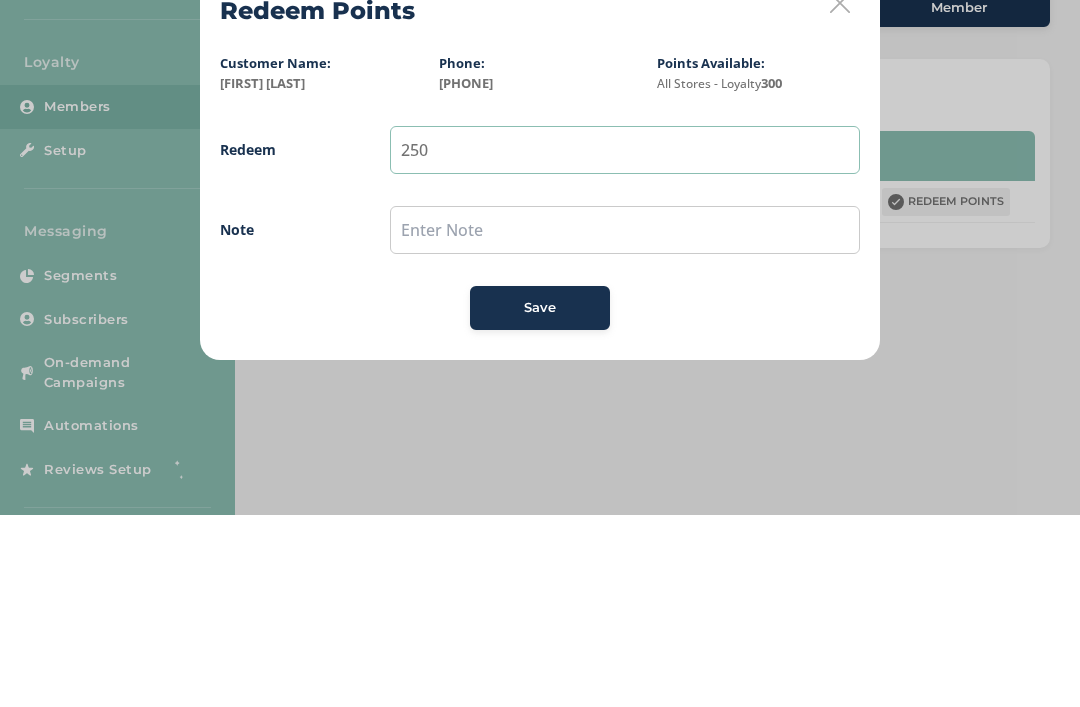 type on "250" 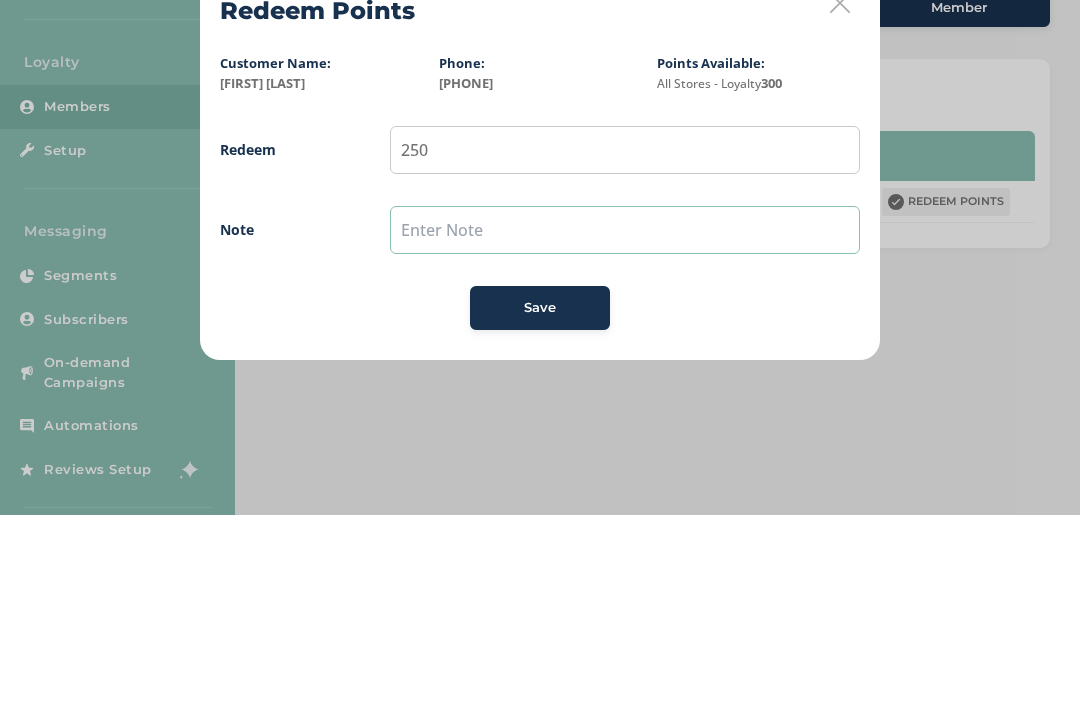 click at bounding box center (625, 422) 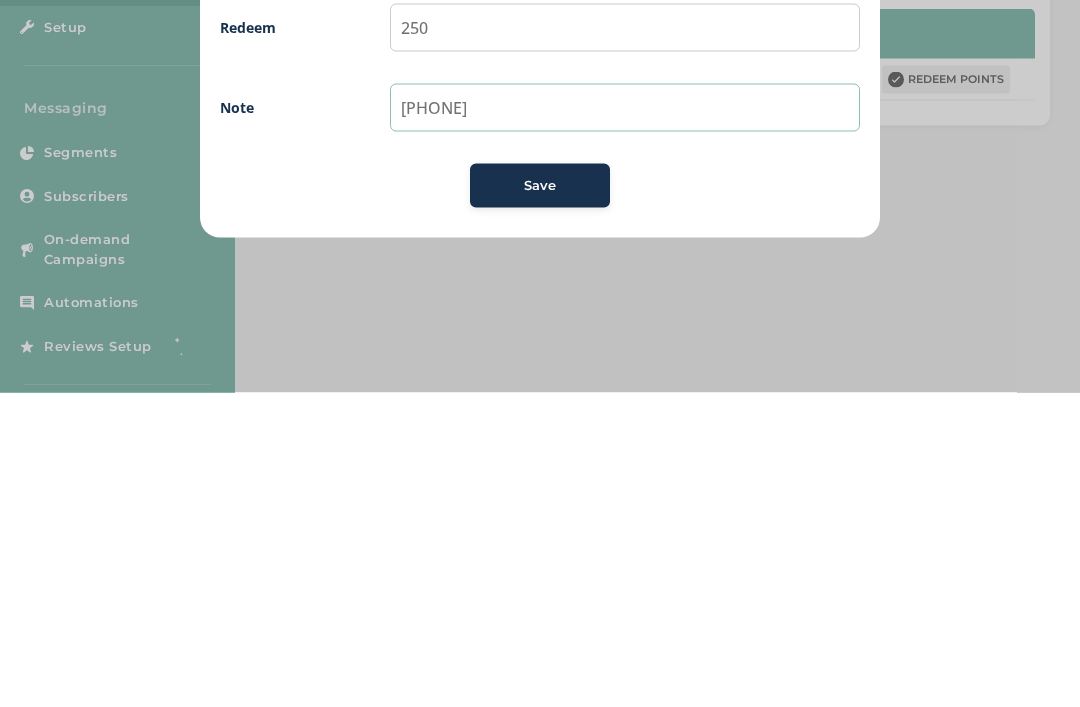 type on "[PHONE]" 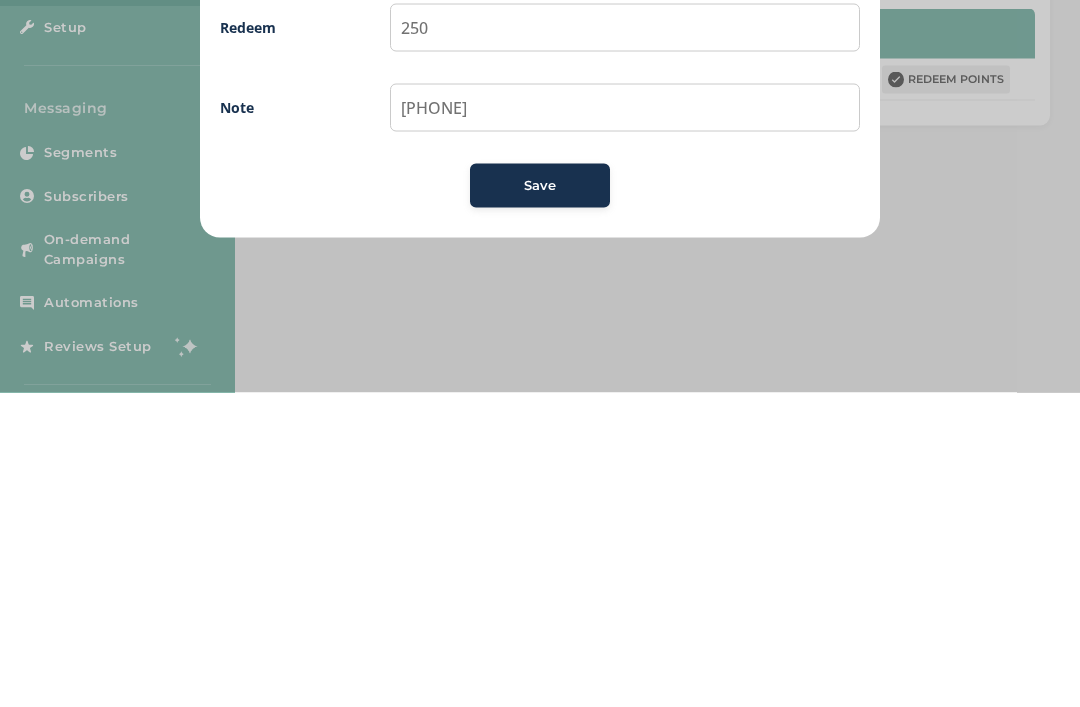 click on "Save" at bounding box center (540, 500) 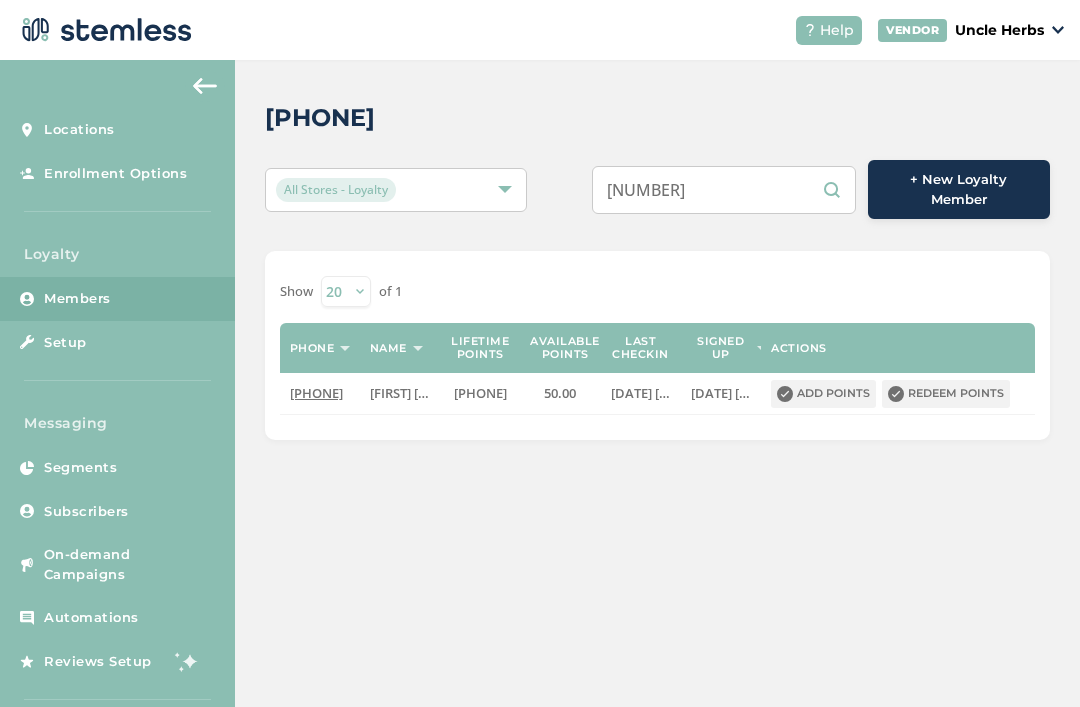 click on "[NUMBER]" at bounding box center (724, 190) 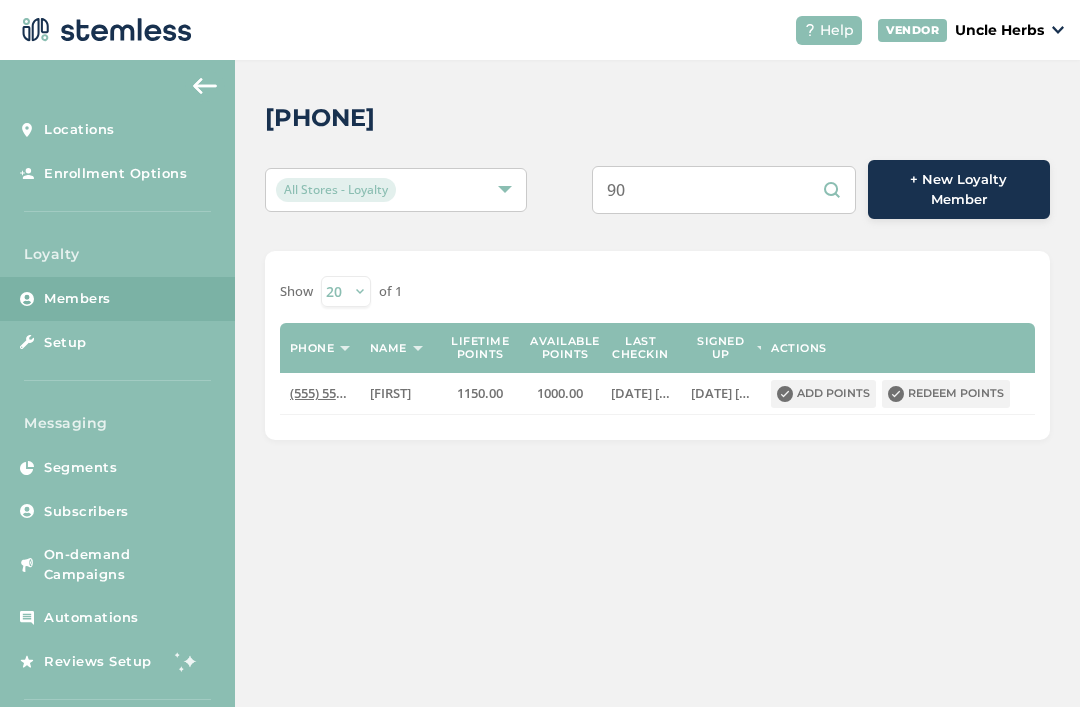 type on "9" 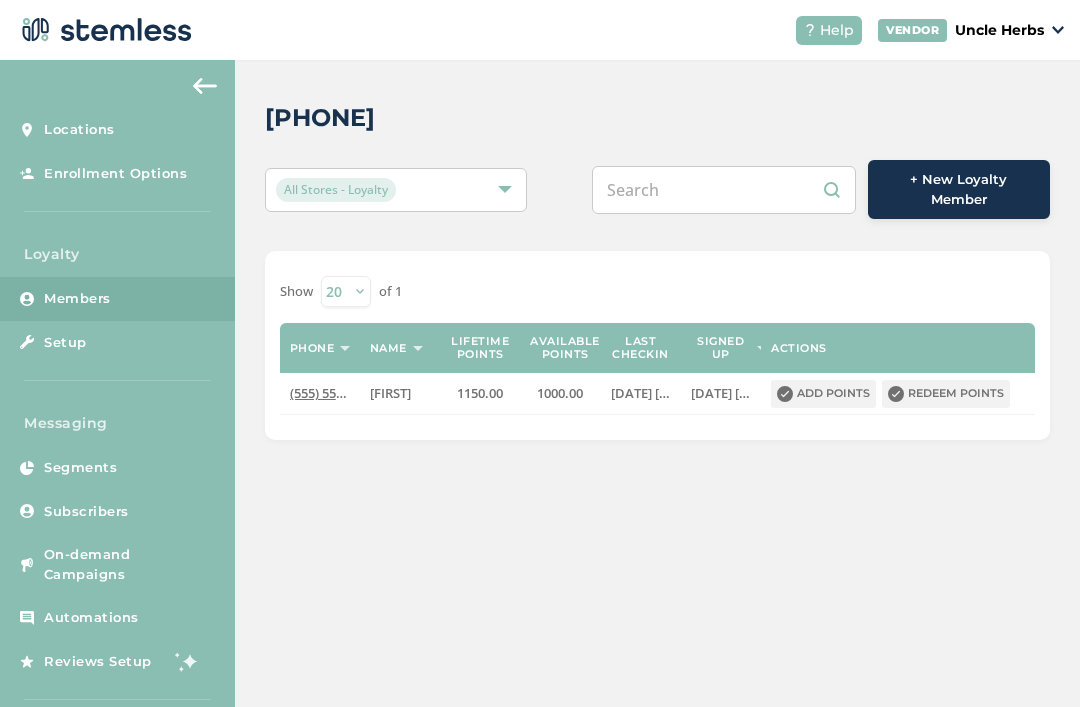 click at bounding box center (724, 190) 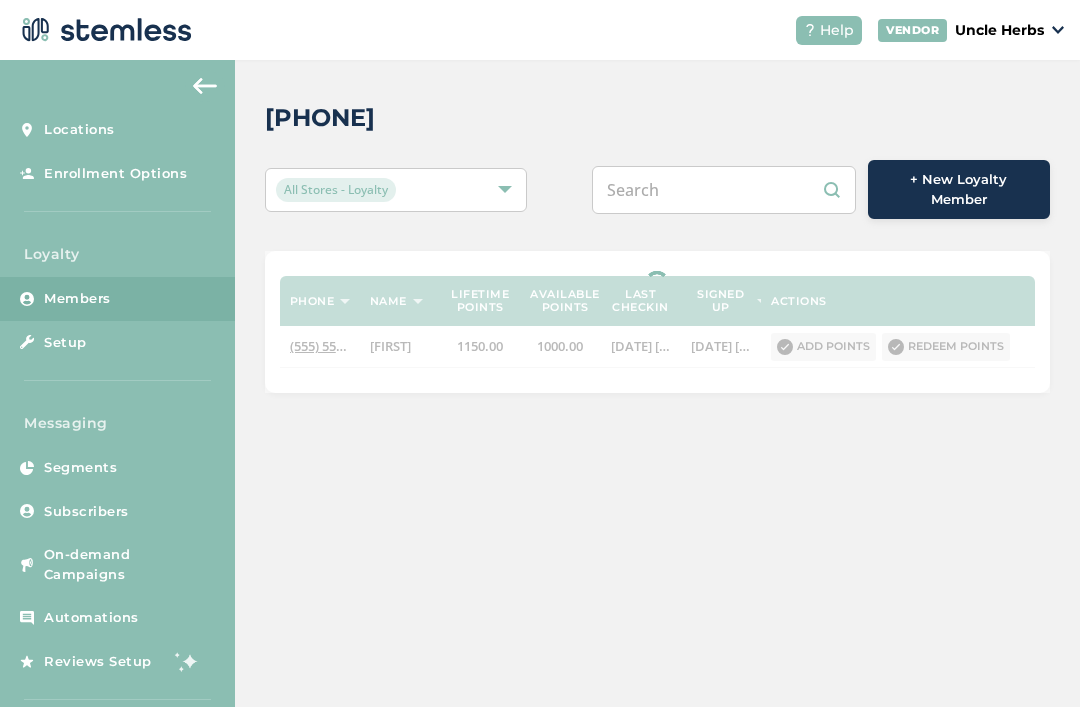 paste on "5555555555" 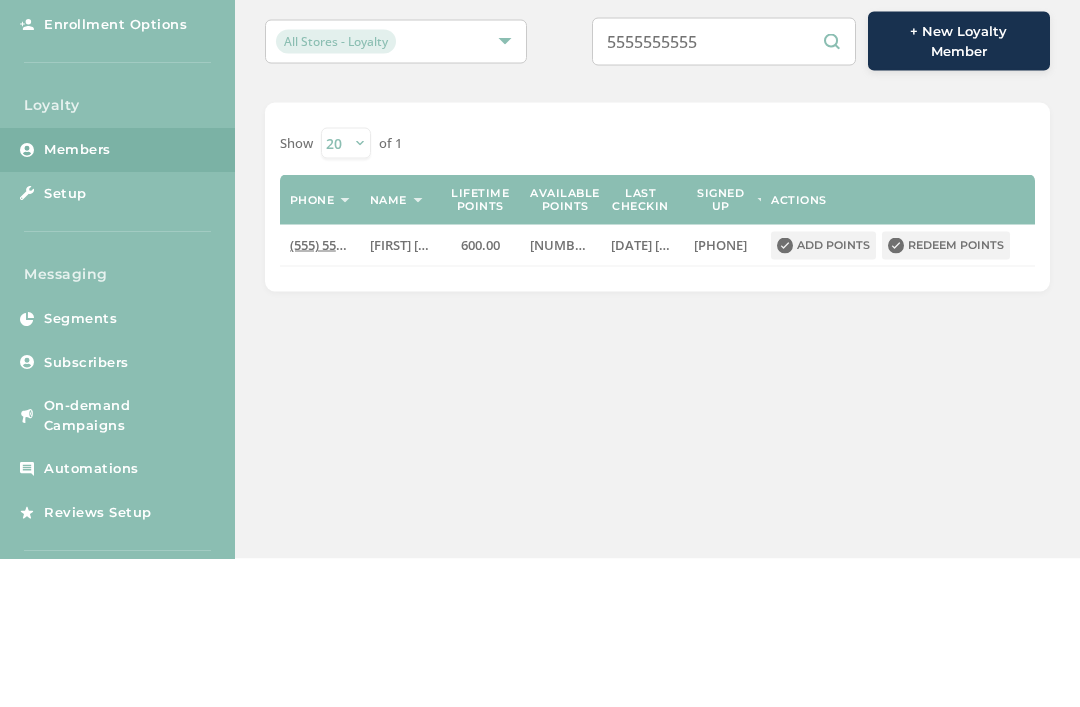 type on "5555555555" 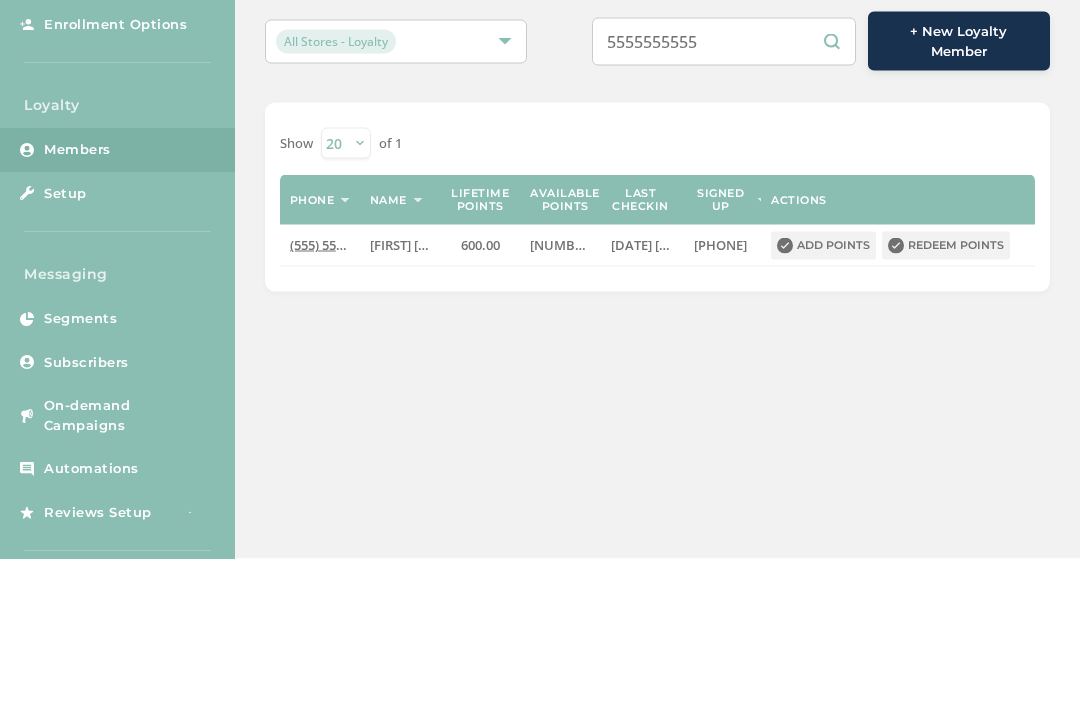 click on "Redeem points" at bounding box center (946, 394) 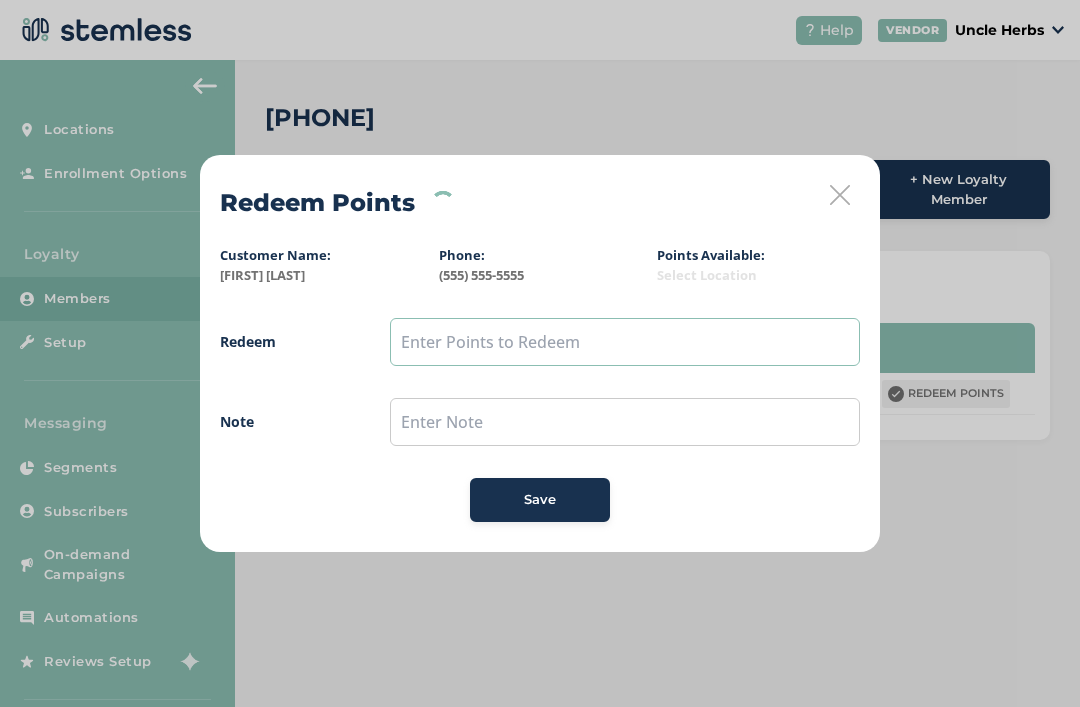 click at bounding box center [625, 342] 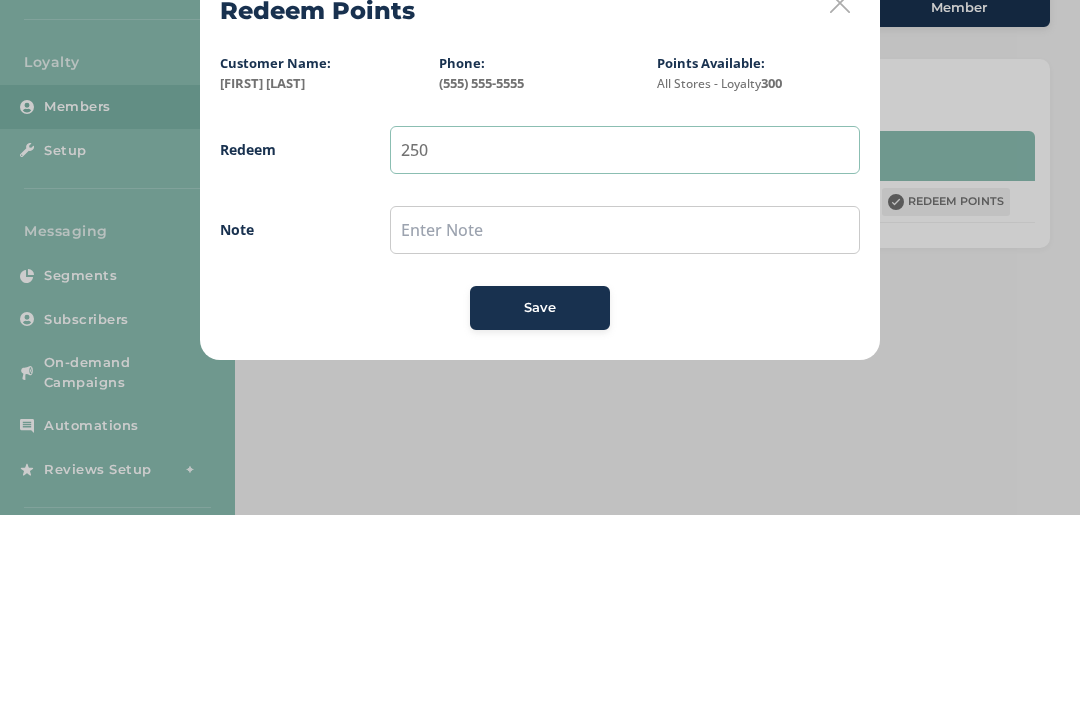 type on "250" 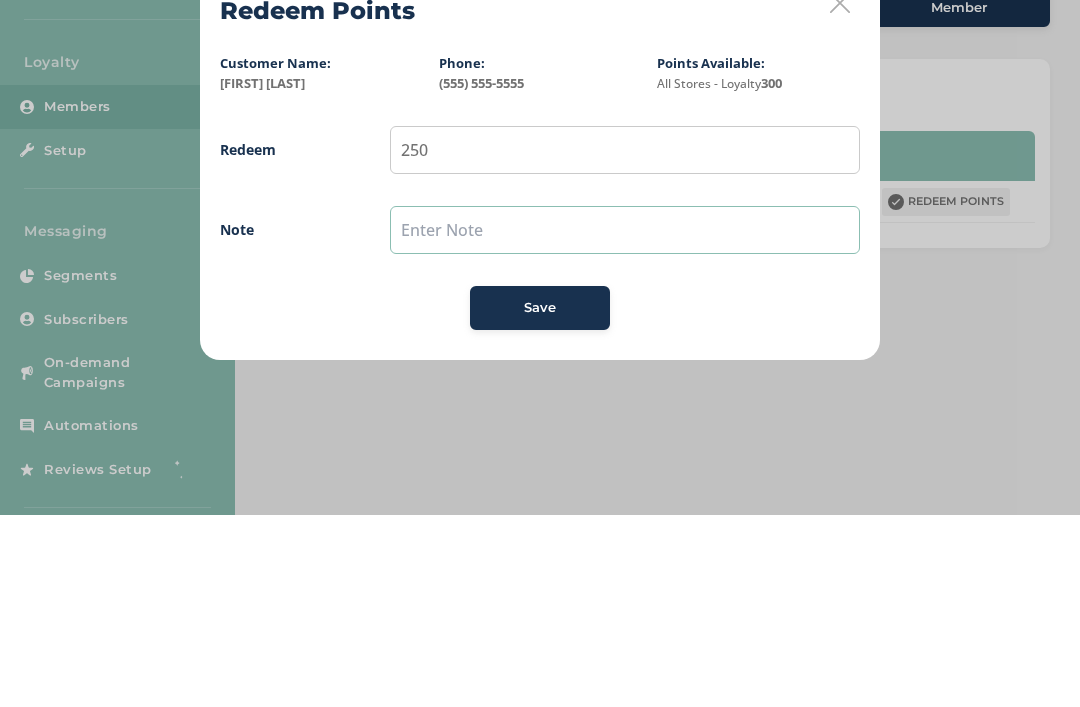click at bounding box center (625, 422) 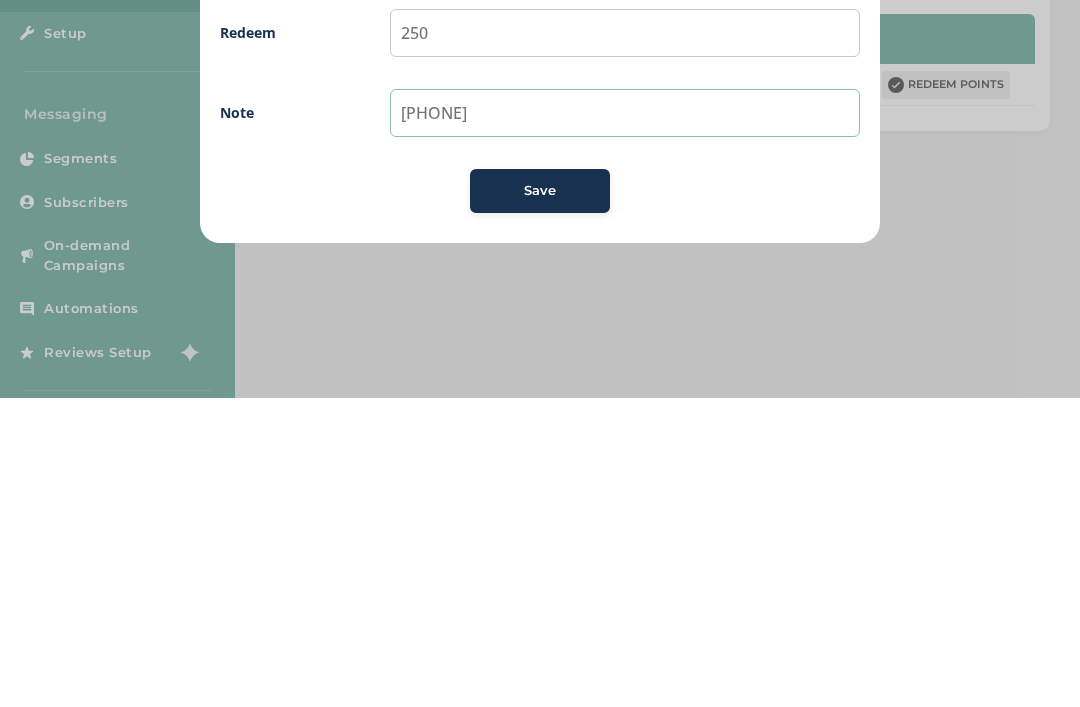 type on "[PHONE]" 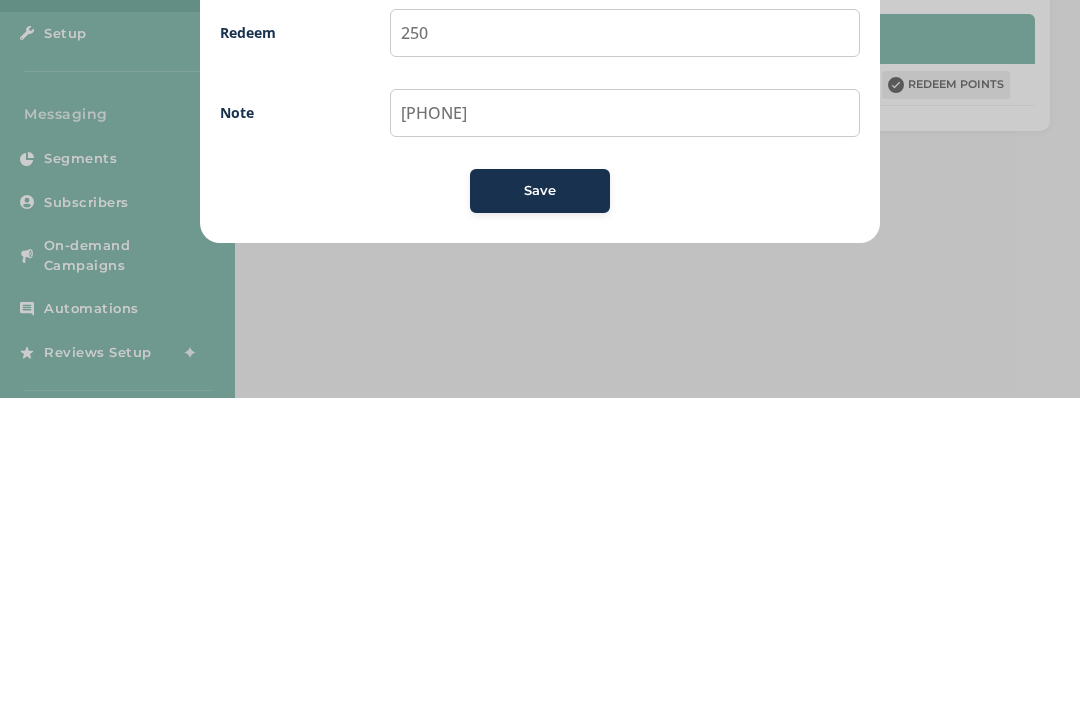 click on "Save" at bounding box center [540, 500] 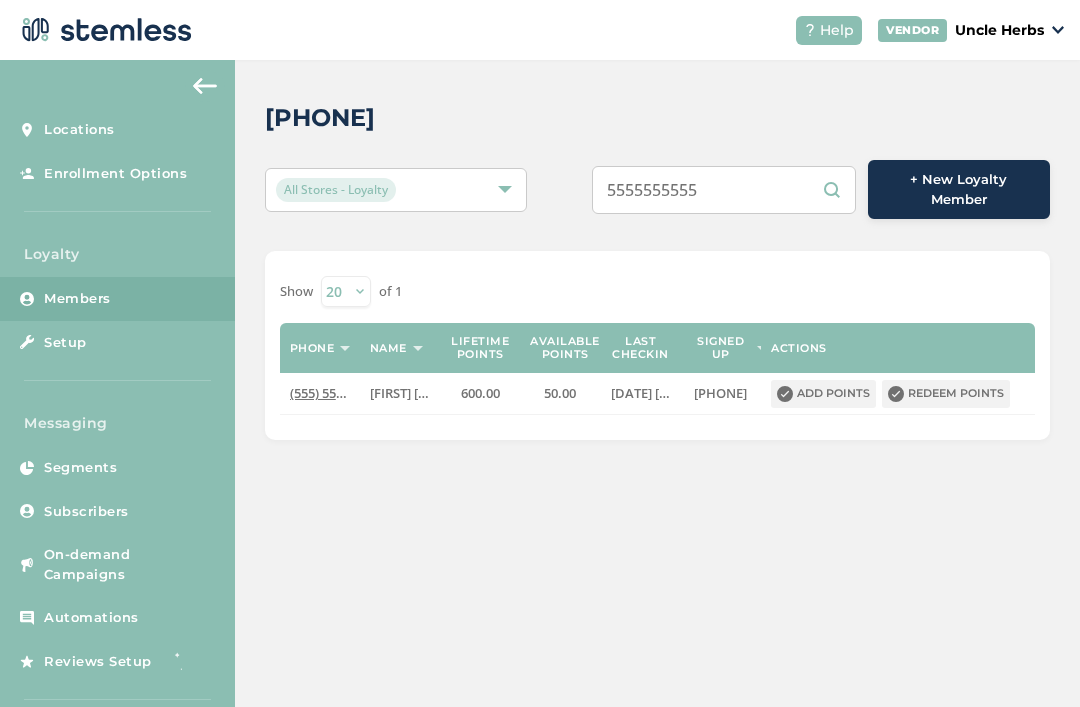 click on "5555555555" at bounding box center [724, 190] 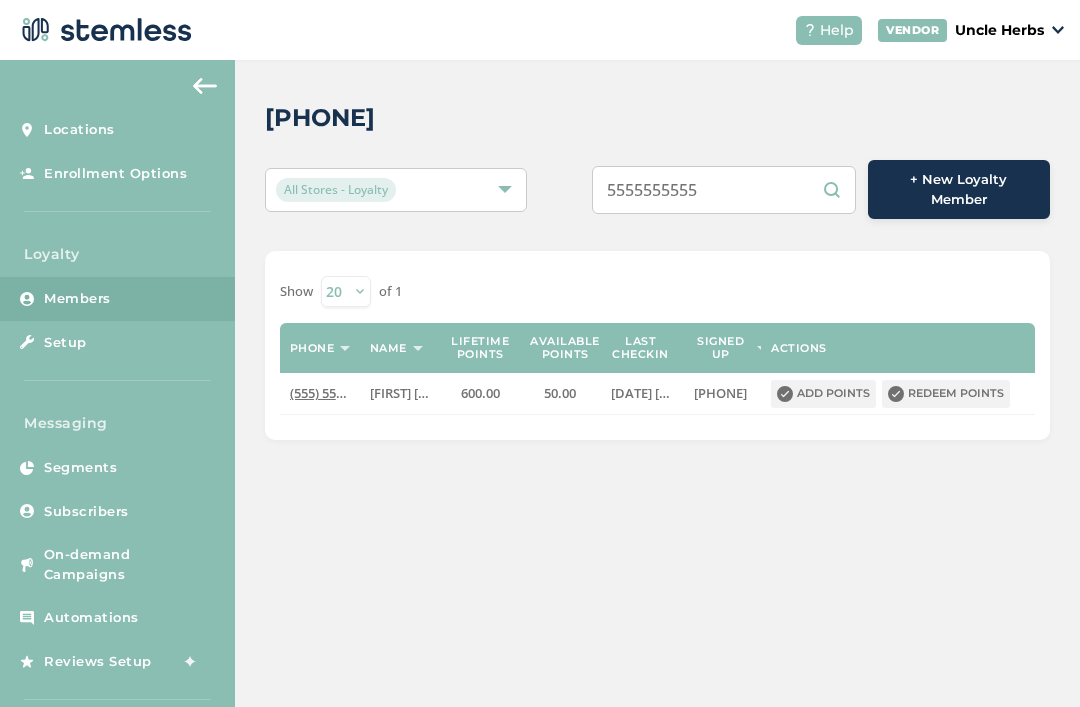click on "5555555555" at bounding box center (724, 190) 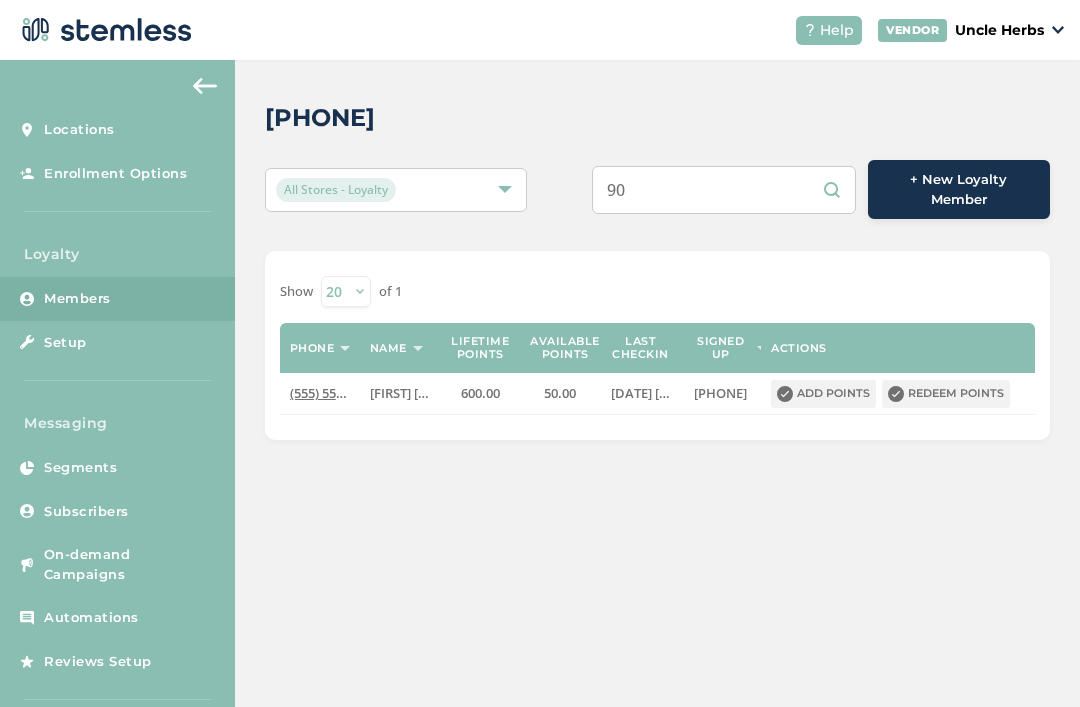type on "9" 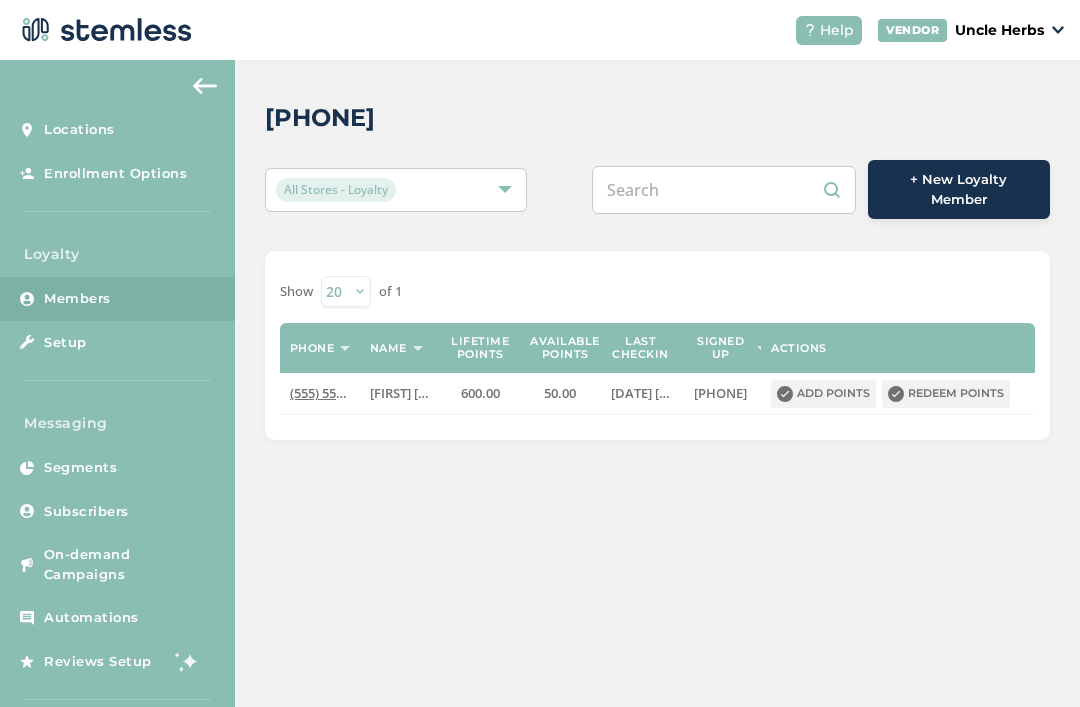 click at bounding box center (724, 190) 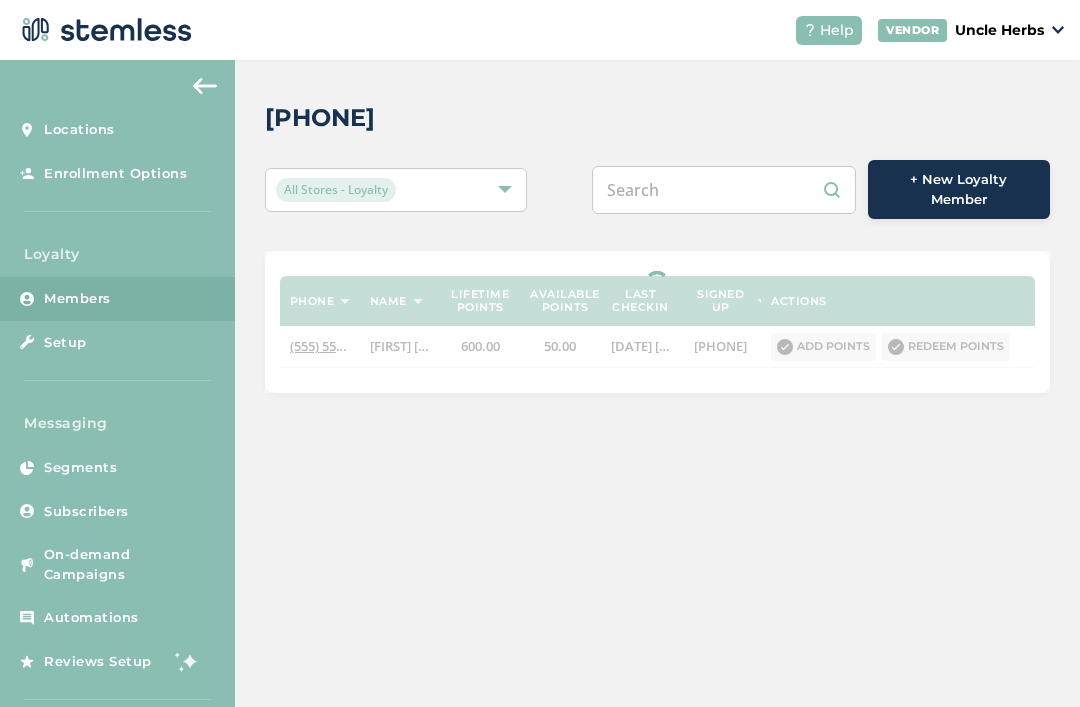 paste on "[PHONE]" 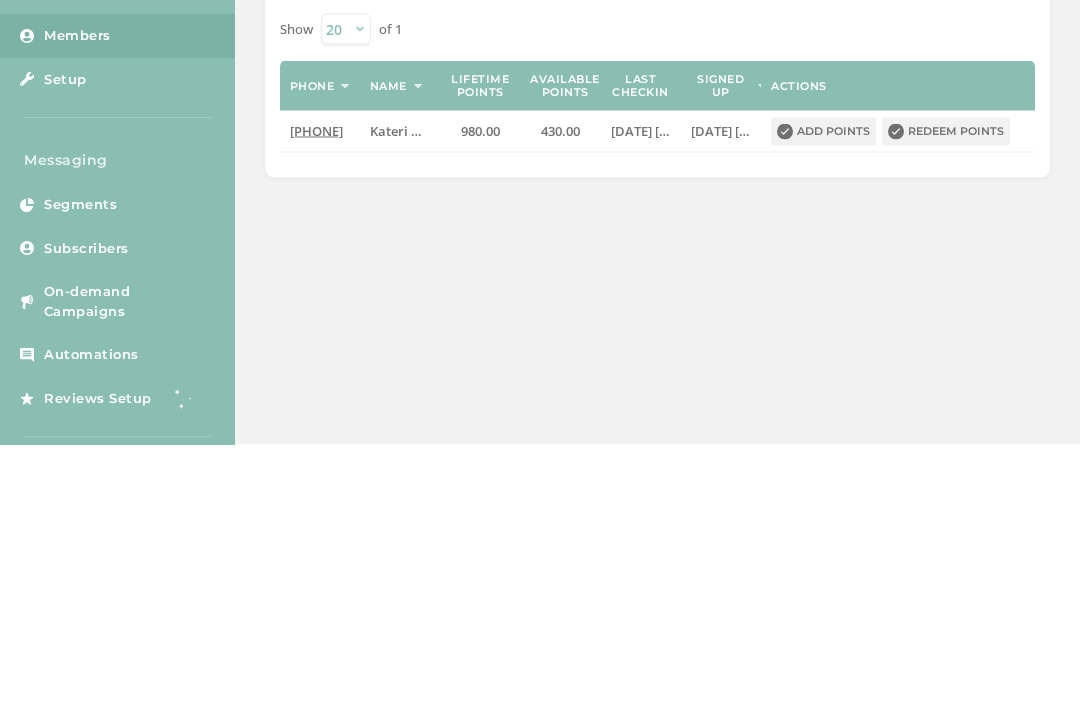 scroll, scrollTop: 0, scrollLeft: 0, axis: both 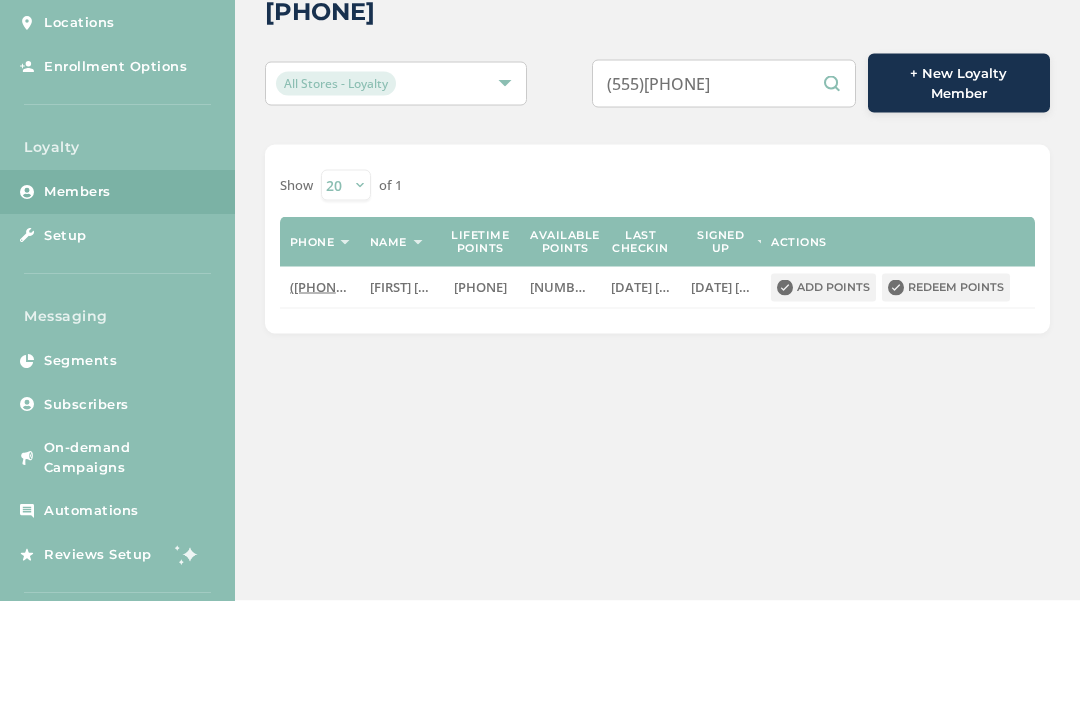 type on "(555)[PHONE]" 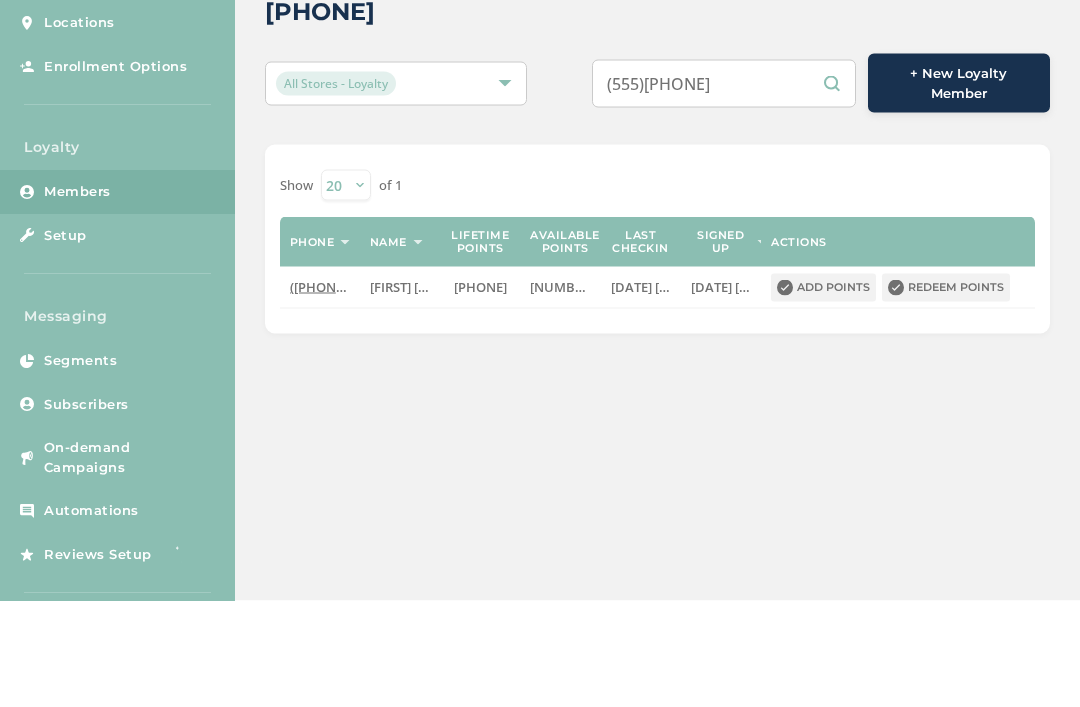 click on "Redeem points" at bounding box center [946, 394] 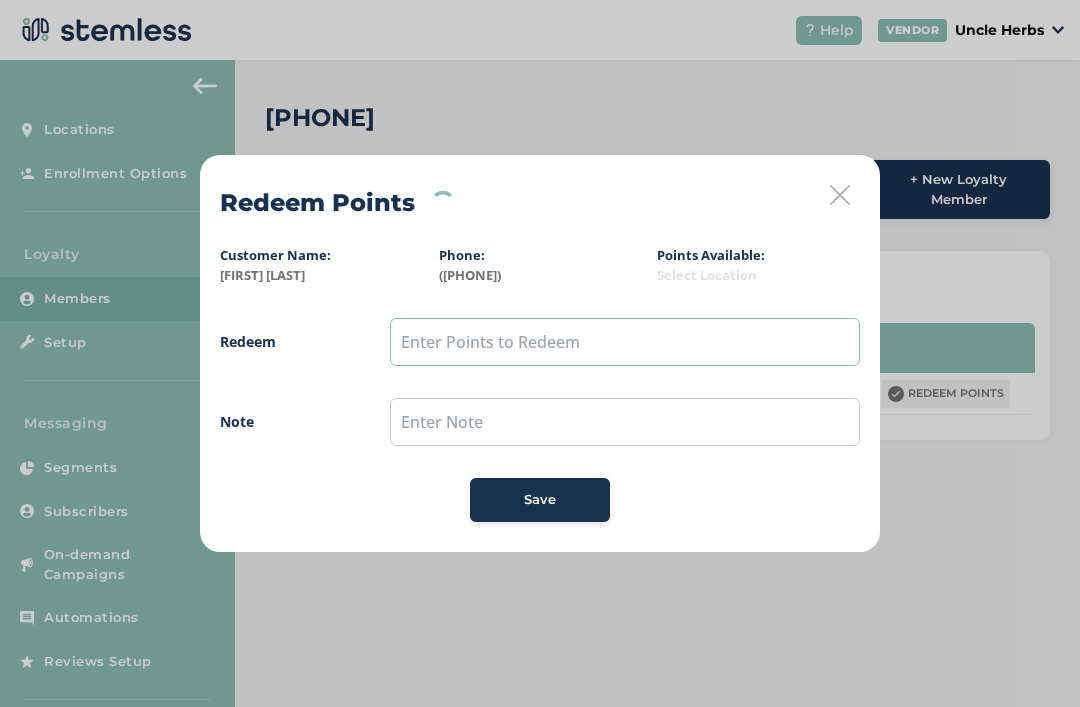 click at bounding box center (625, 342) 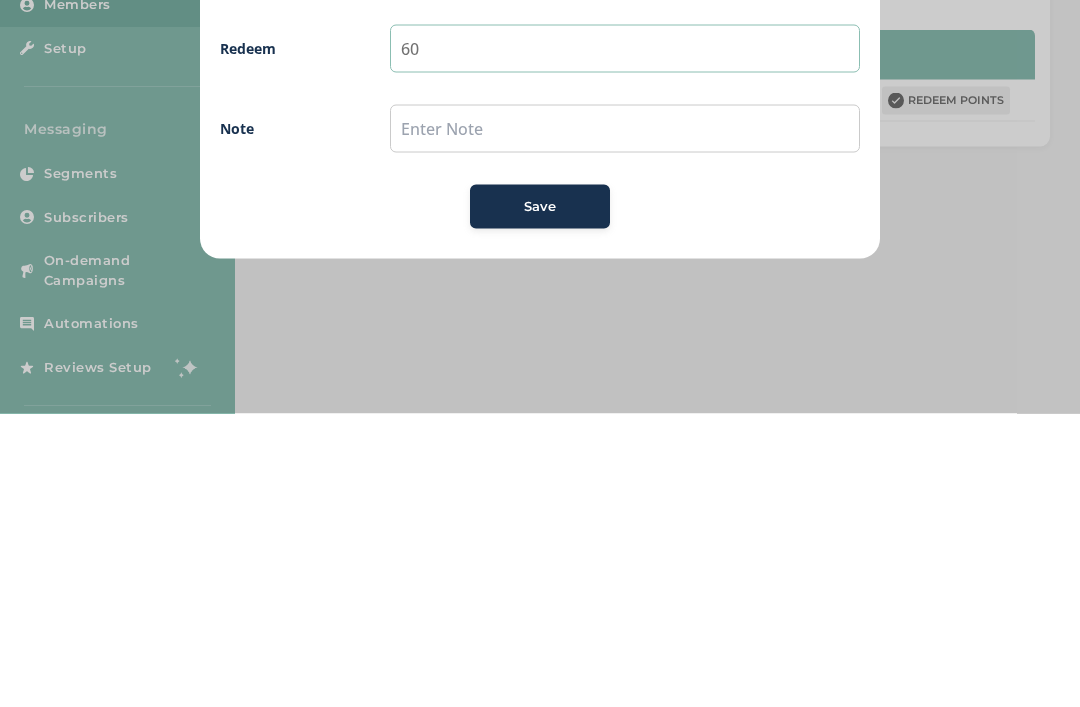 type on "6" 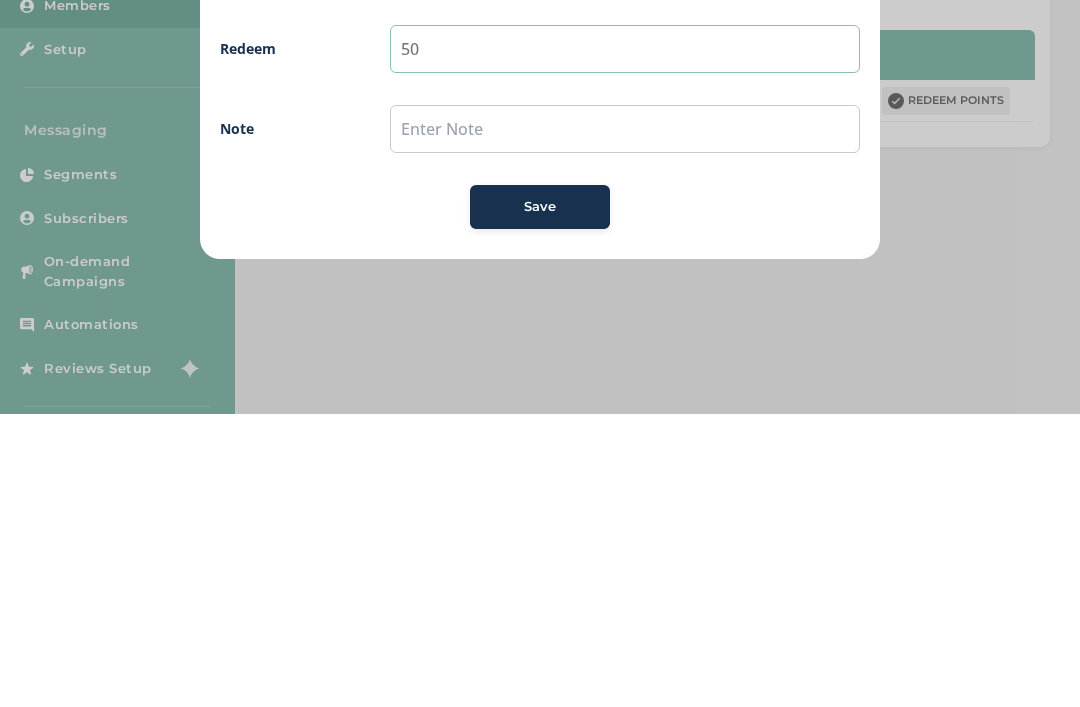 type on "50" 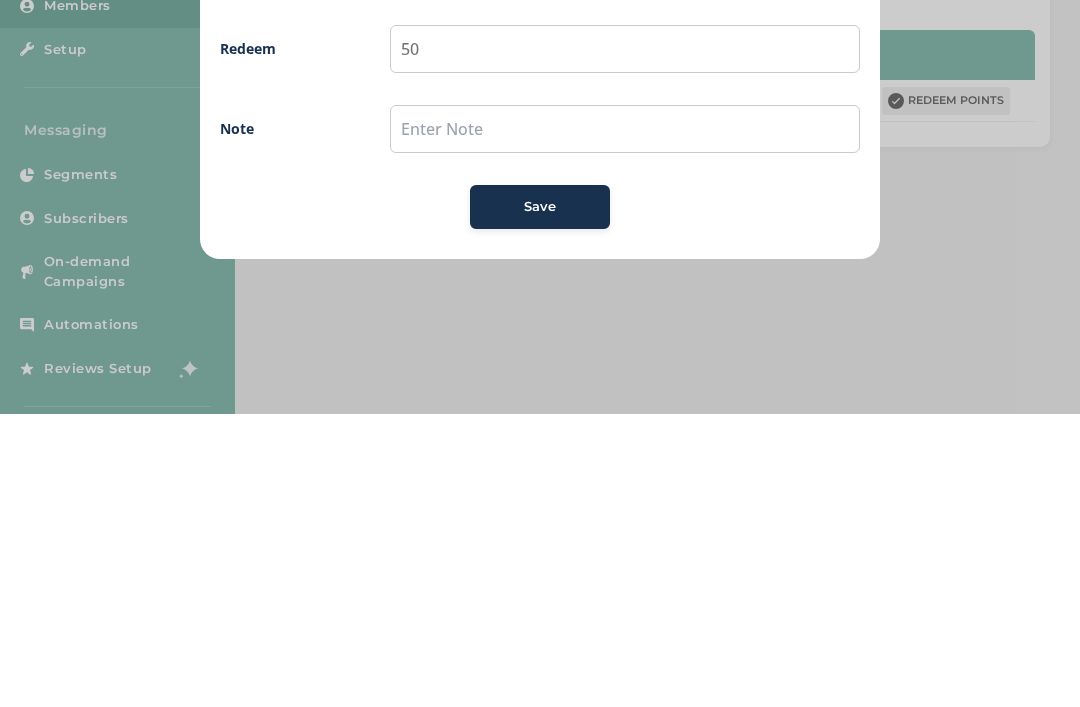 click on "Save" at bounding box center (540, 500) 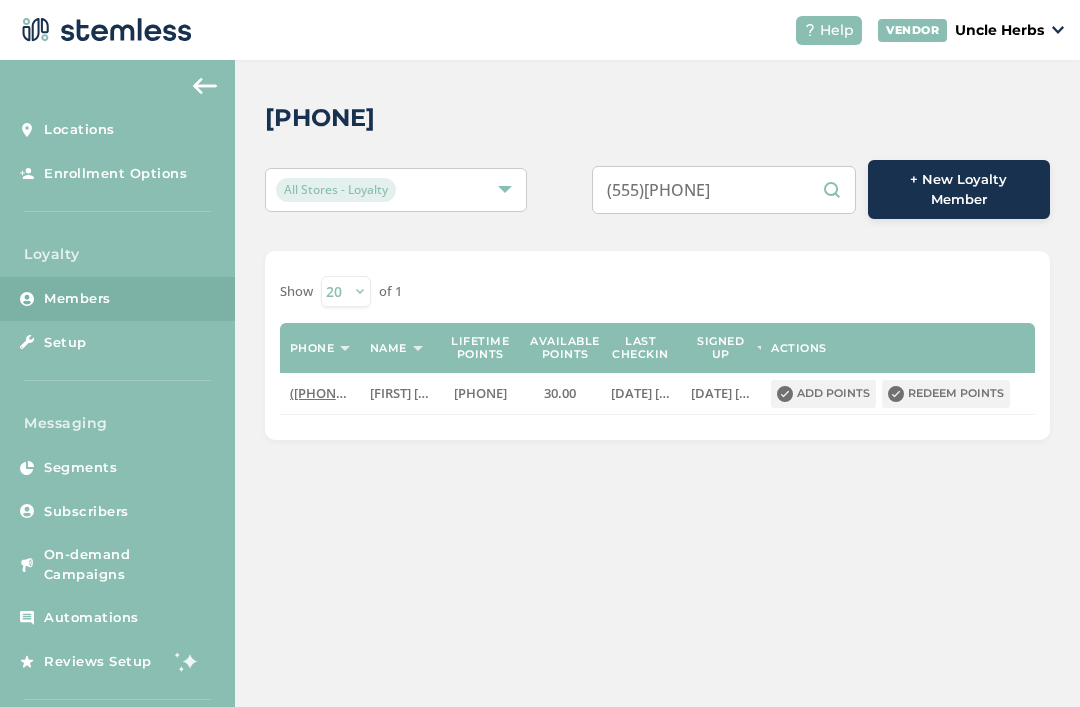 click on "(555)[PHONE]" at bounding box center [724, 190] 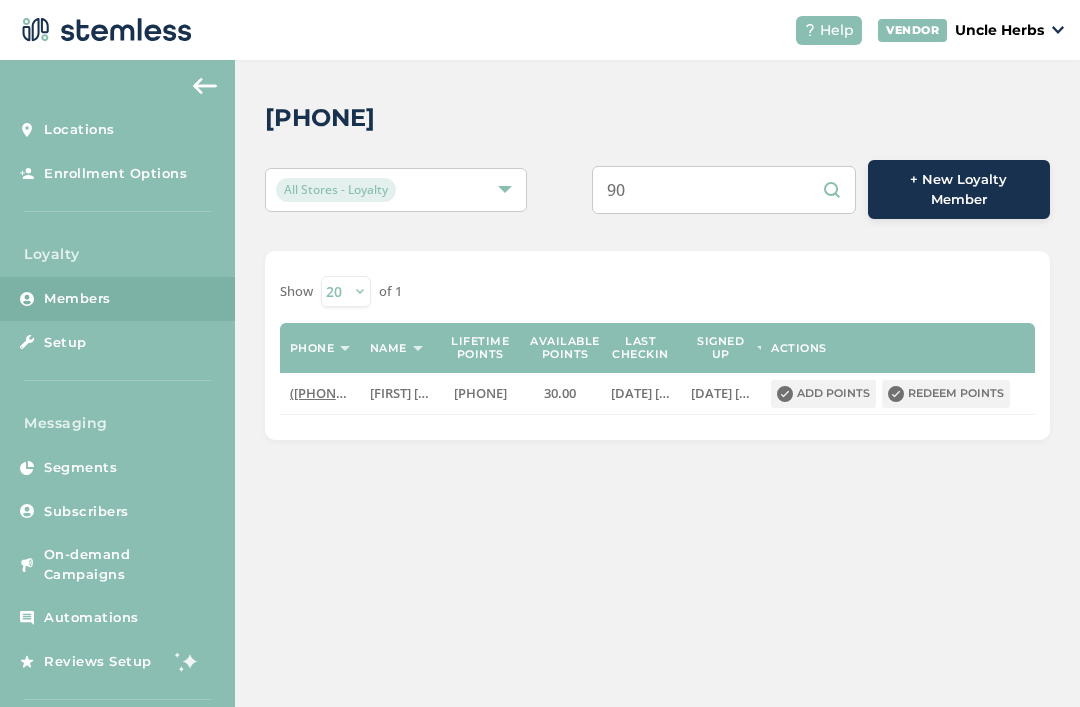 type on "9" 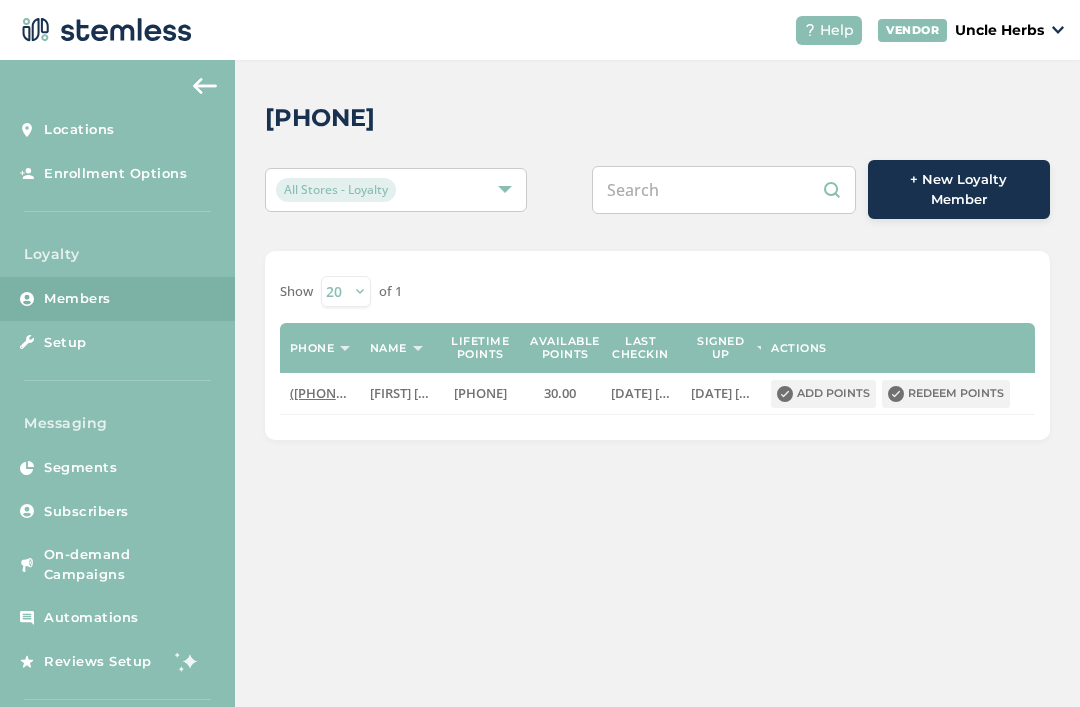 click at bounding box center (724, 190) 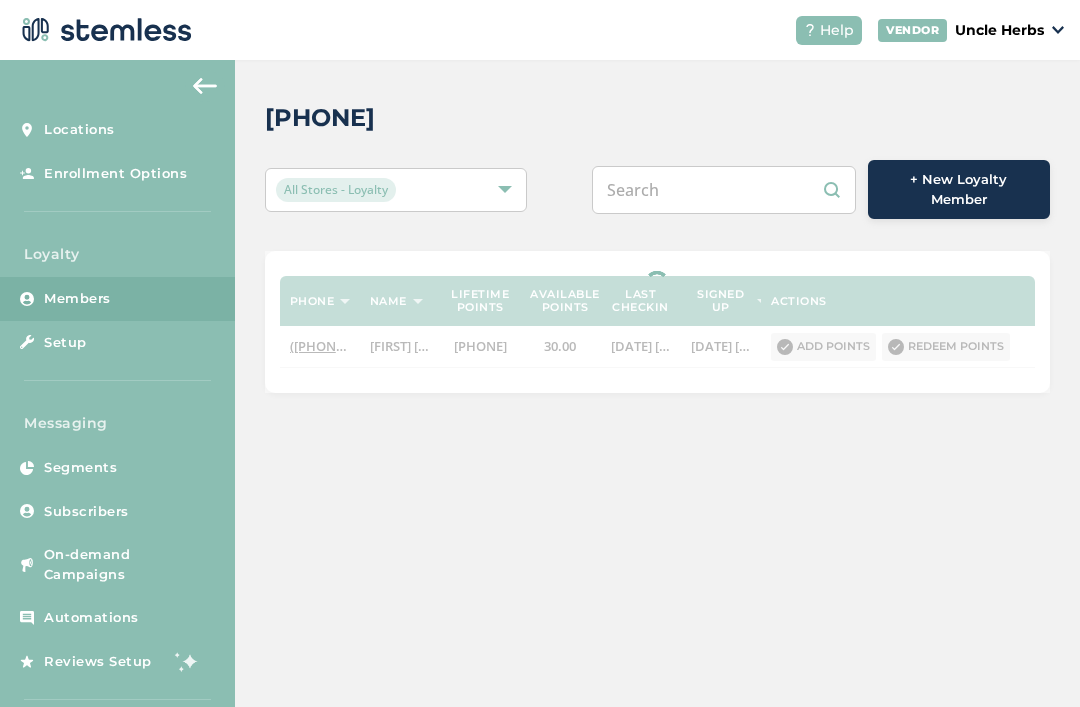 paste on "5555555555" 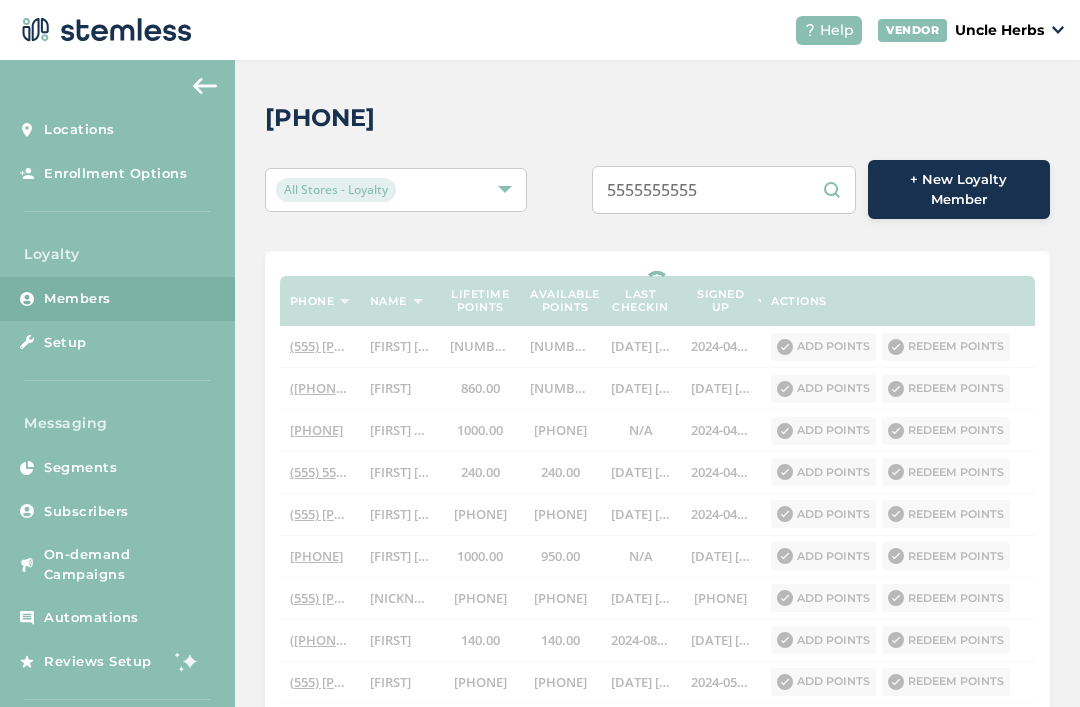 type on "5555555555" 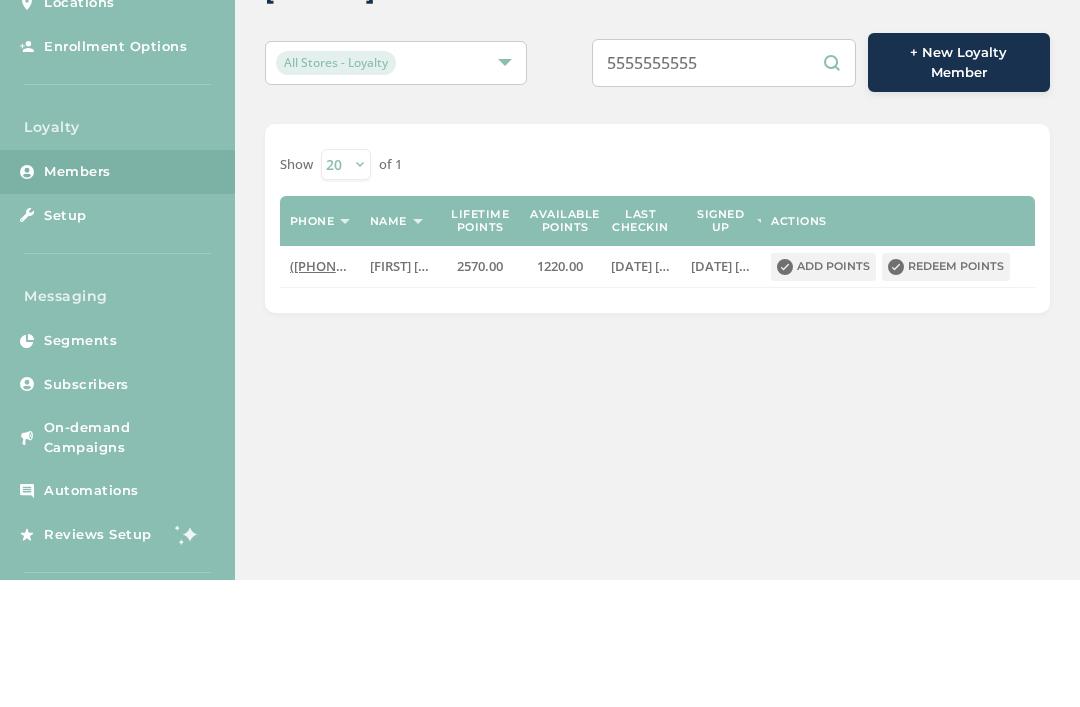 click on "Redeem points" at bounding box center (946, 394) 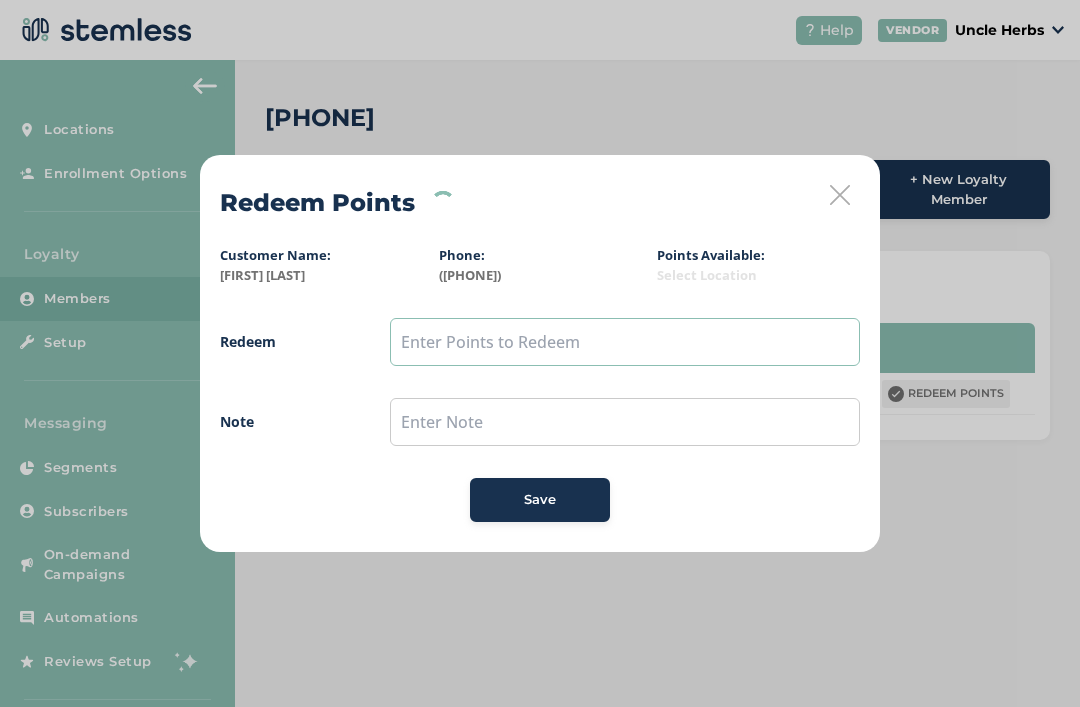 click at bounding box center [625, 342] 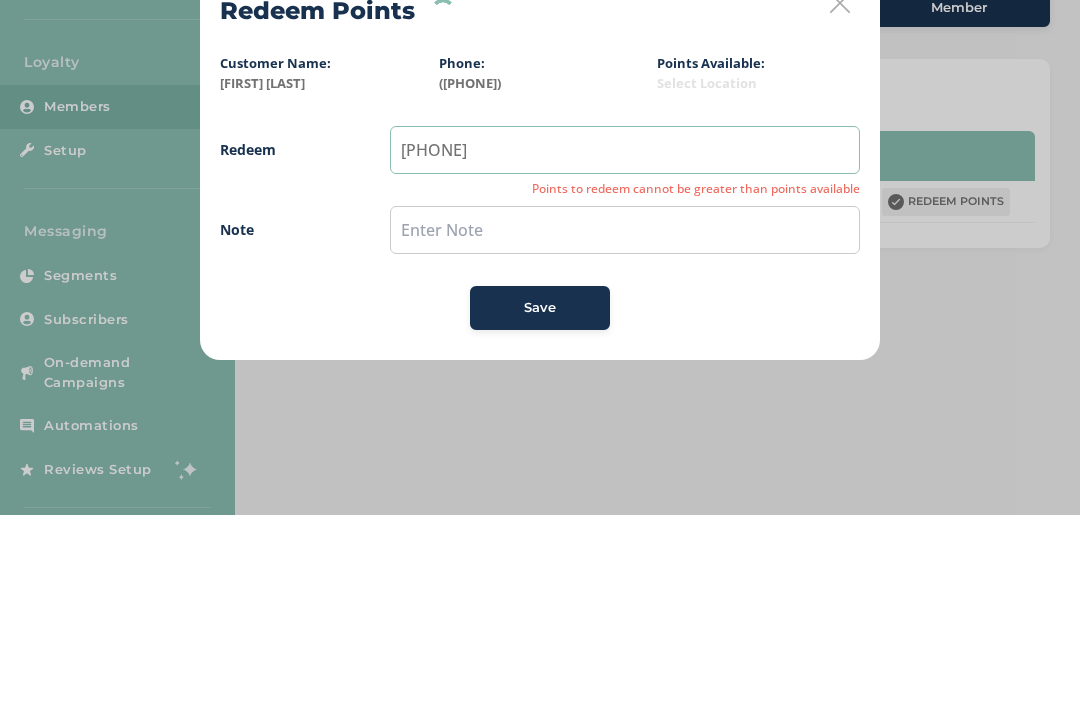type on "[PHONE]" 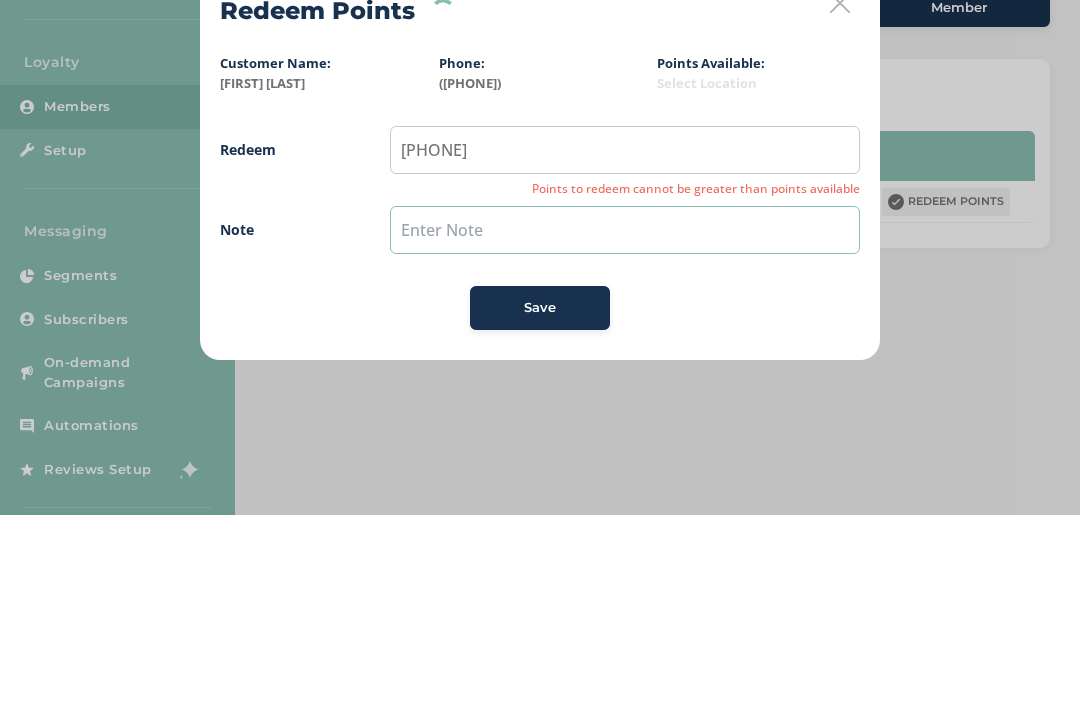 click at bounding box center [625, 422] 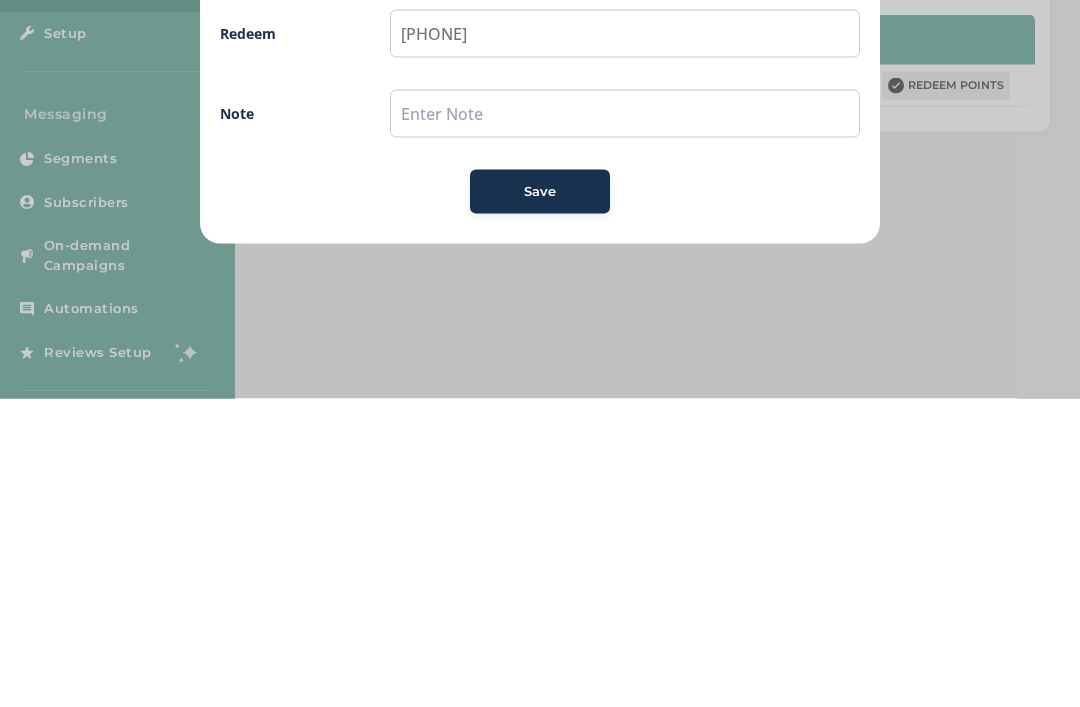 click on "Save" at bounding box center [540, 500] 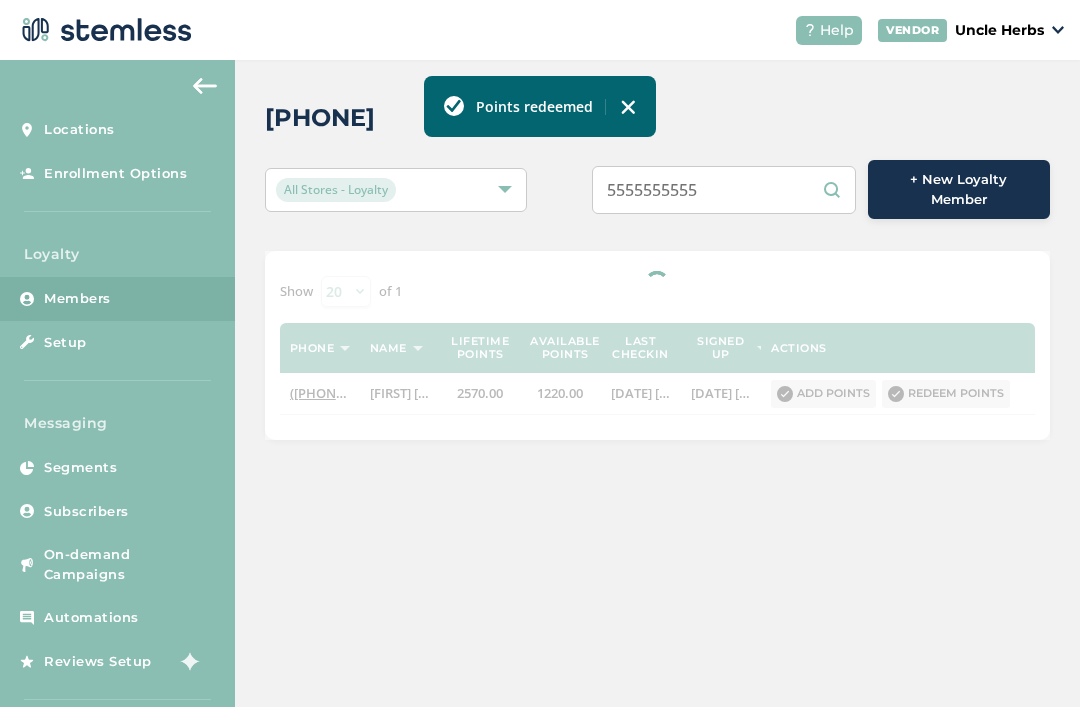 scroll, scrollTop: 0, scrollLeft: 0, axis: both 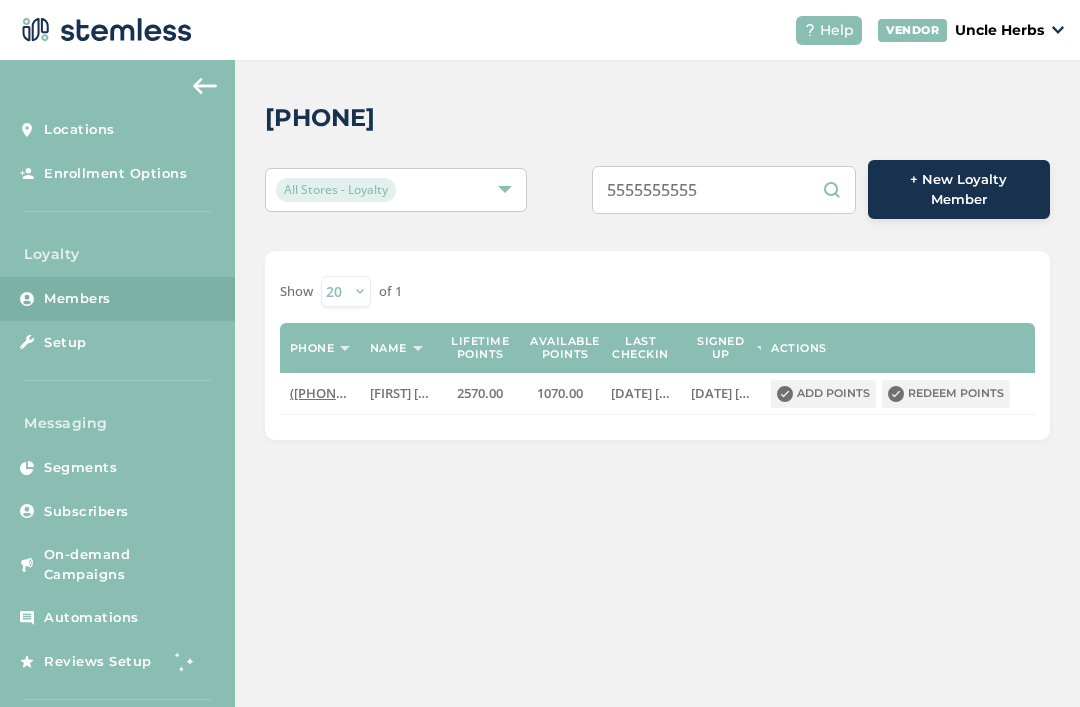 click on "5555555555" at bounding box center (724, 190) 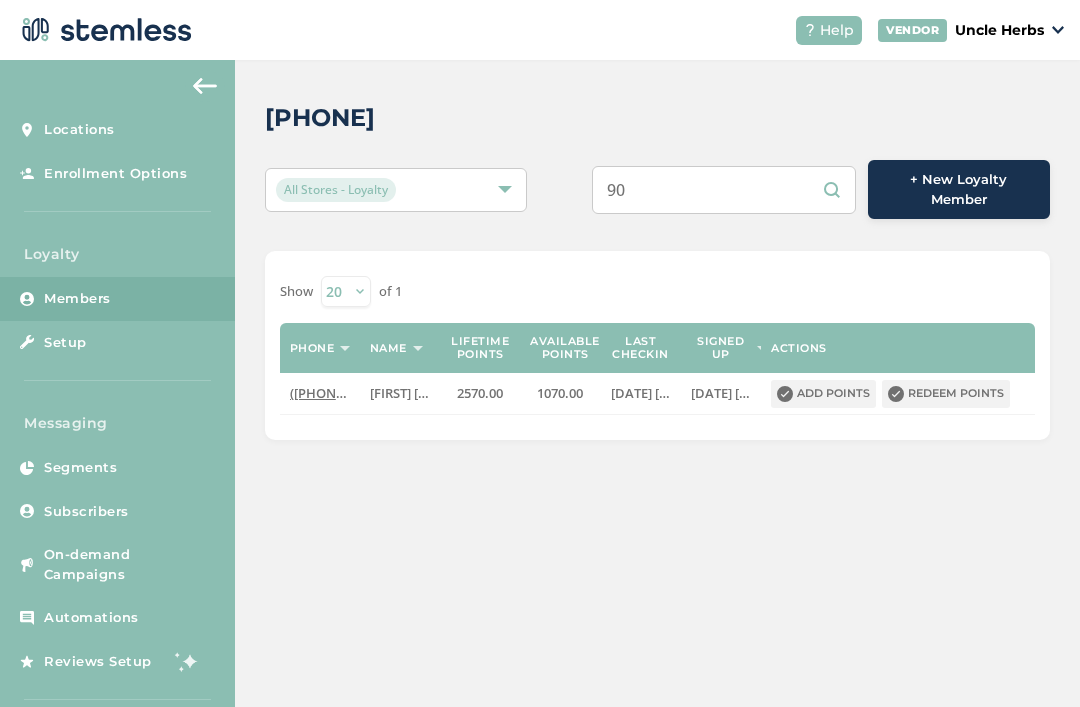 type on "9" 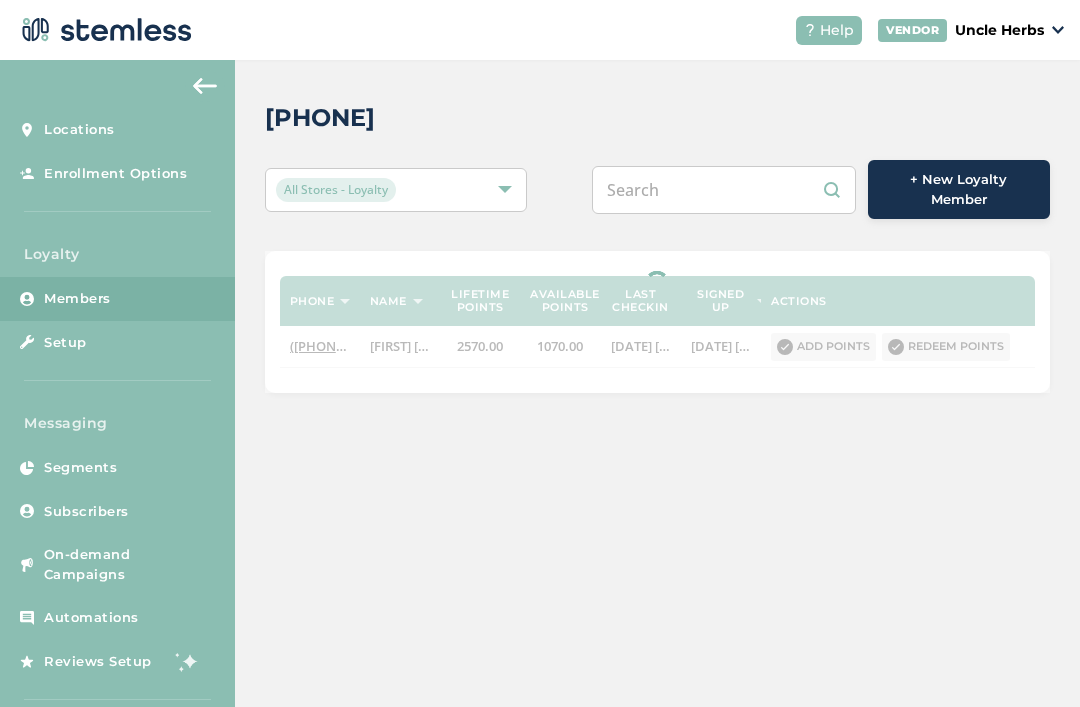 click at bounding box center [724, 190] 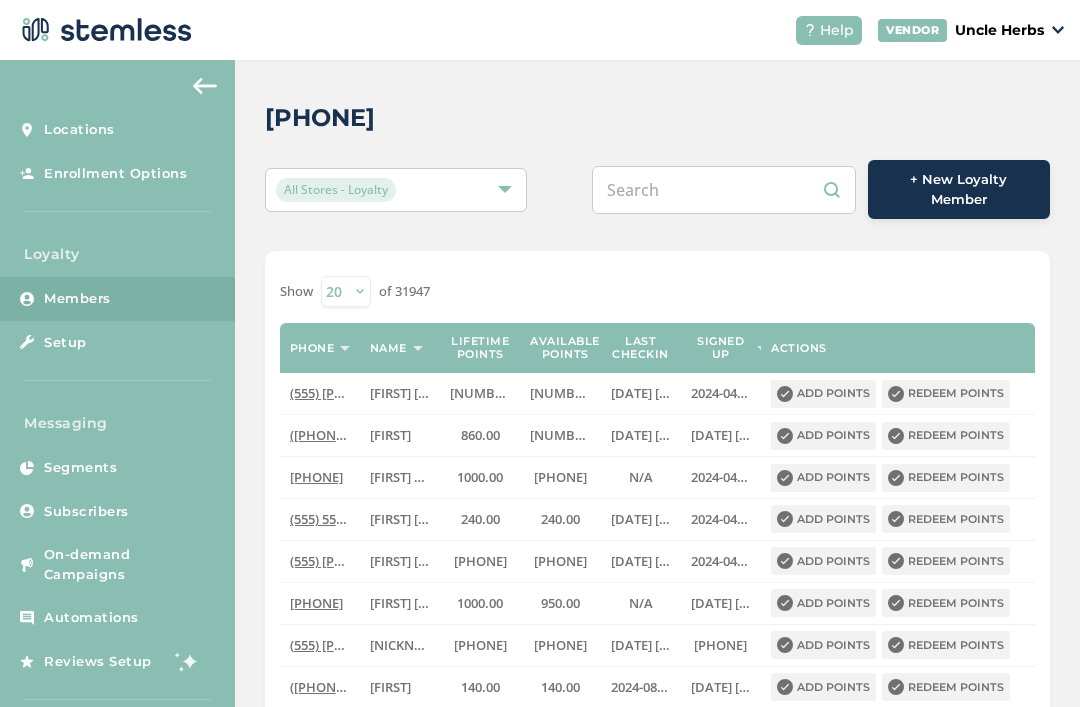 paste on "5555555555" 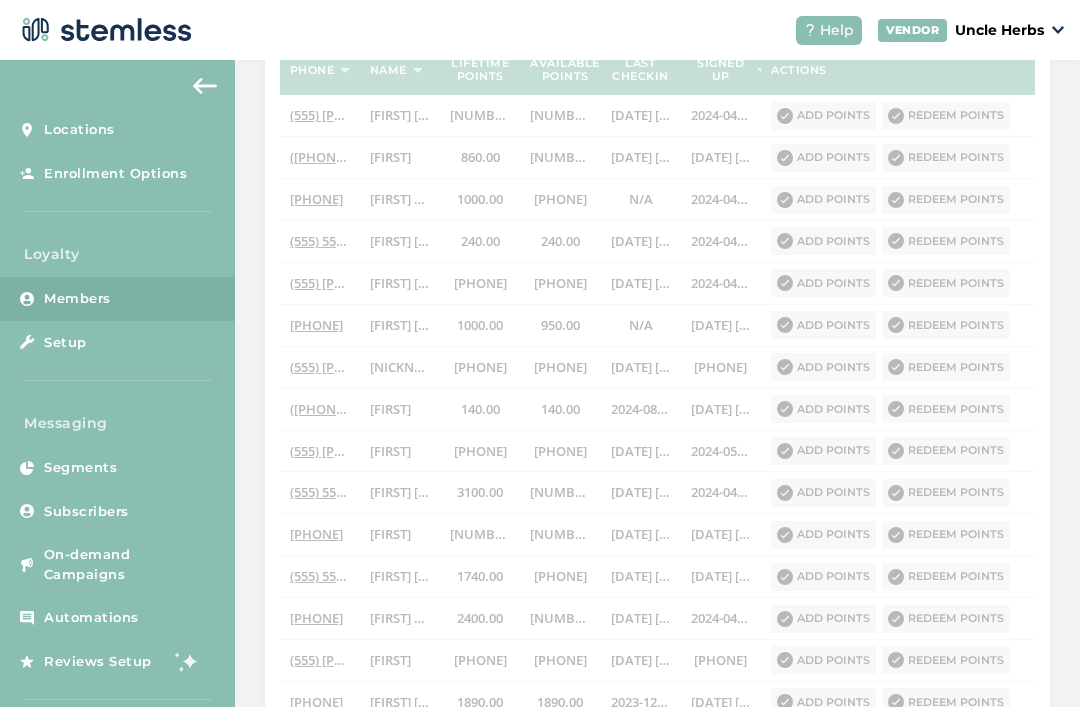 scroll, scrollTop: 0, scrollLeft: 0, axis: both 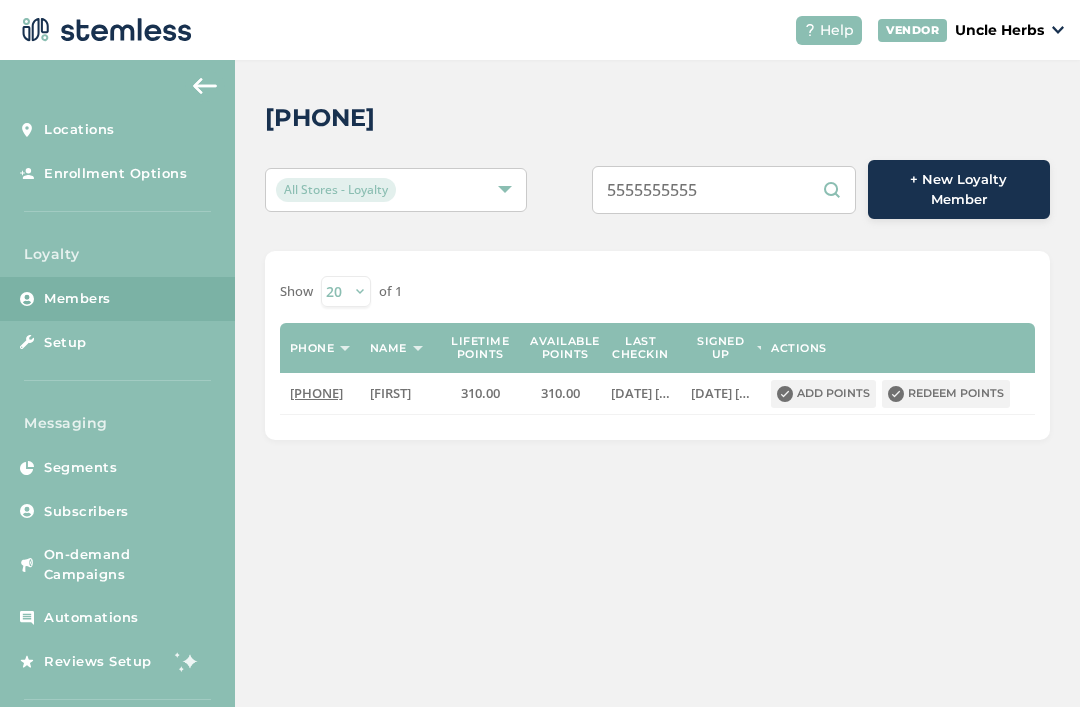 click on "5555555555" at bounding box center (724, 190) 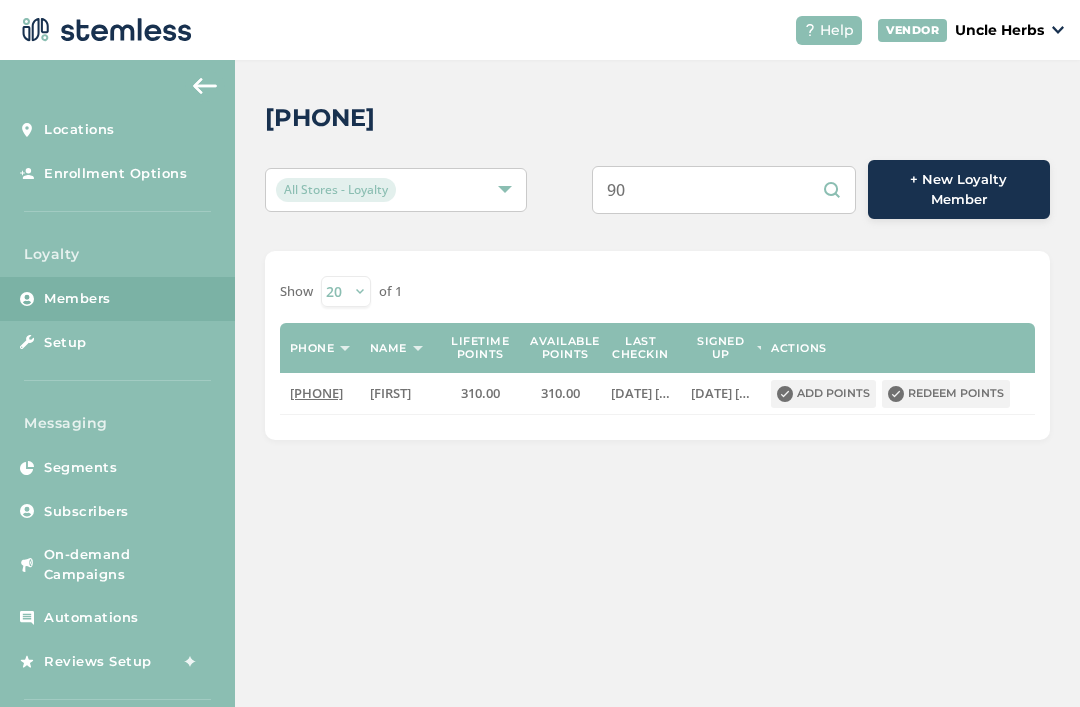 type on "9" 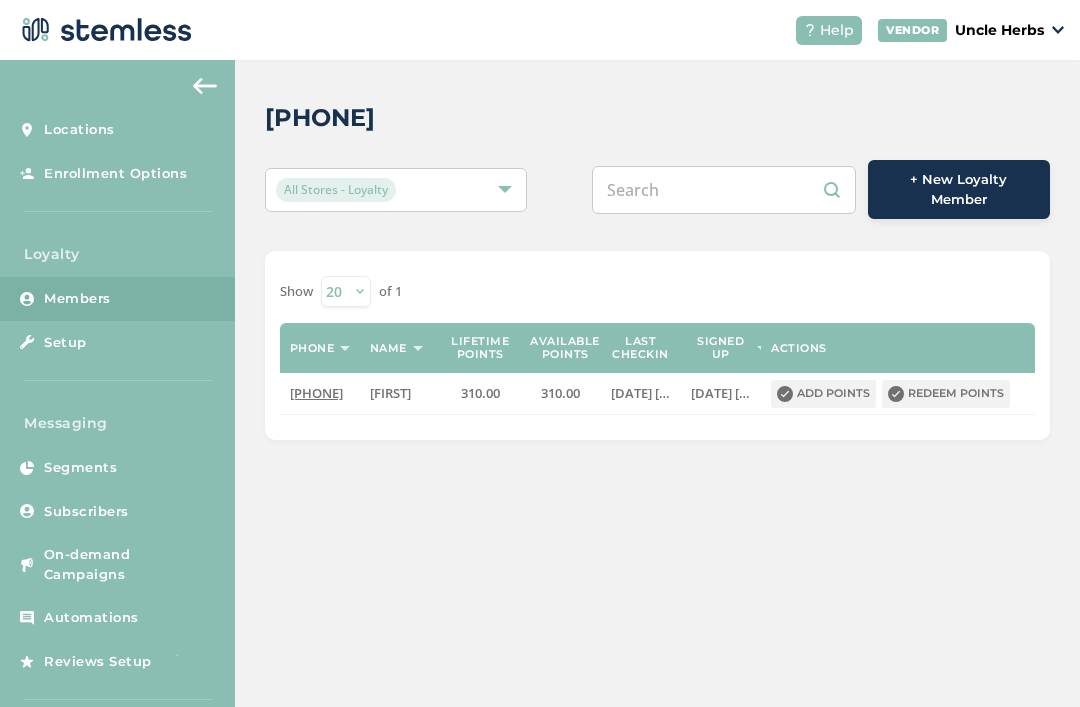 click at bounding box center [724, 190] 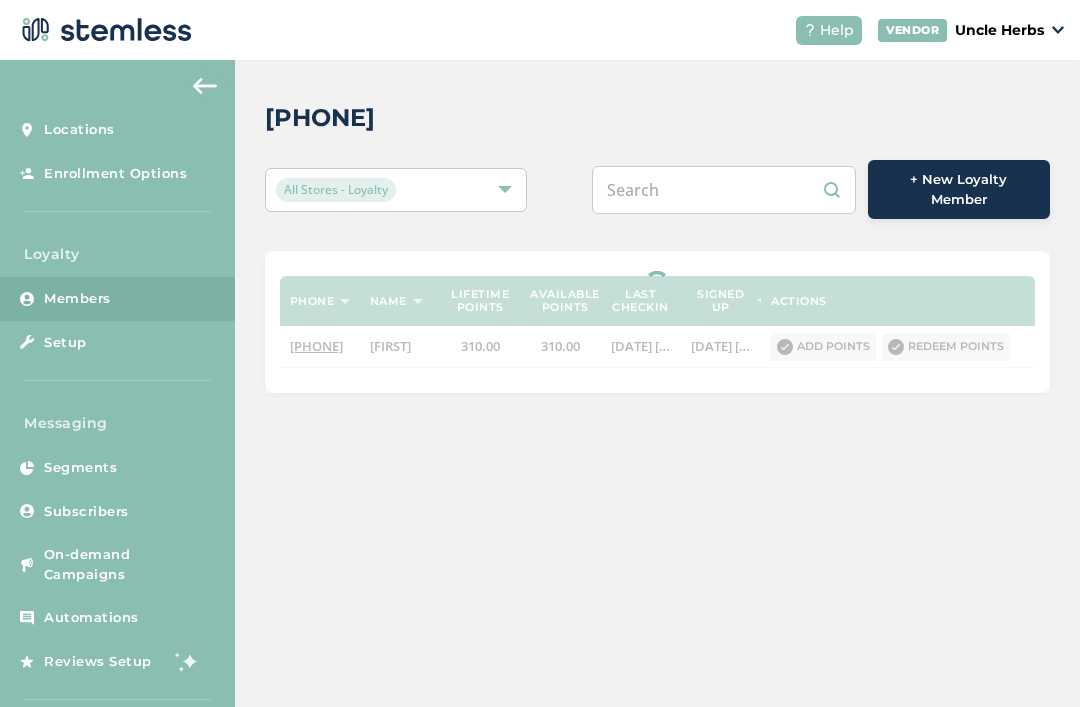 paste on "[PHONE]" 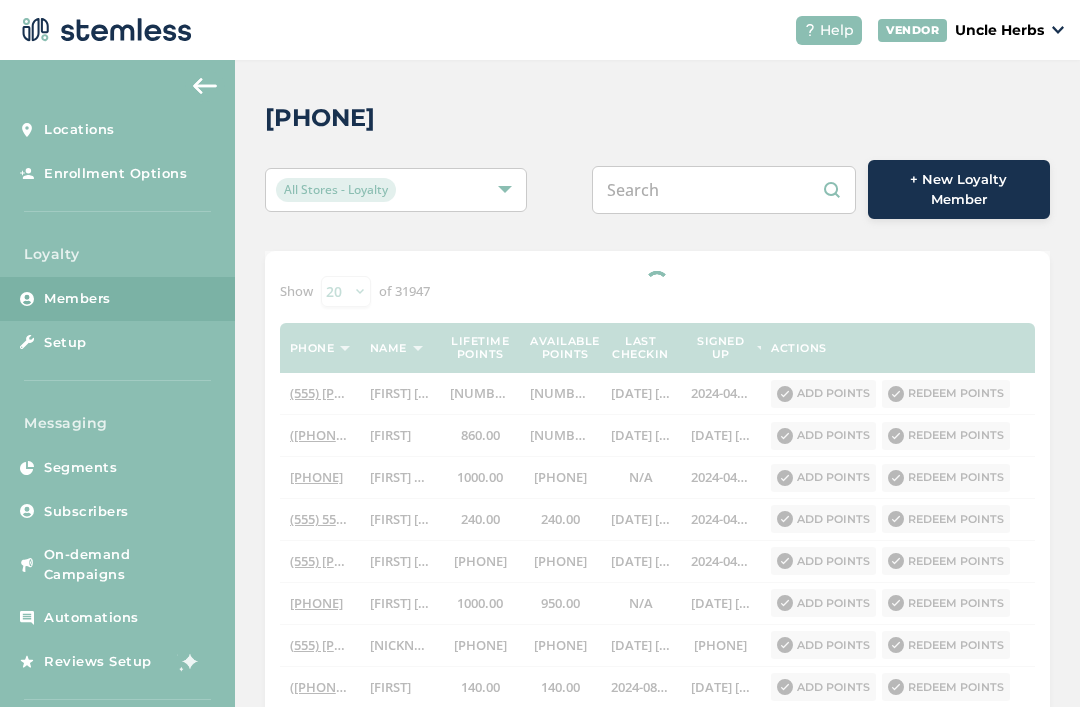 type on "[PHONE]" 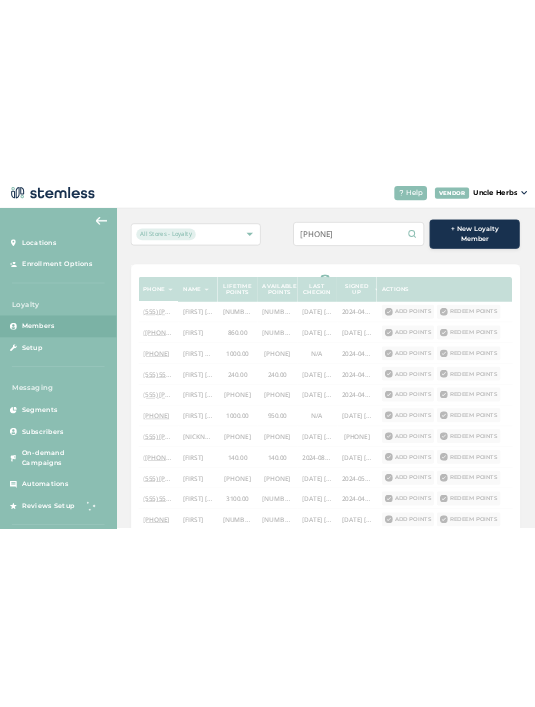 scroll, scrollTop: 0, scrollLeft: 0, axis: both 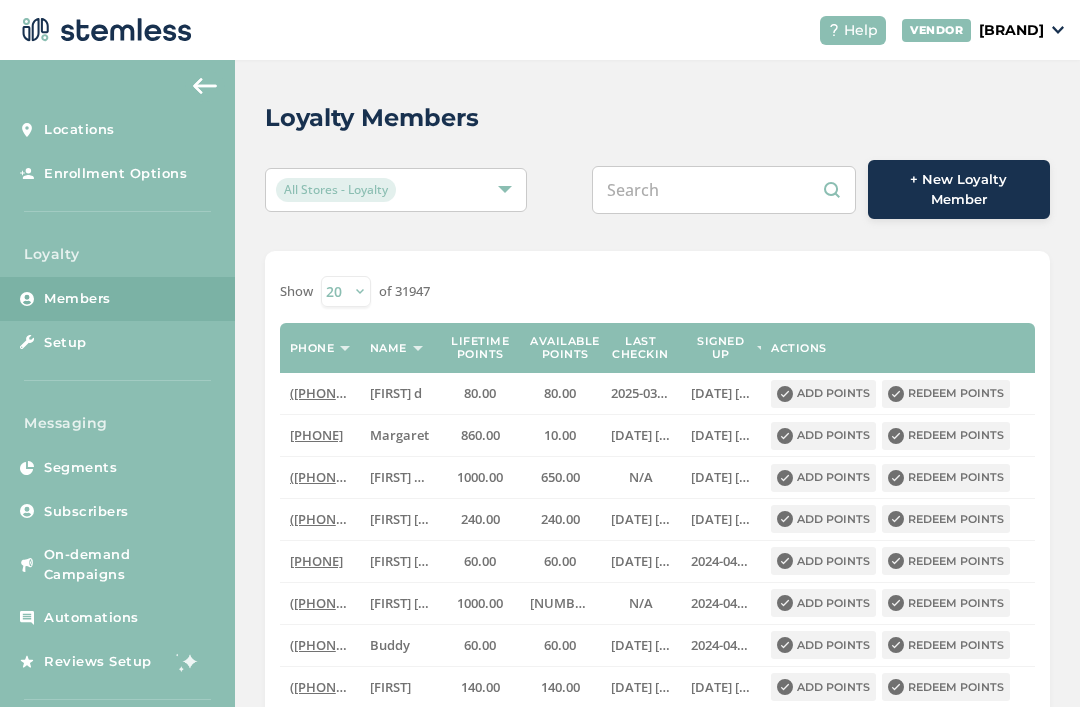 click at bounding box center (724, 190) 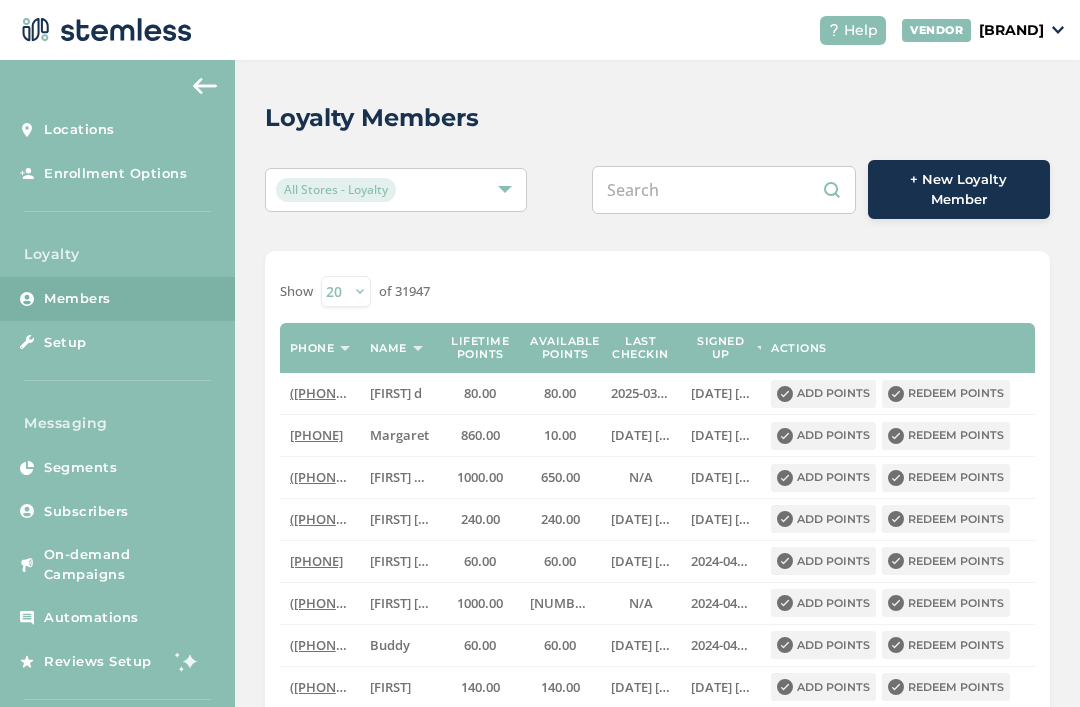 click at bounding box center [724, 190] 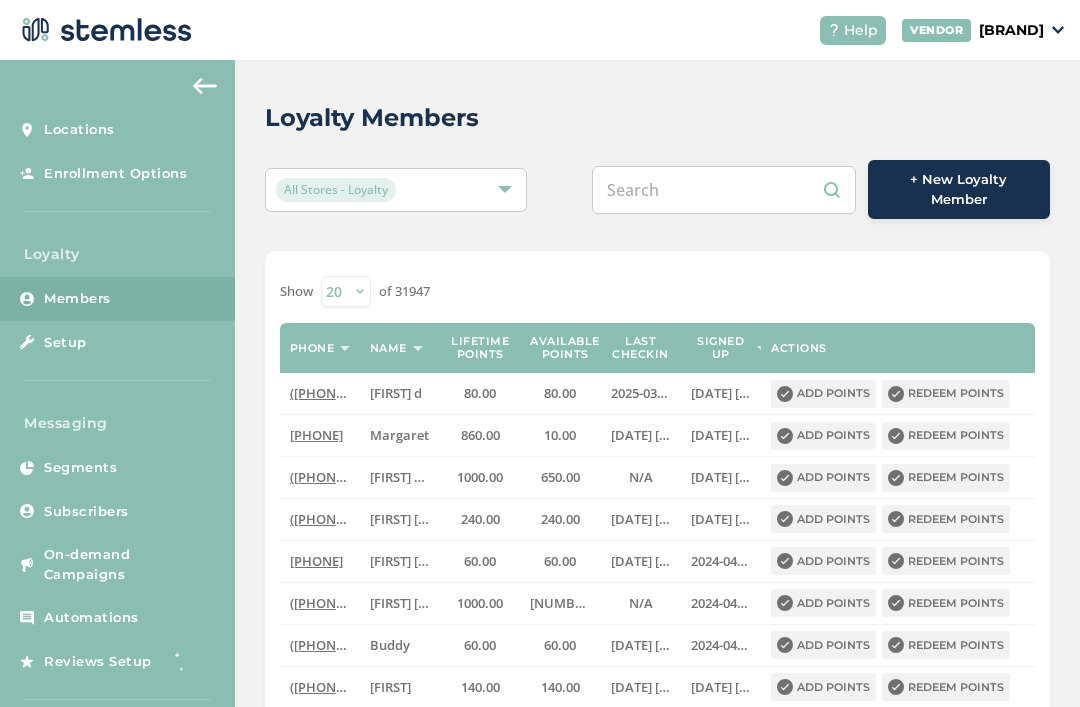 paste on "9079474150" 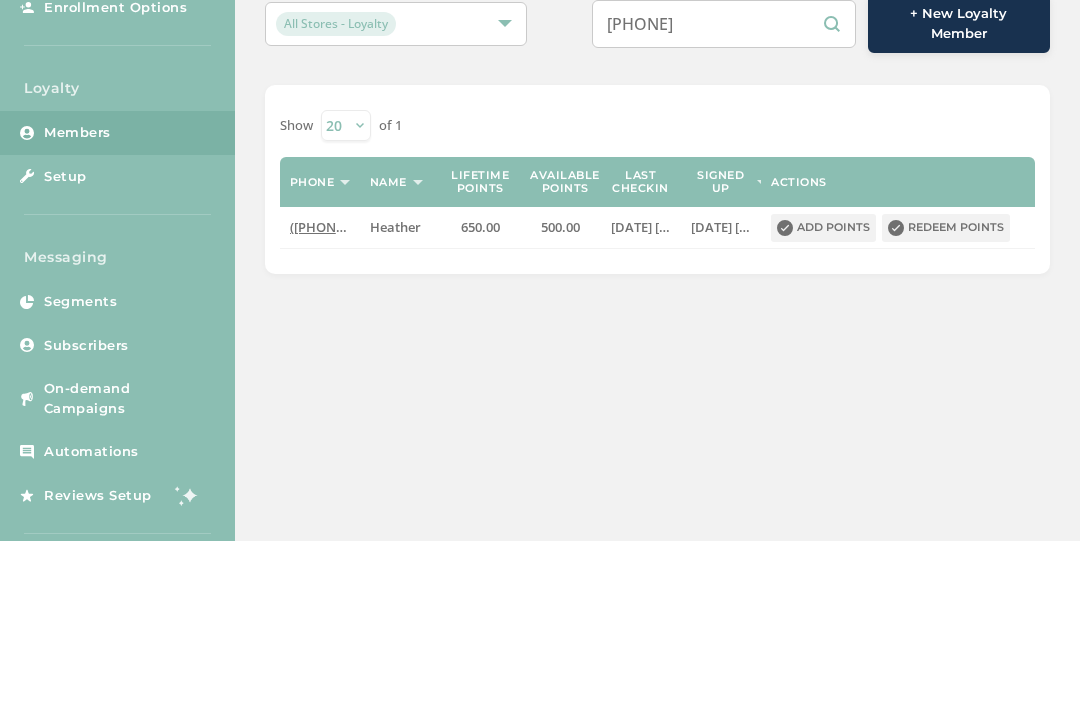 scroll, scrollTop: 34, scrollLeft: 0, axis: vertical 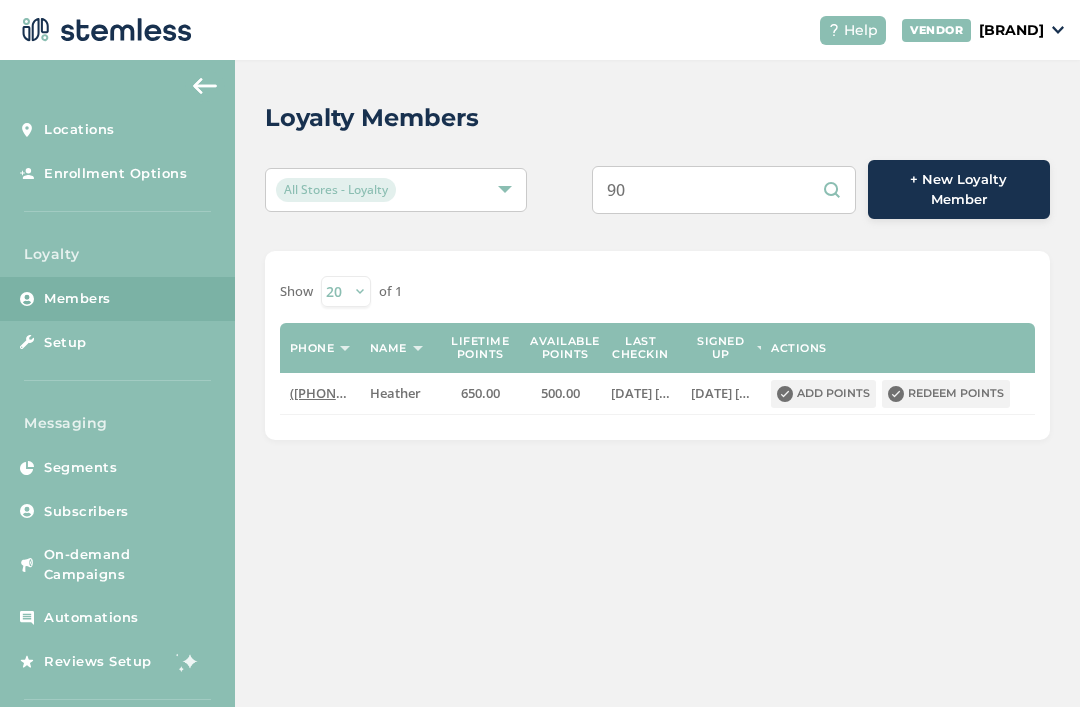 type on "9" 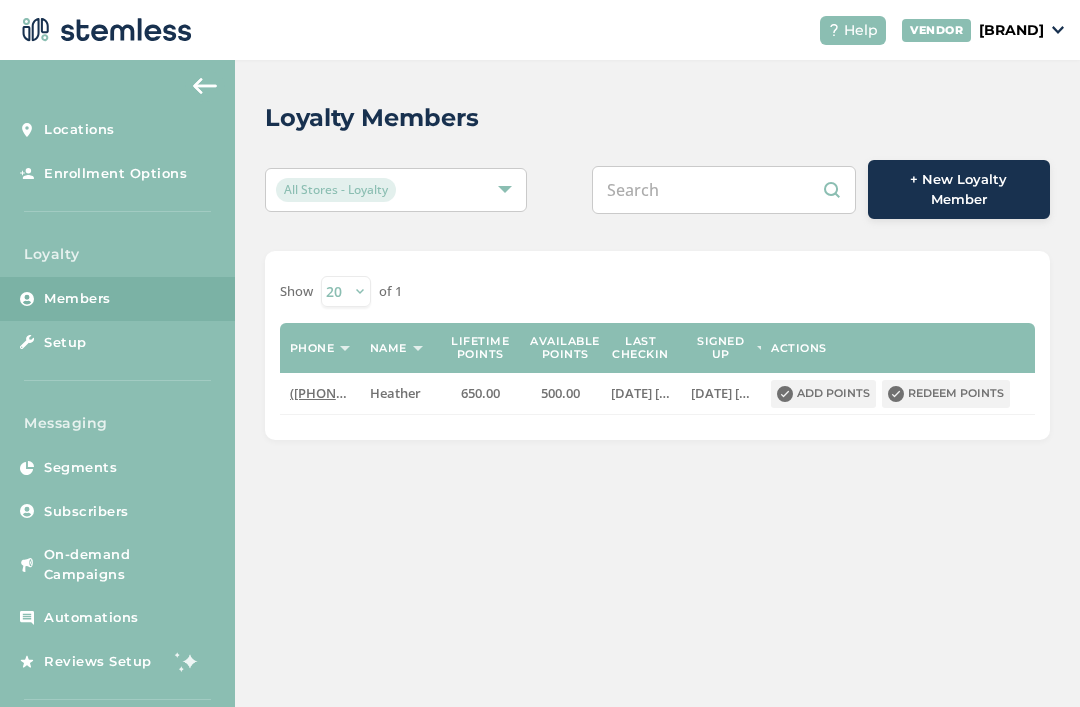 click at bounding box center (724, 190) 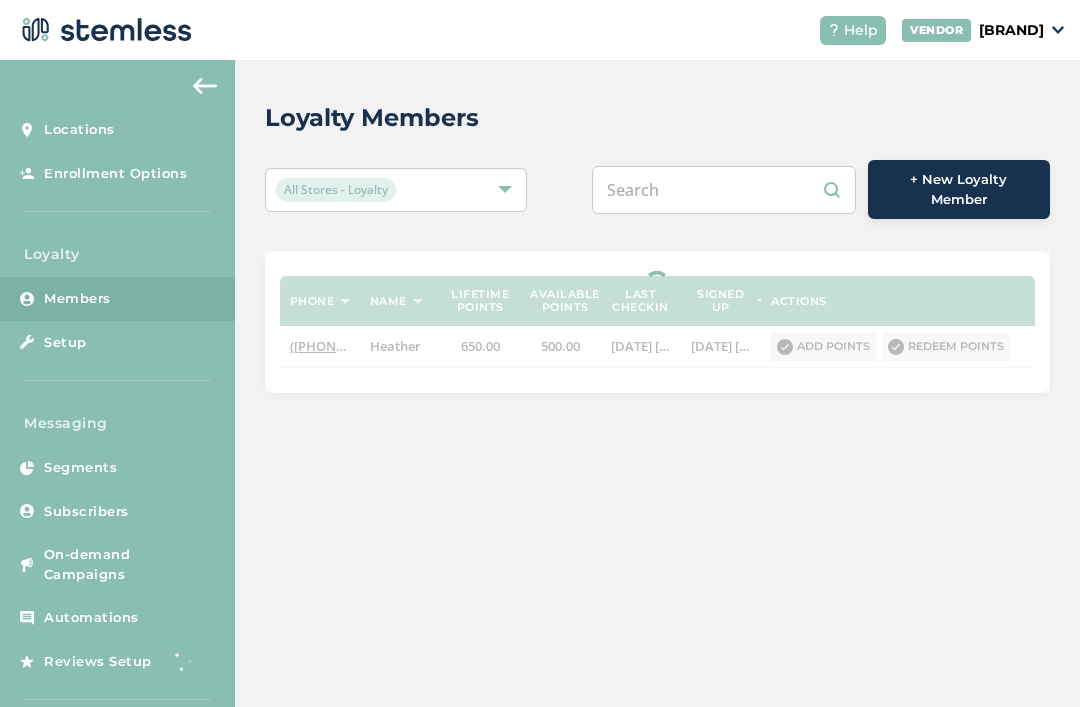 paste on "(716) 998-6061" 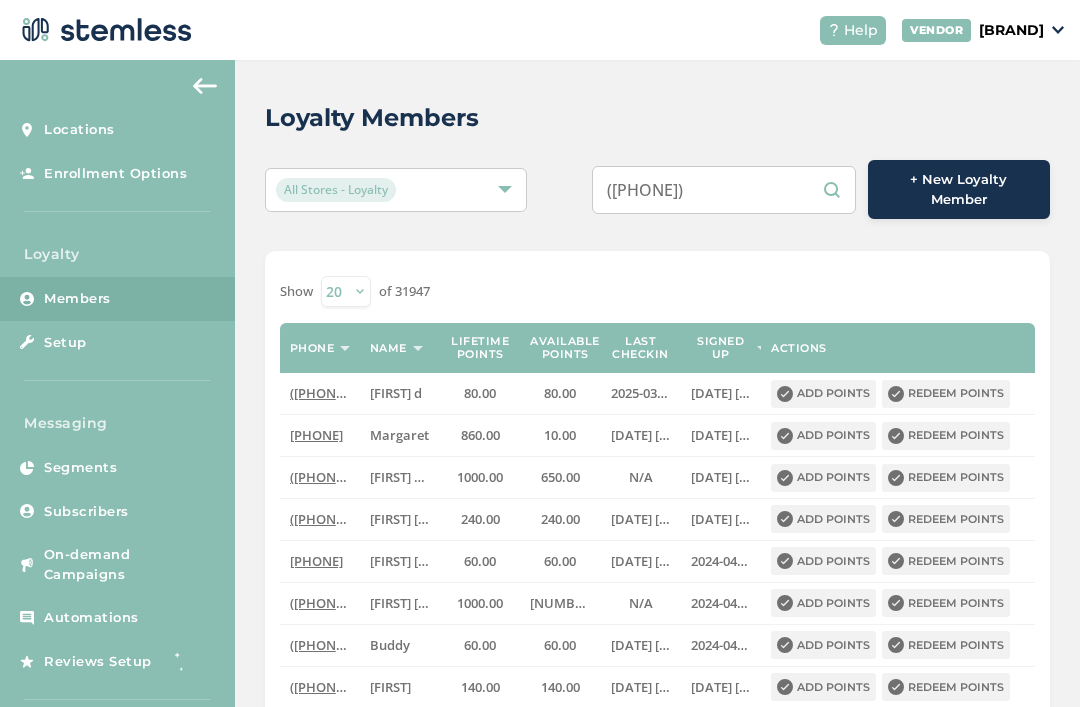click on "(716) 998-6061" at bounding box center [724, 190] 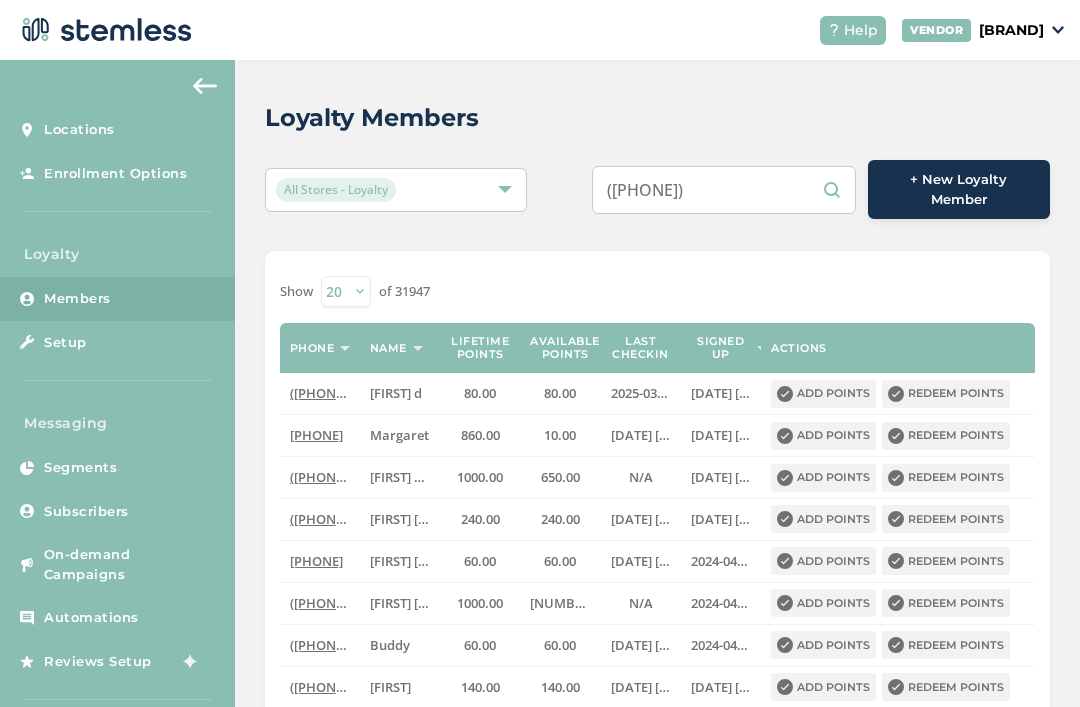 click on "(716) 998-6061" at bounding box center [724, 190] 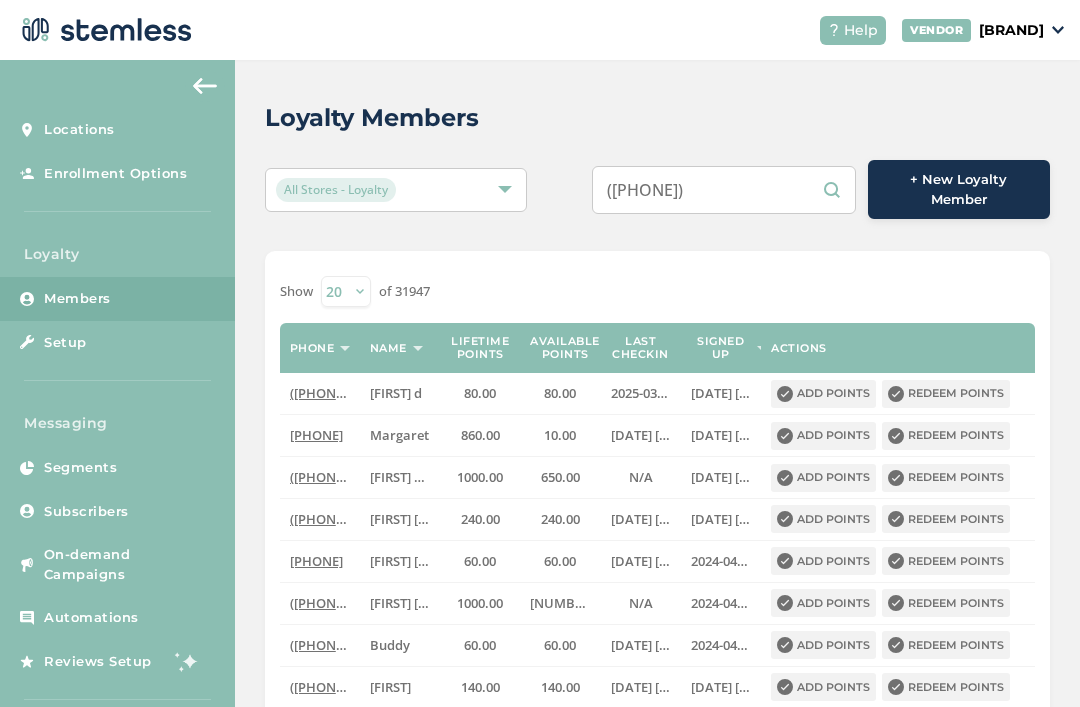 click on "(716) 9986061" at bounding box center (724, 190) 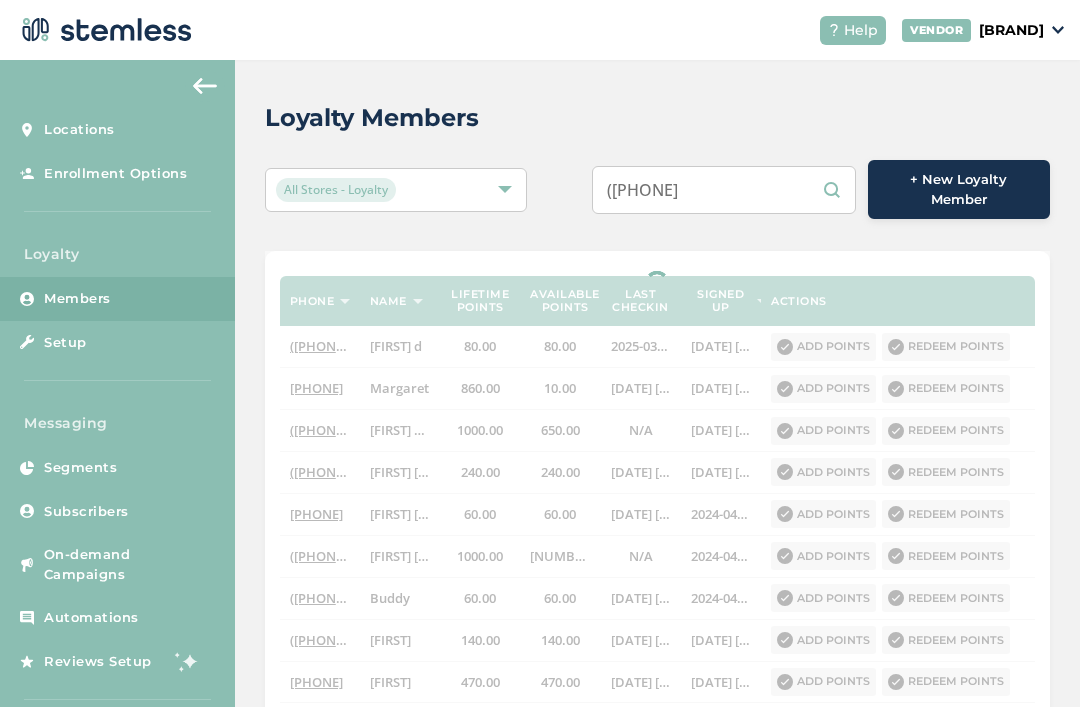 click on "(7169986061" at bounding box center (724, 190) 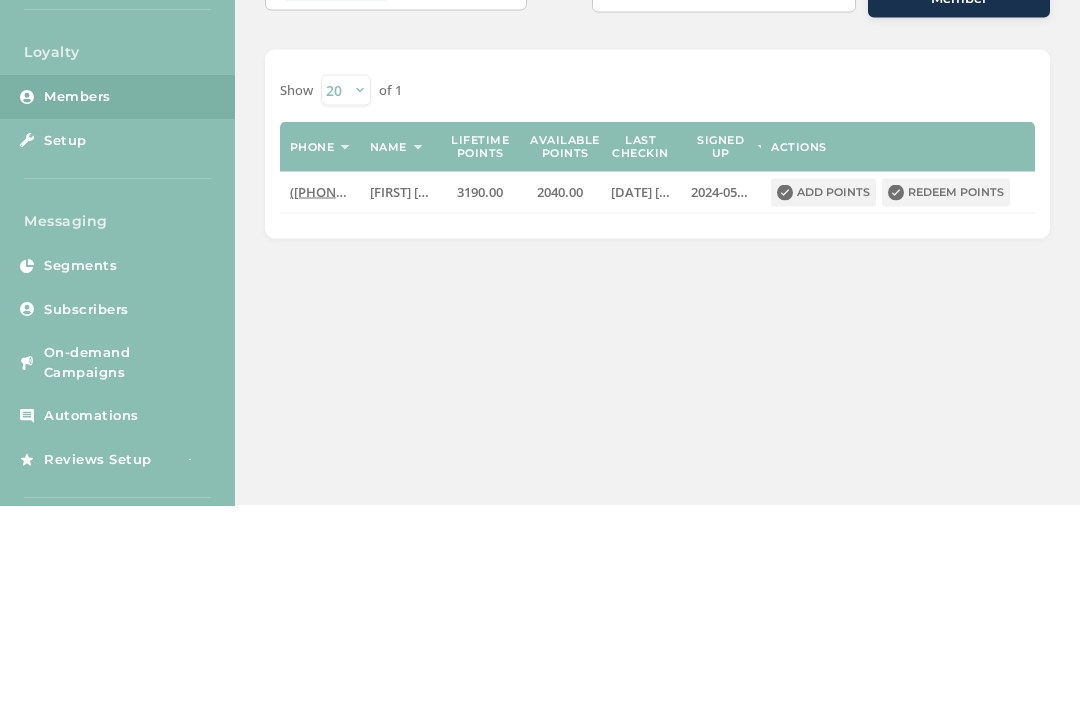 scroll, scrollTop: 34, scrollLeft: 0, axis: vertical 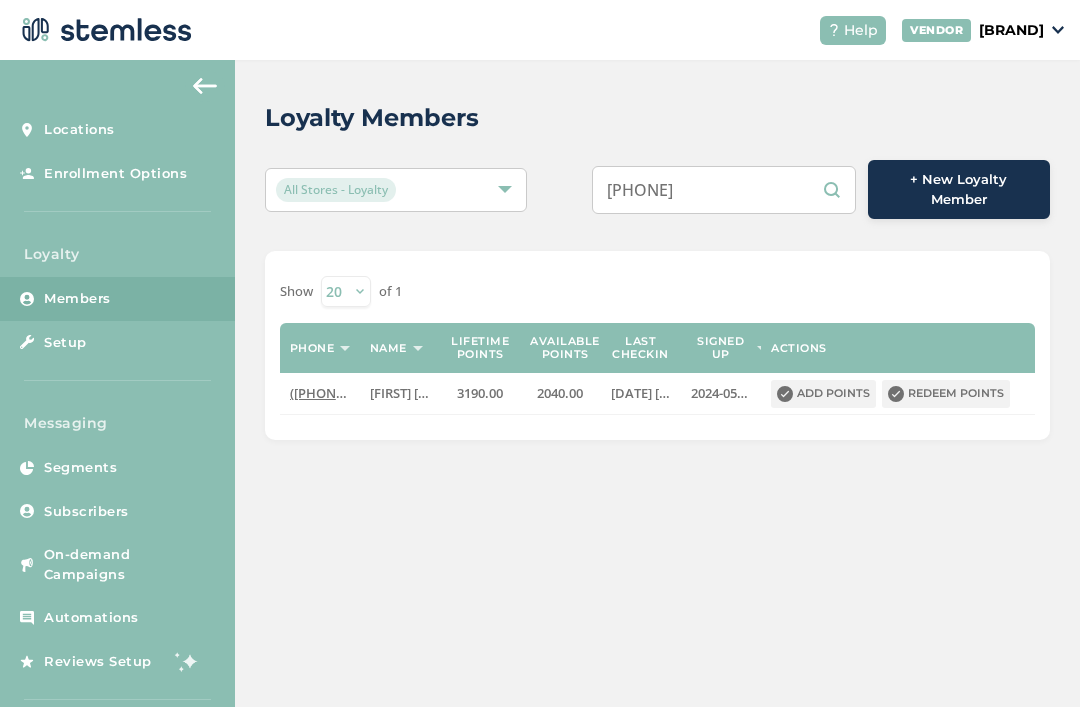 click on "7169986061" at bounding box center [724, 190] 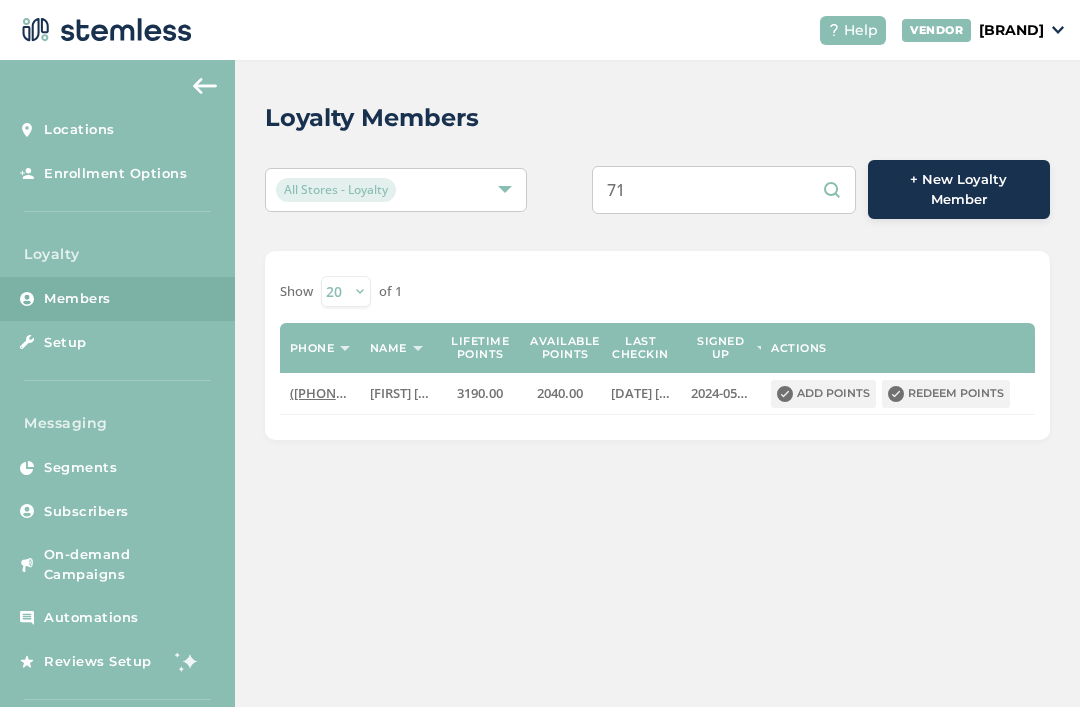 type on "7" 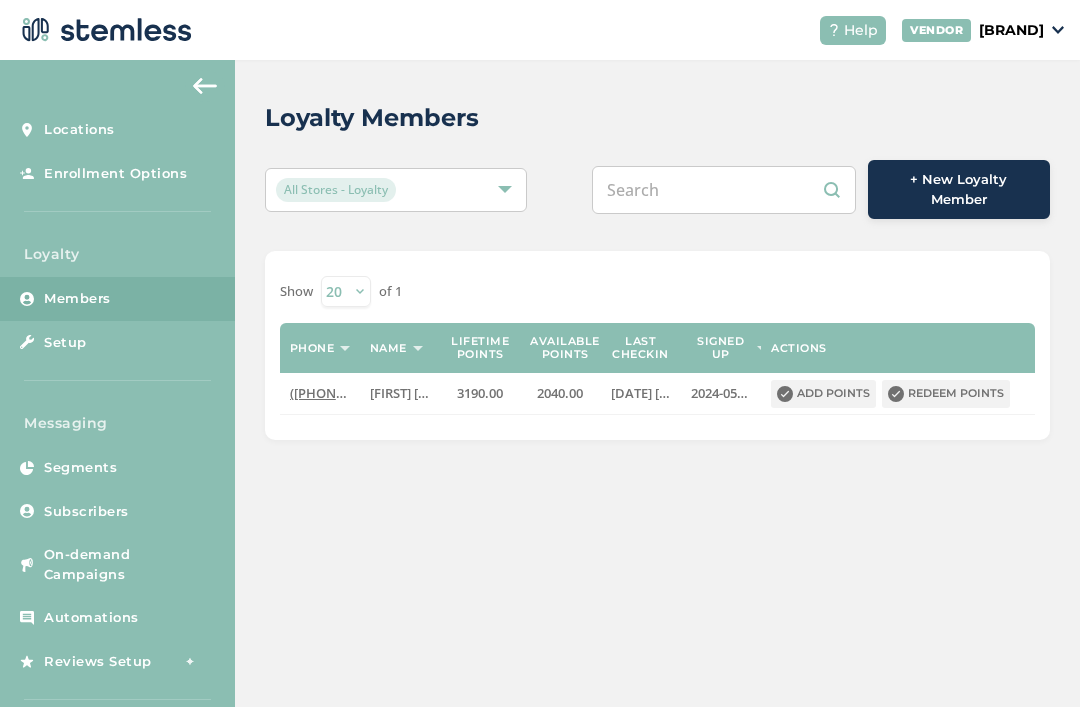 click at bounding box center [724, 190] 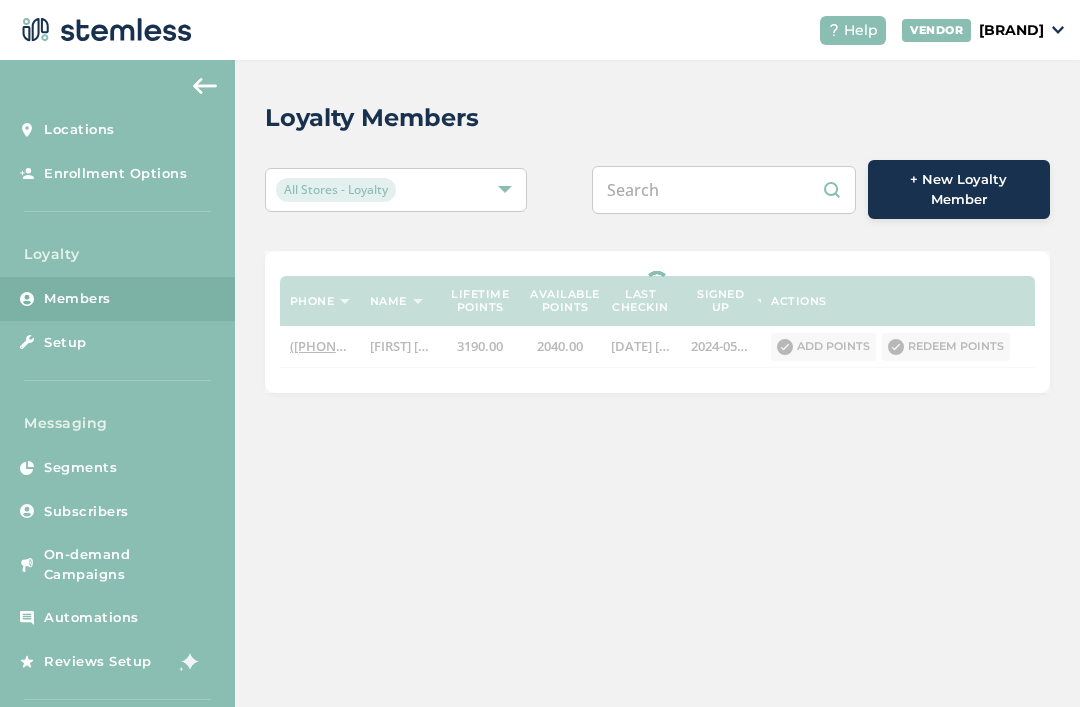 paste on "(907) 947-2744" 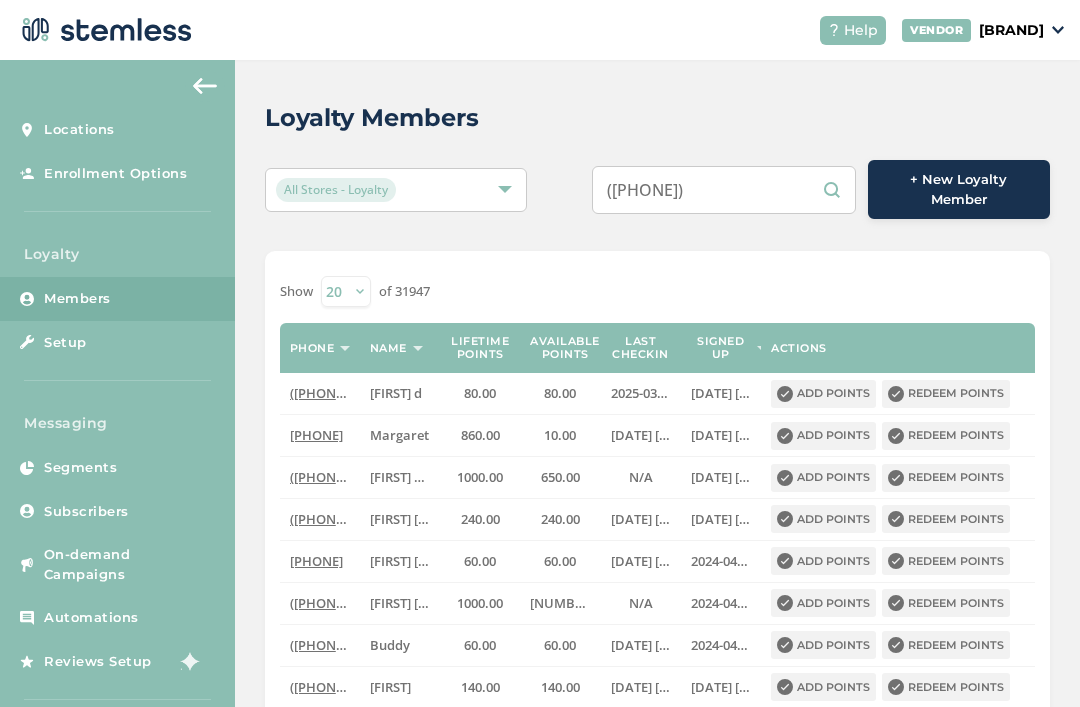 click on "(907) 947-2744" at bounding box center (724, 190) 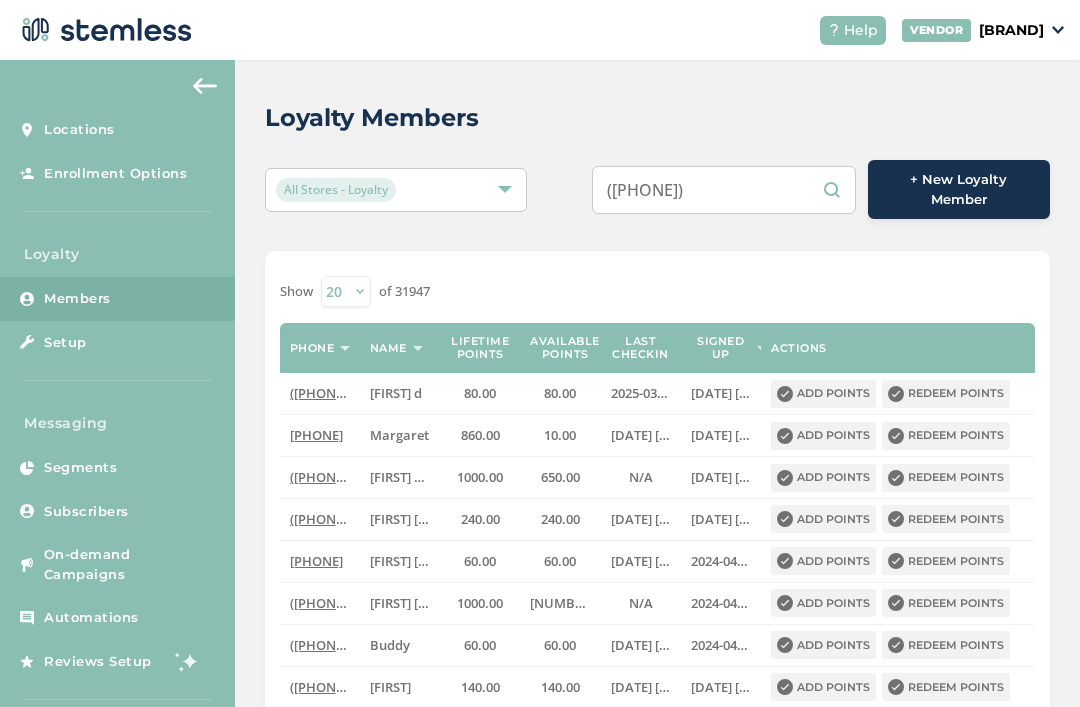 click on "(907) 947-2744" at bounding box center [724, 190] 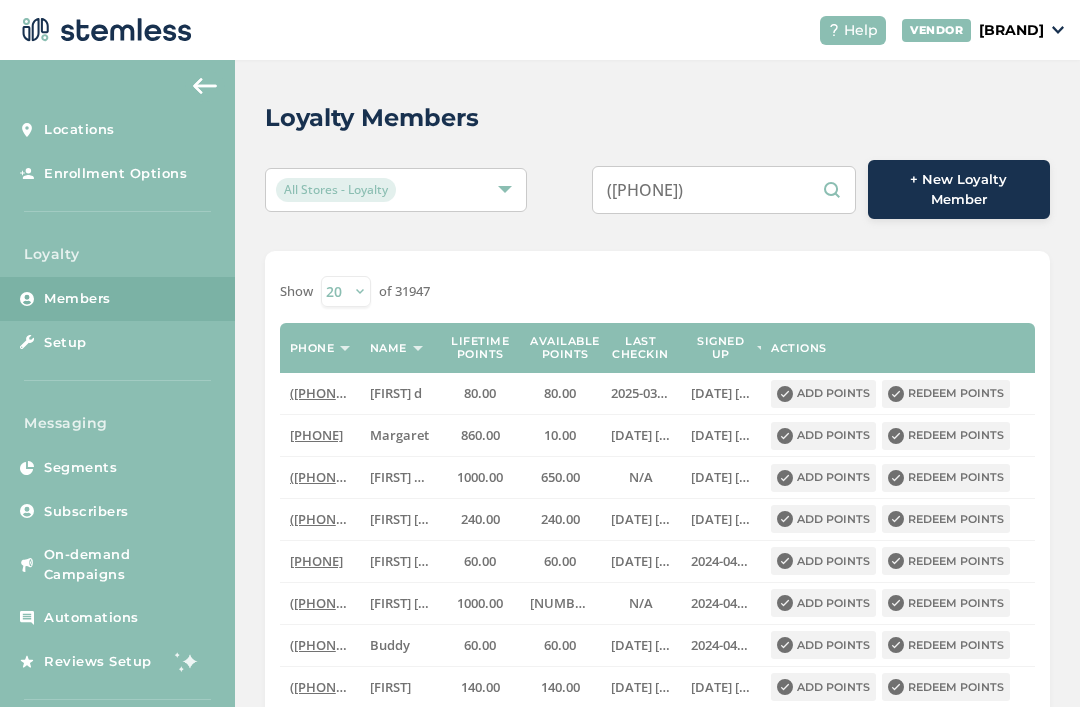 click on "(907) 947-2744" at bounding box center [724, 190] 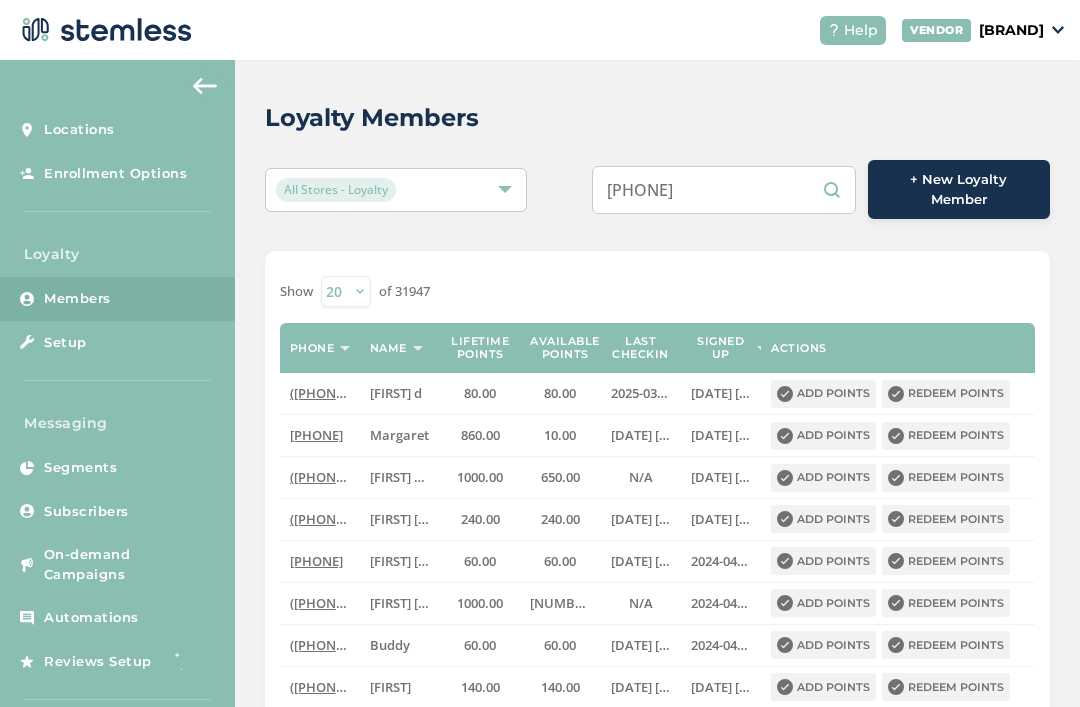 click on "(907) 9472744" at bounding box center [724, 190] 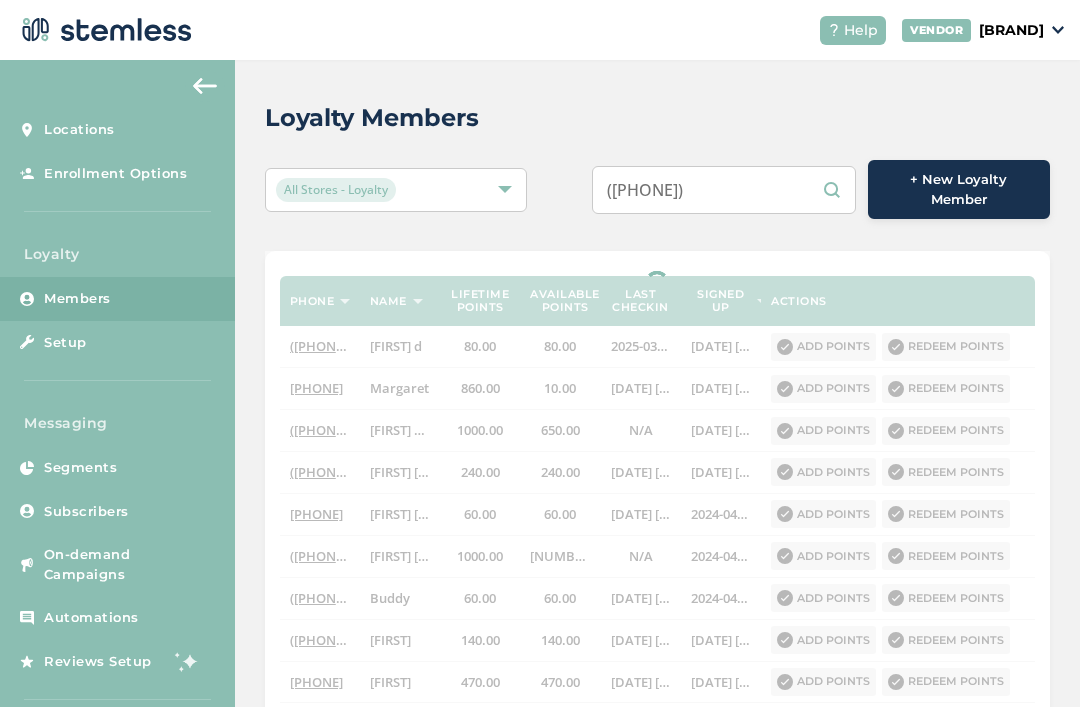 click on "(9079472744" at bounding box center [724, 190] 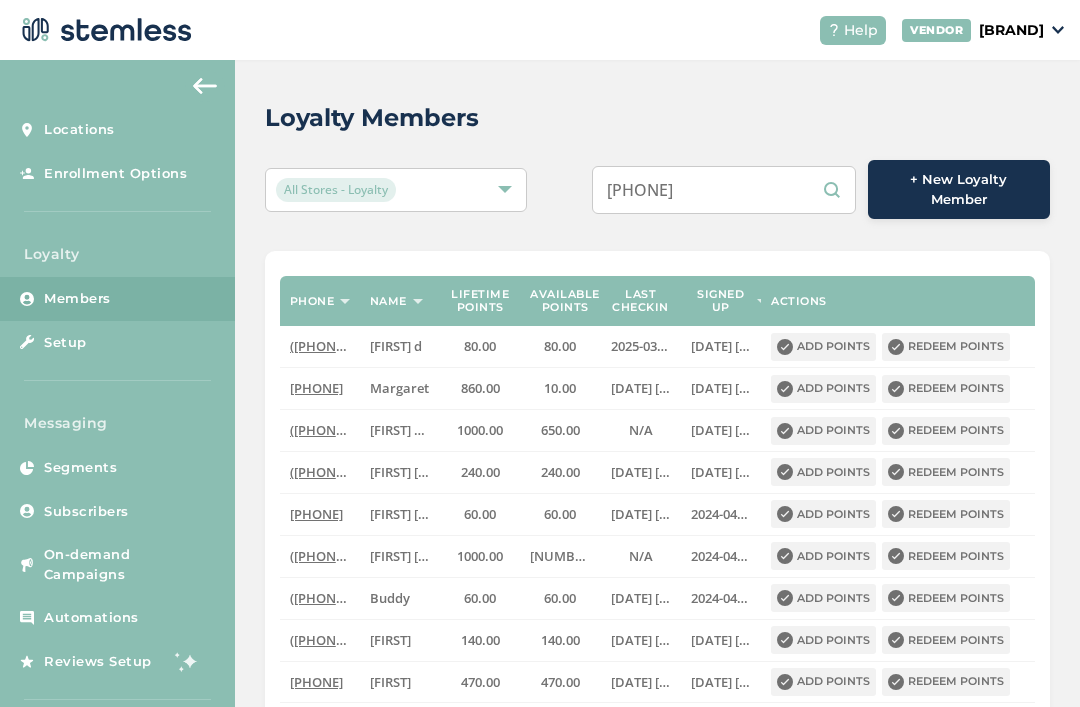 scroll, scrollTop: 0, scrollLeft: 0, axis: both 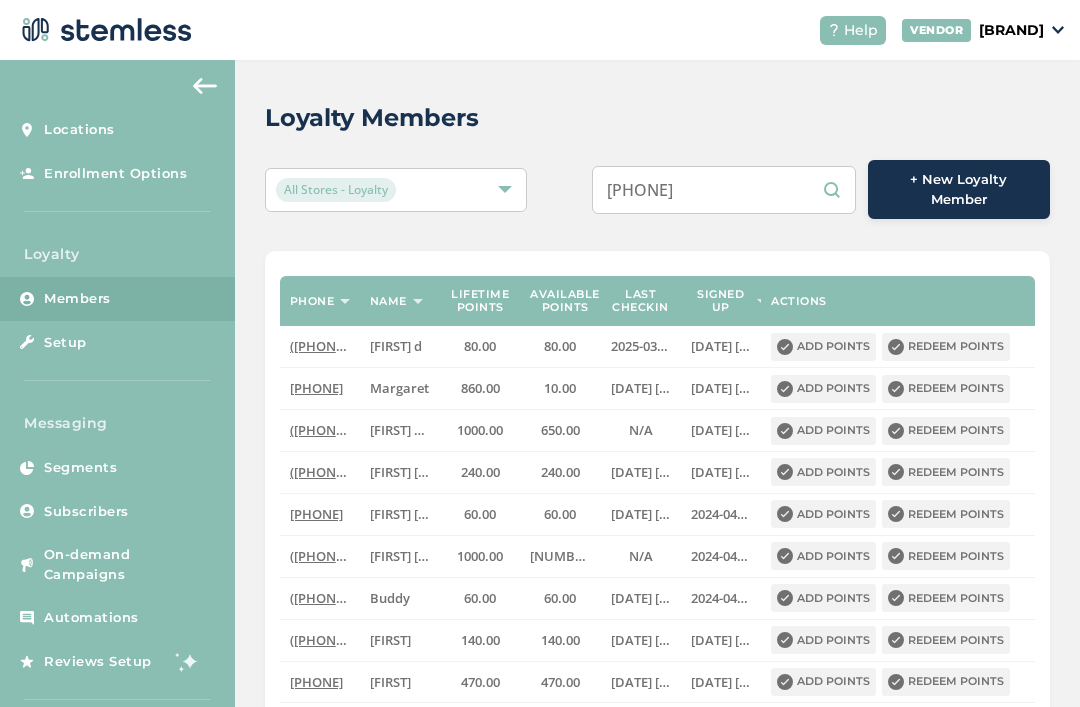 click on "9079472744" at bounding box center [724, 190] 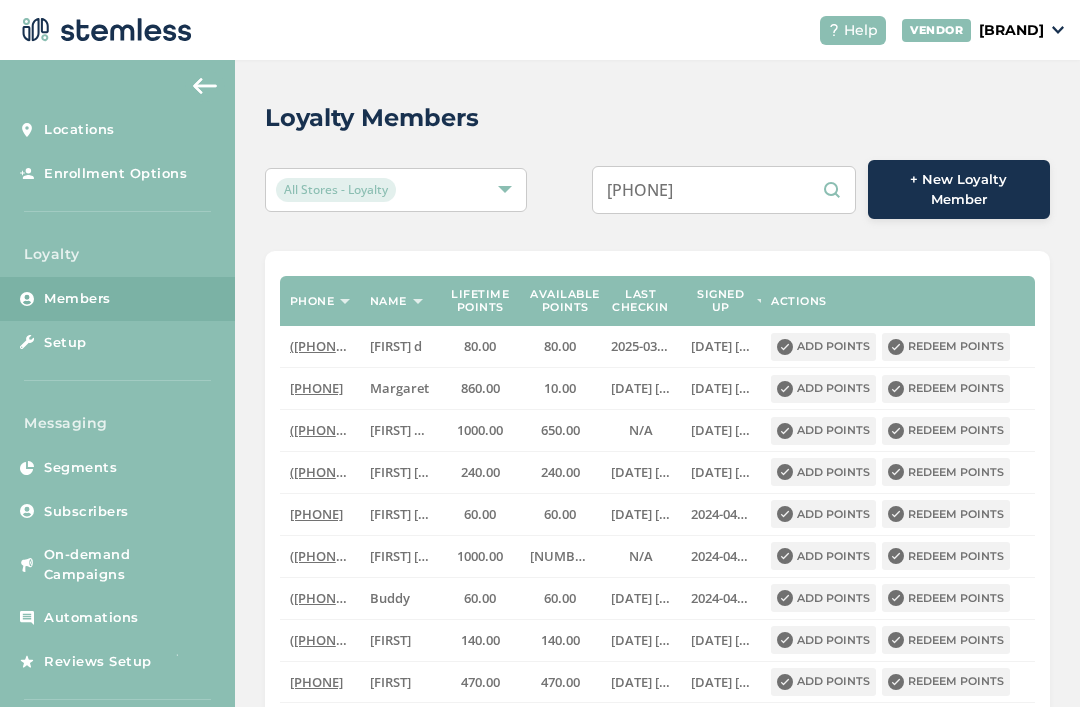 click on "9079472744" at bounding box center [724, 190] 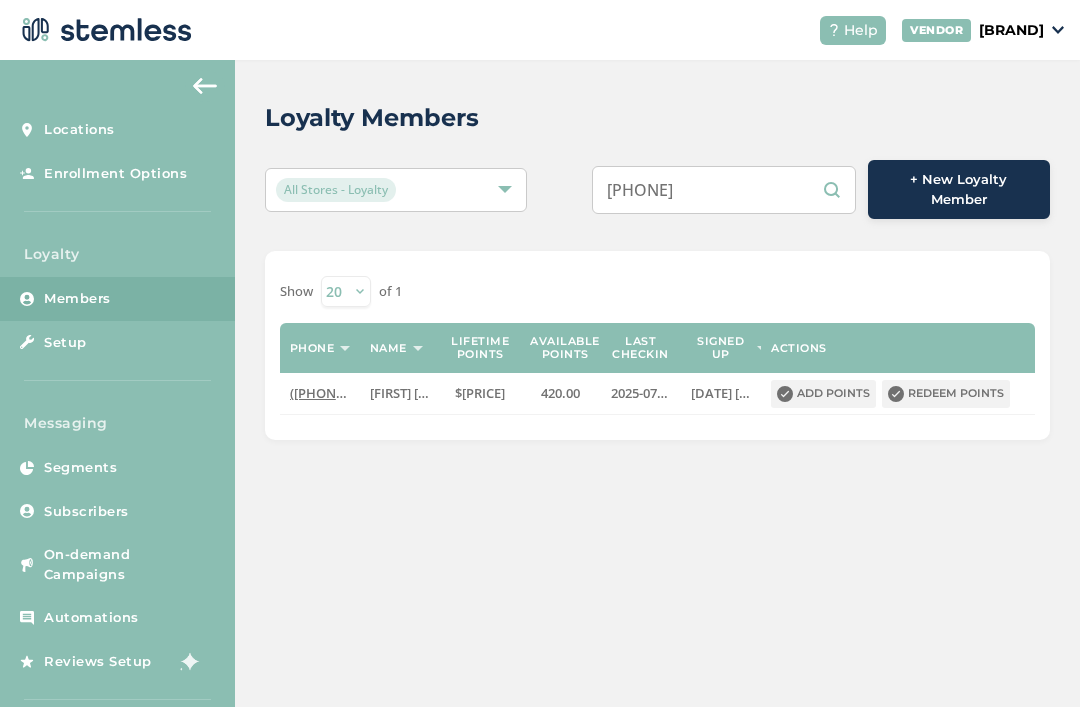 type on "9079472744" 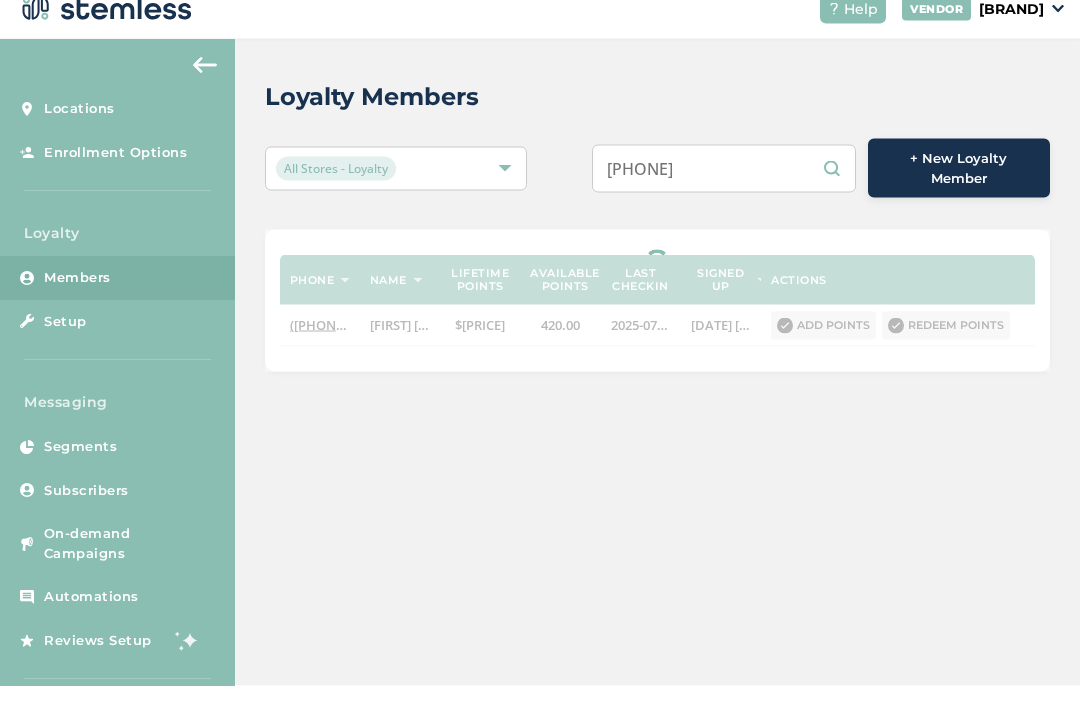 scroll, scrollTop: 0, scrollLeft: 0, axis: both 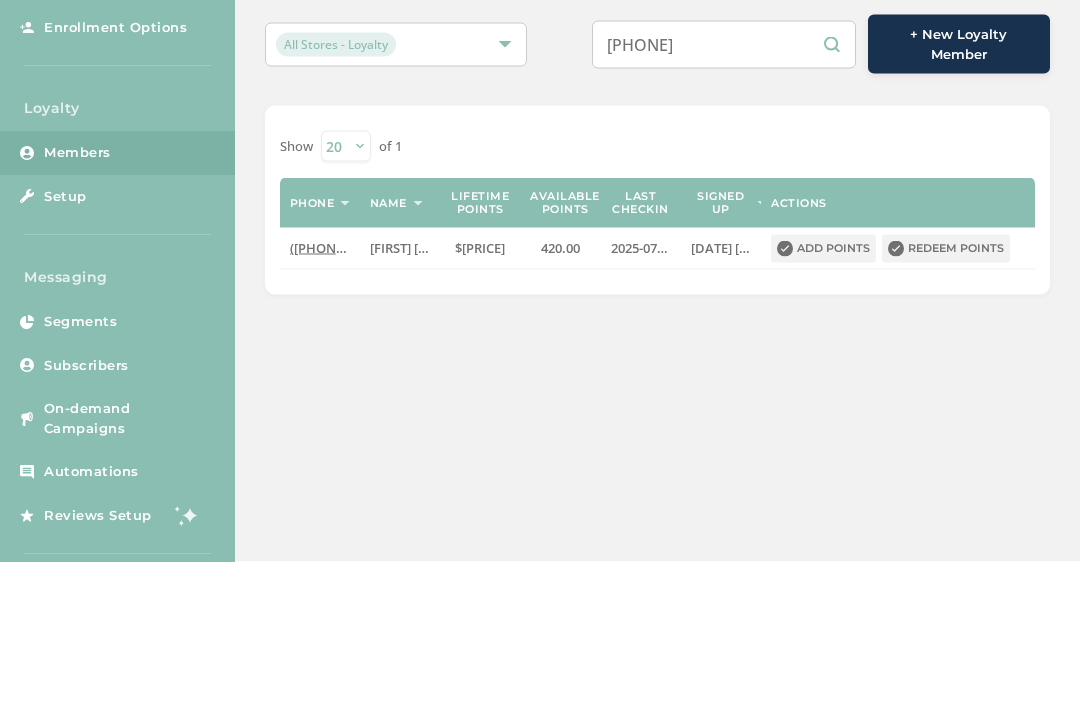 click on "Redeem points" at bounding box center [946, 394] 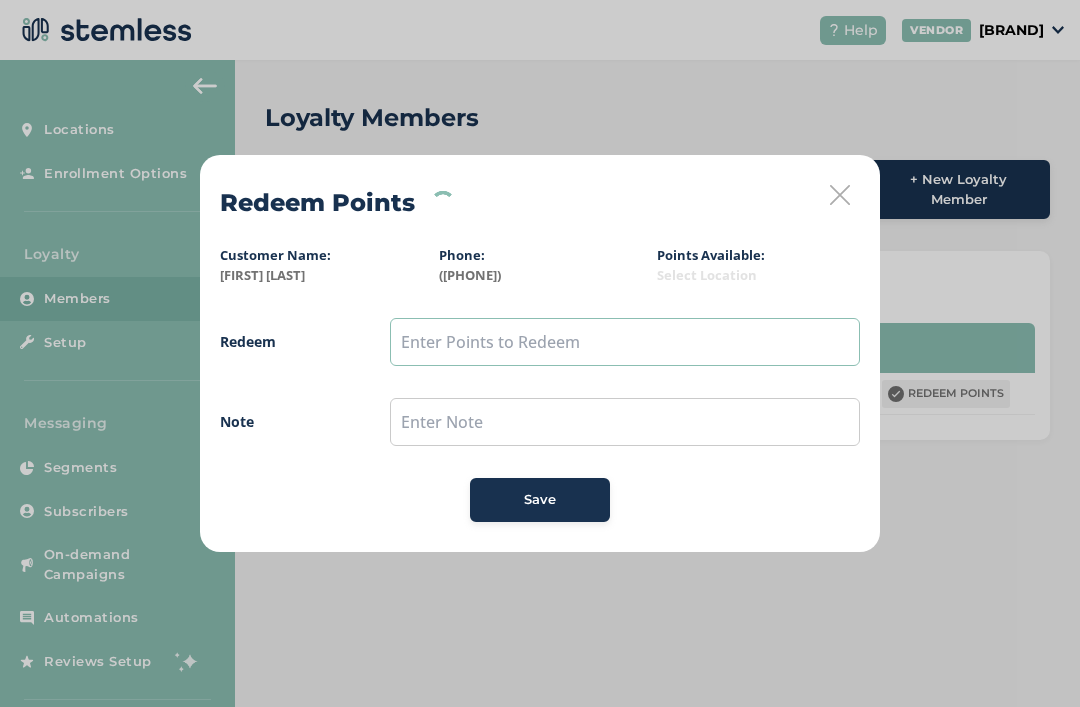 click at bounding box center (625, 342) 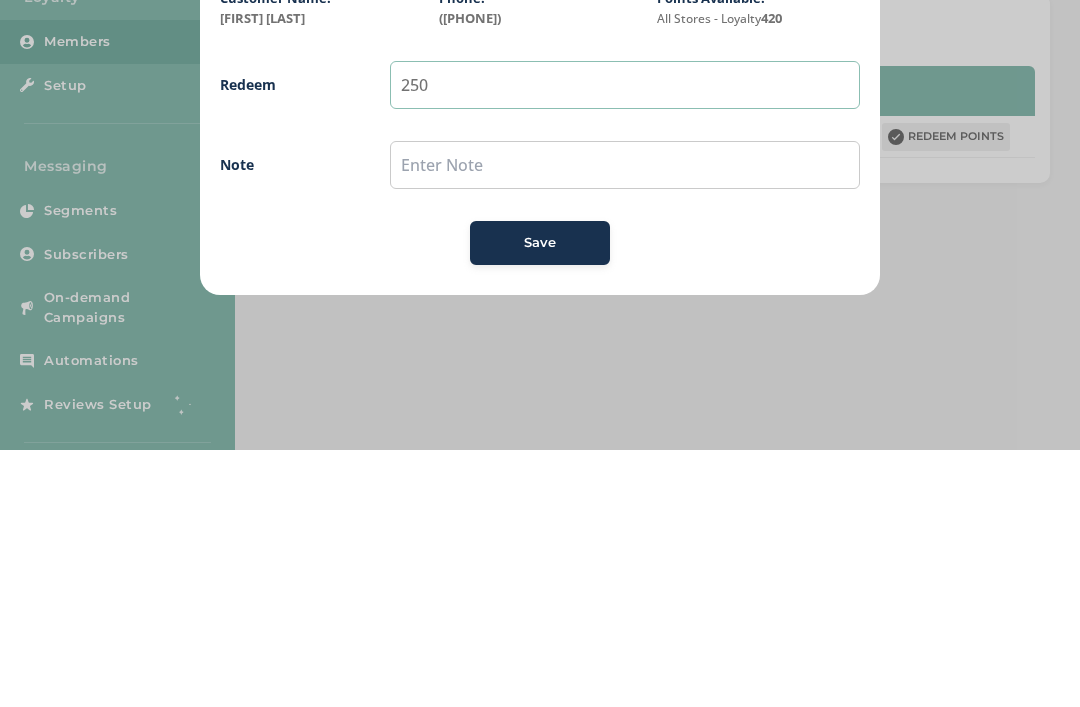 type on "250" 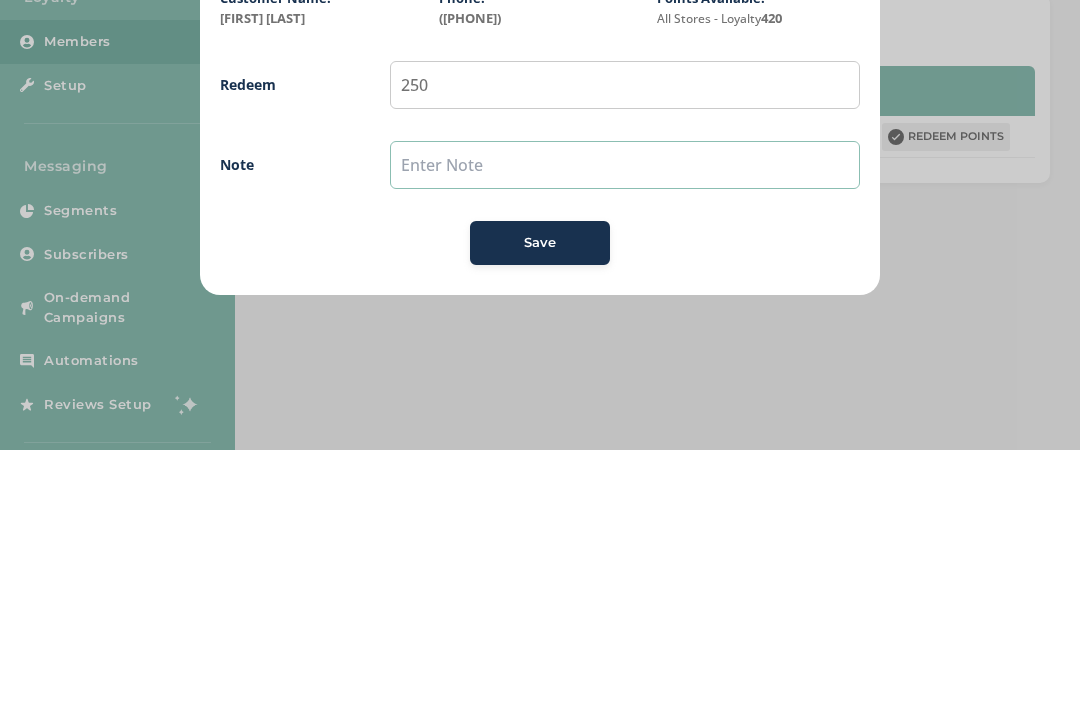 click at bounding box center [625, 422] 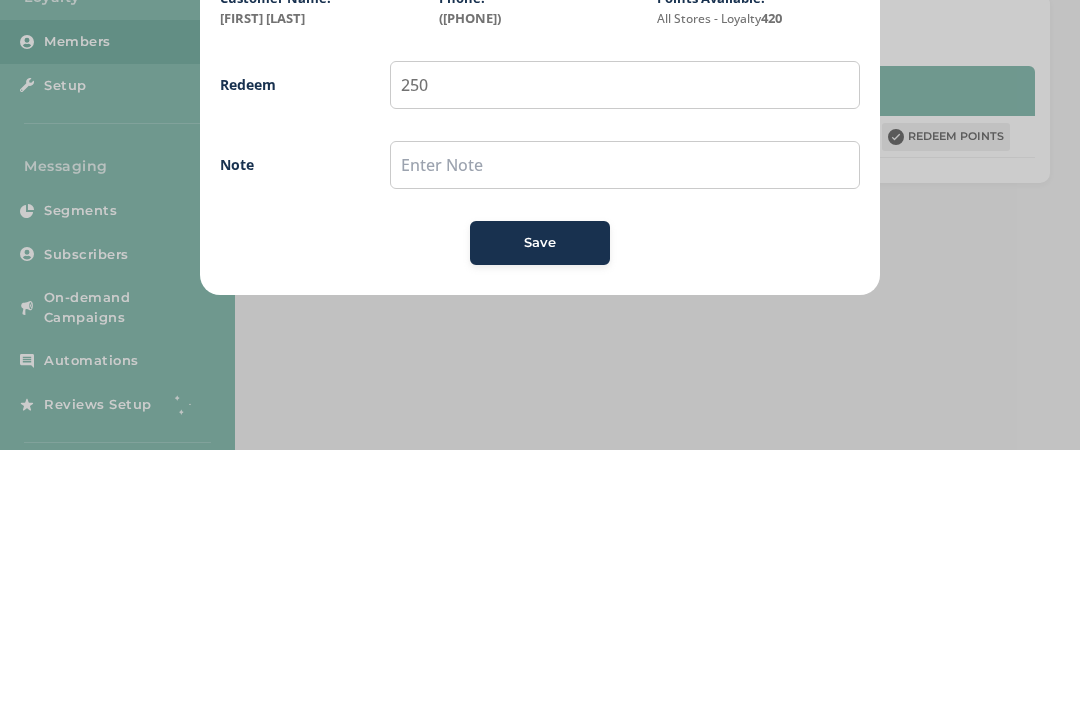 click on "Save" at bounding box center [540, 500] 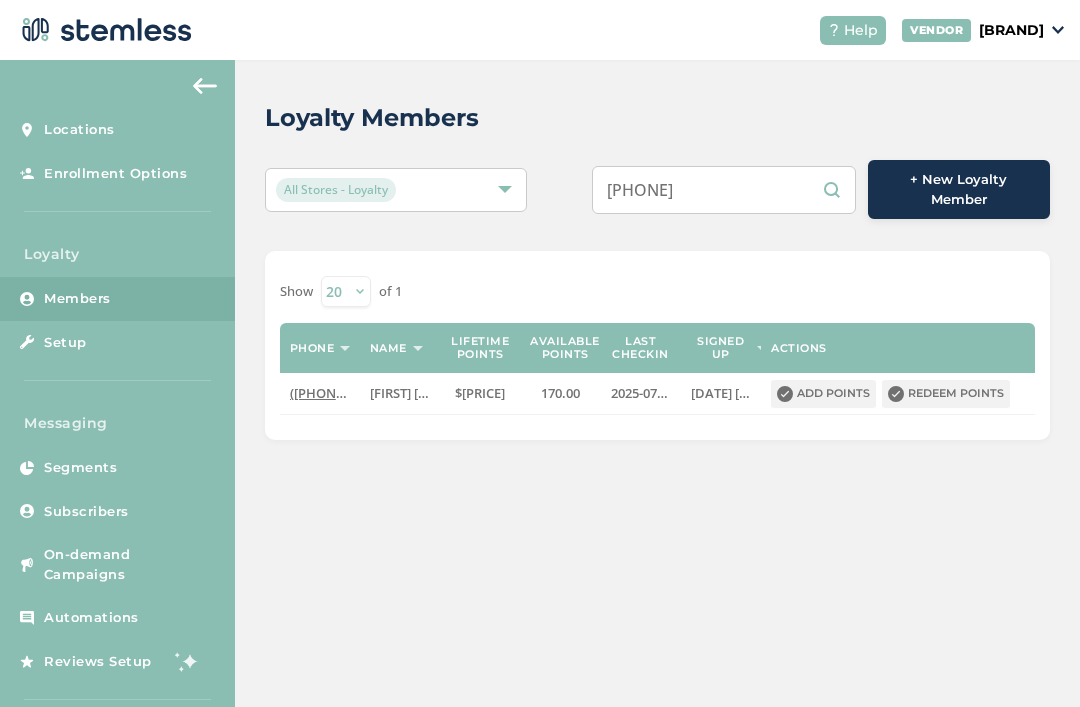 click on "9079472744" at bounding box center (724, 190) 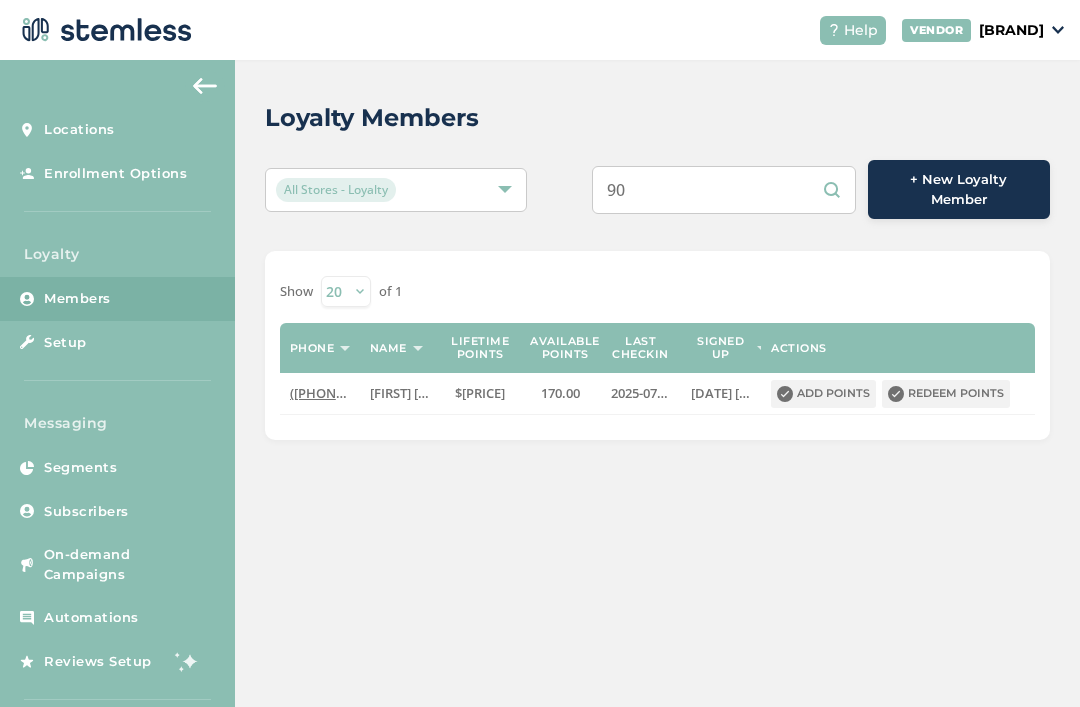 type on "9" 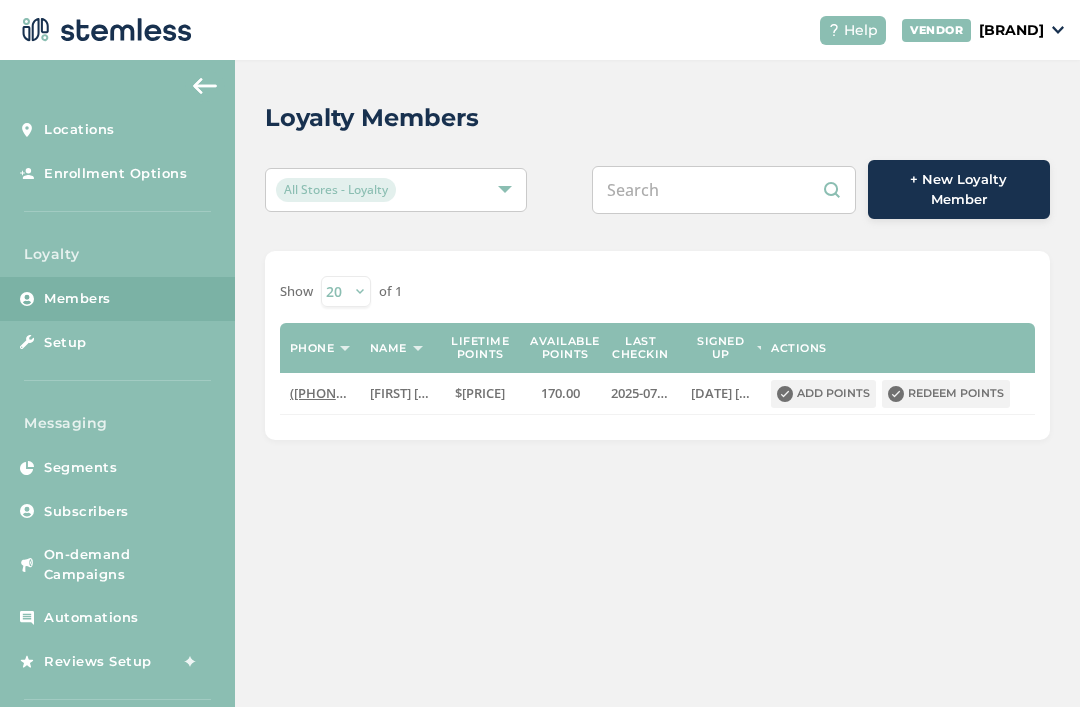 click at bounding box center (724, 190) 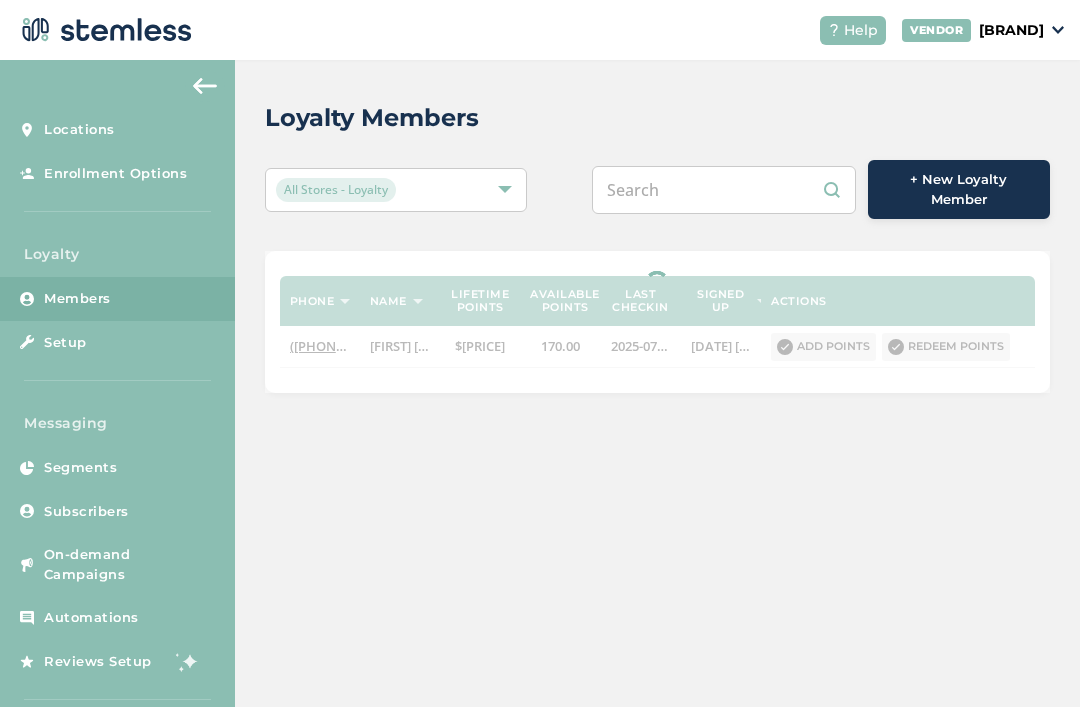 paste on "john_germain@yahoo.com" 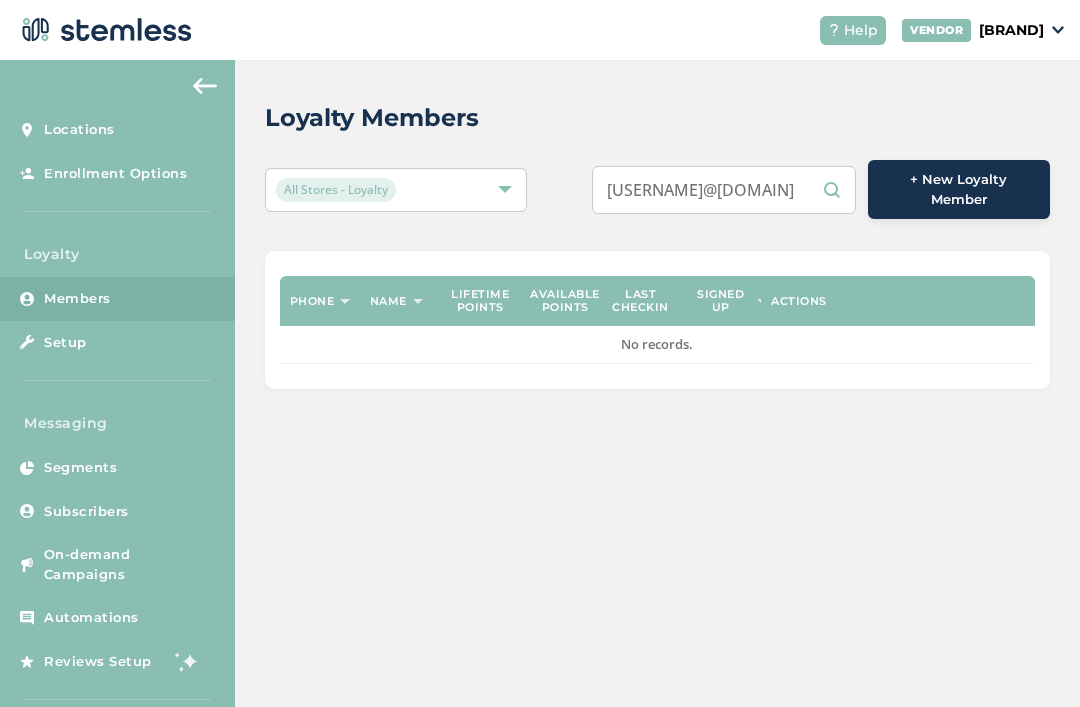 scroll, scrollTop: 64, scrollLeft: 0, axis: vertical 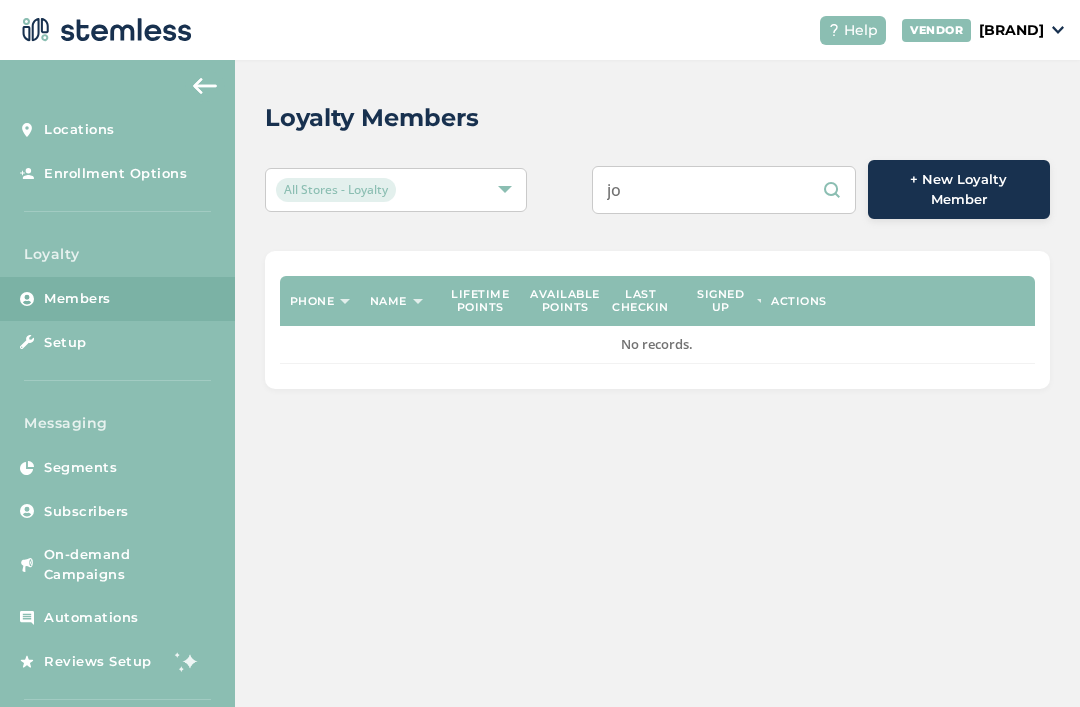 type on "j" 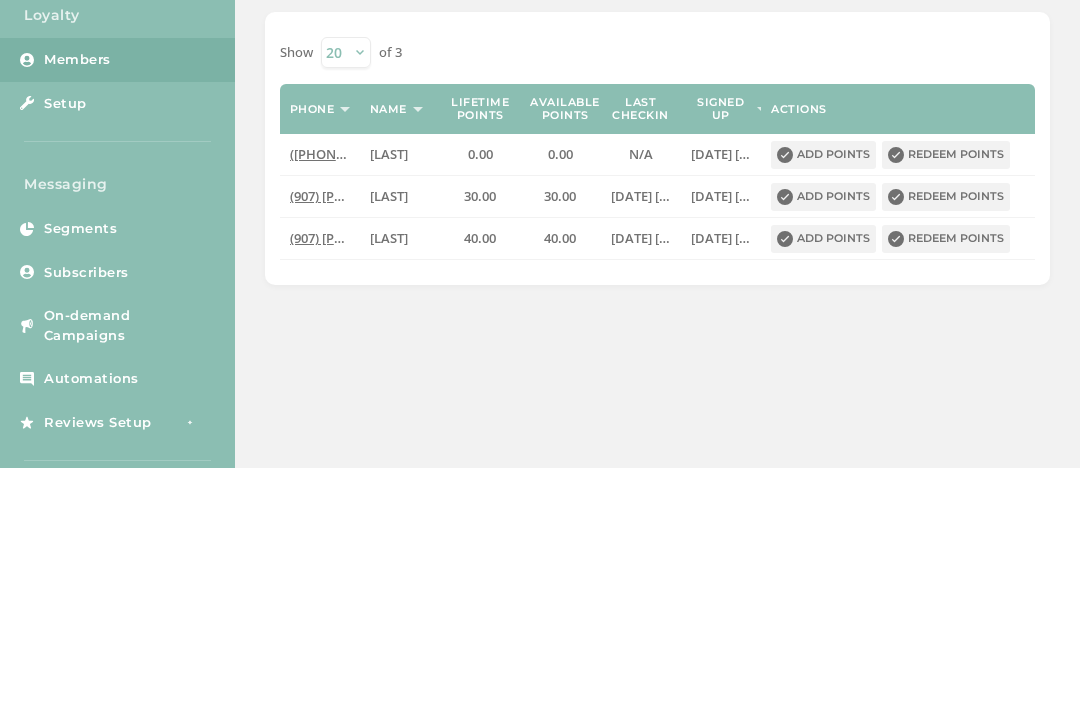 scroll, scrollTop: 36, scrollLeft: 0, axis: vertical 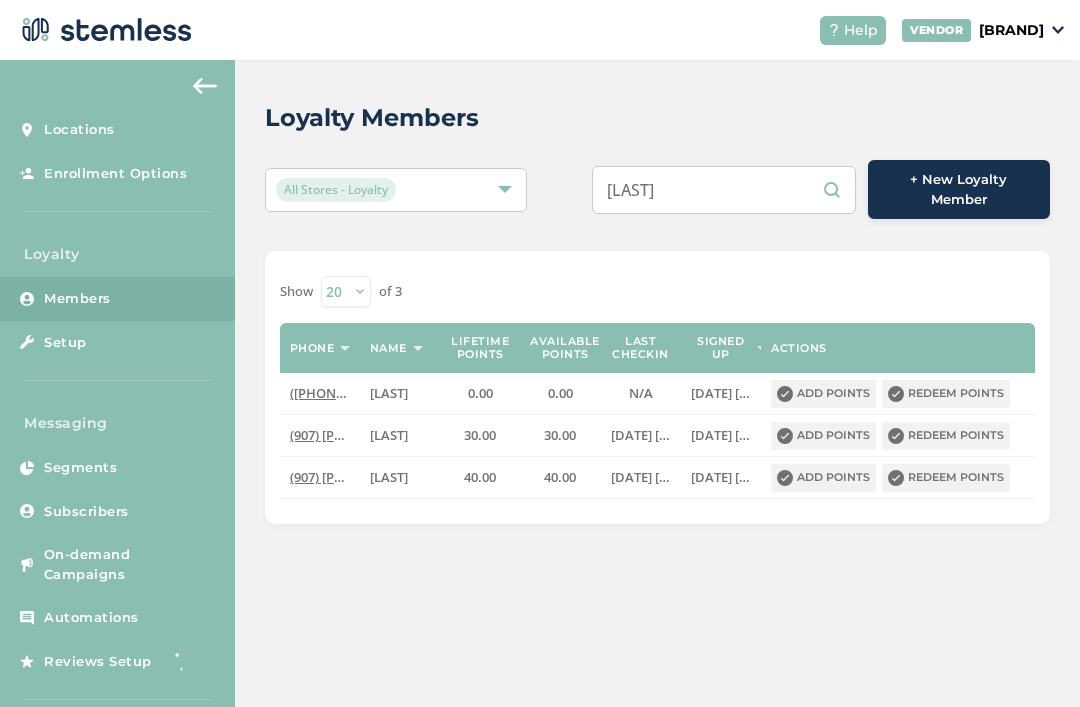 click on "Germain" at bounding box center (724, 190) 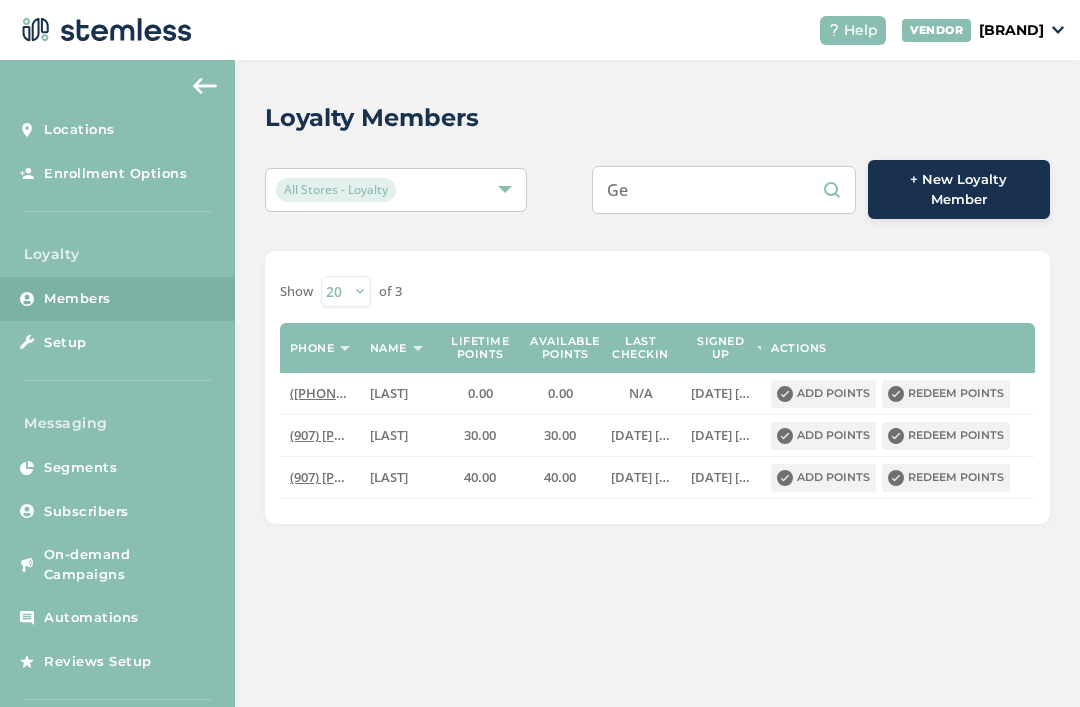 type on "G" 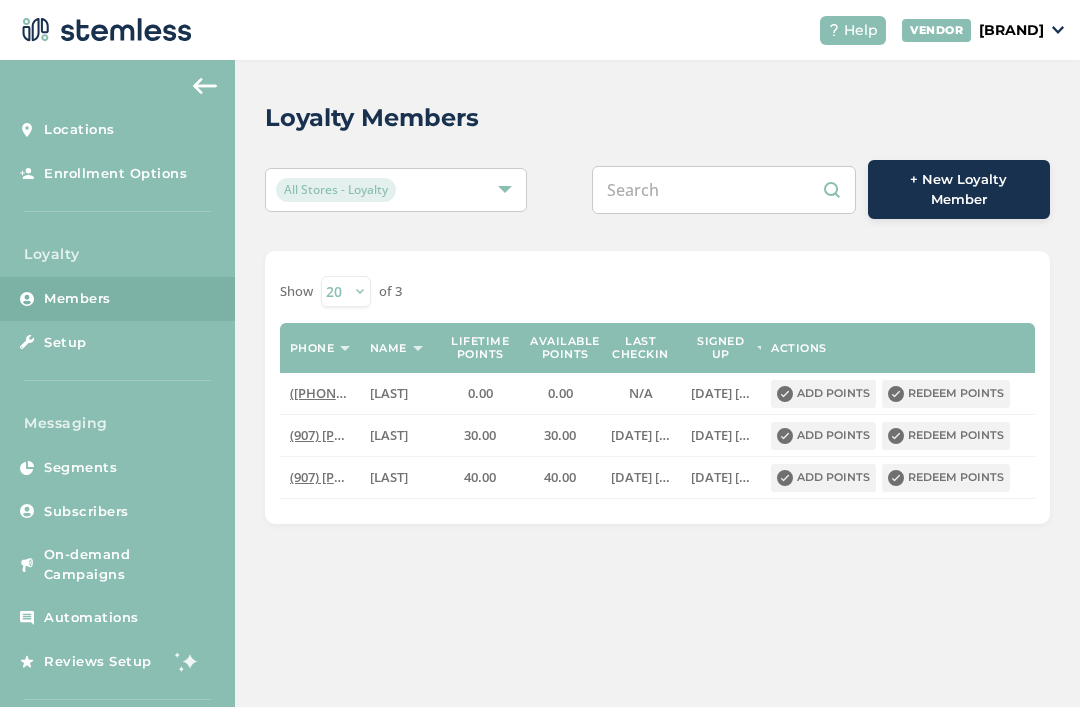 click at bounding box center (724, 190) 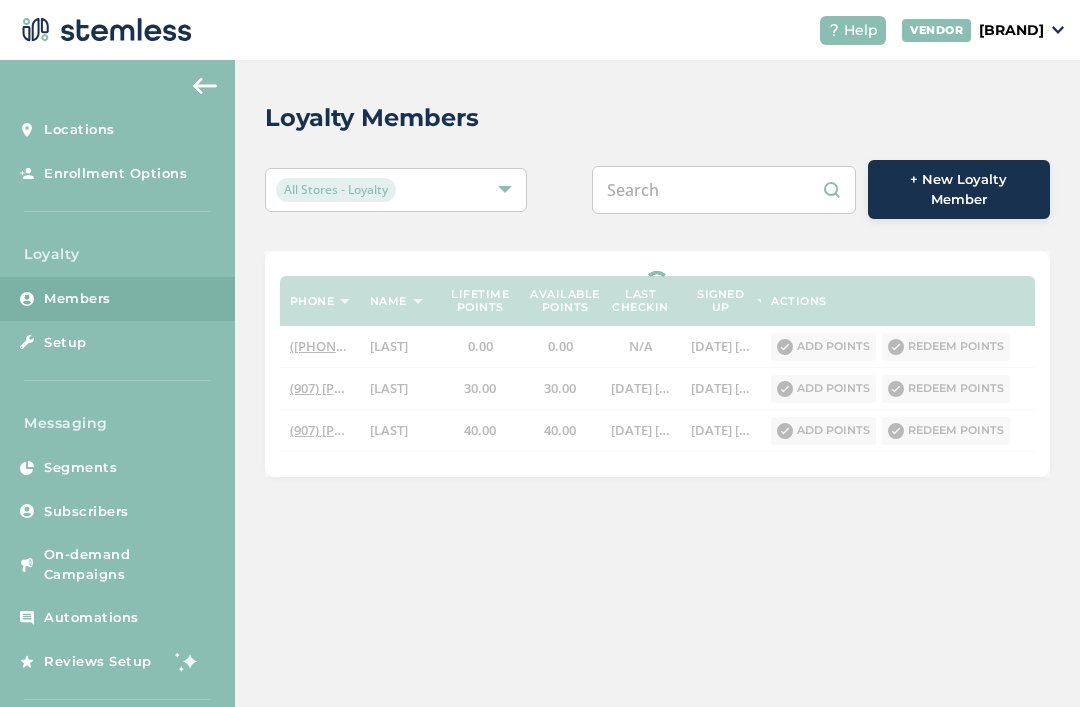 paste on "8504493150" 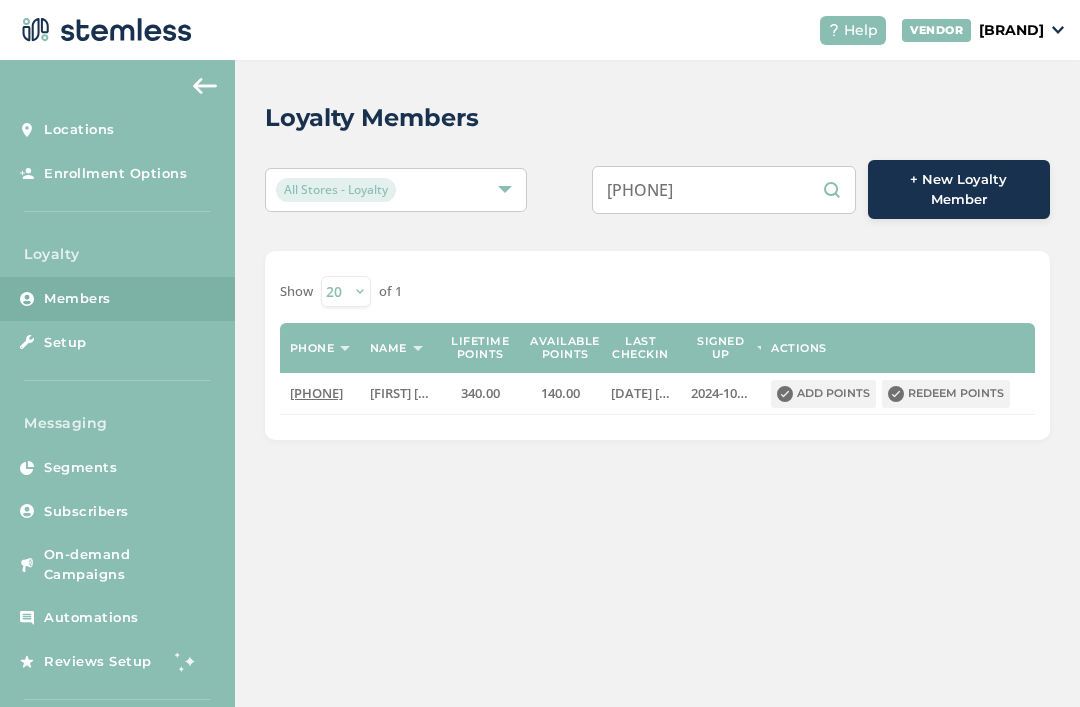 scroll, scrollTop: 64, scrollLeft: 0, axis: vertical 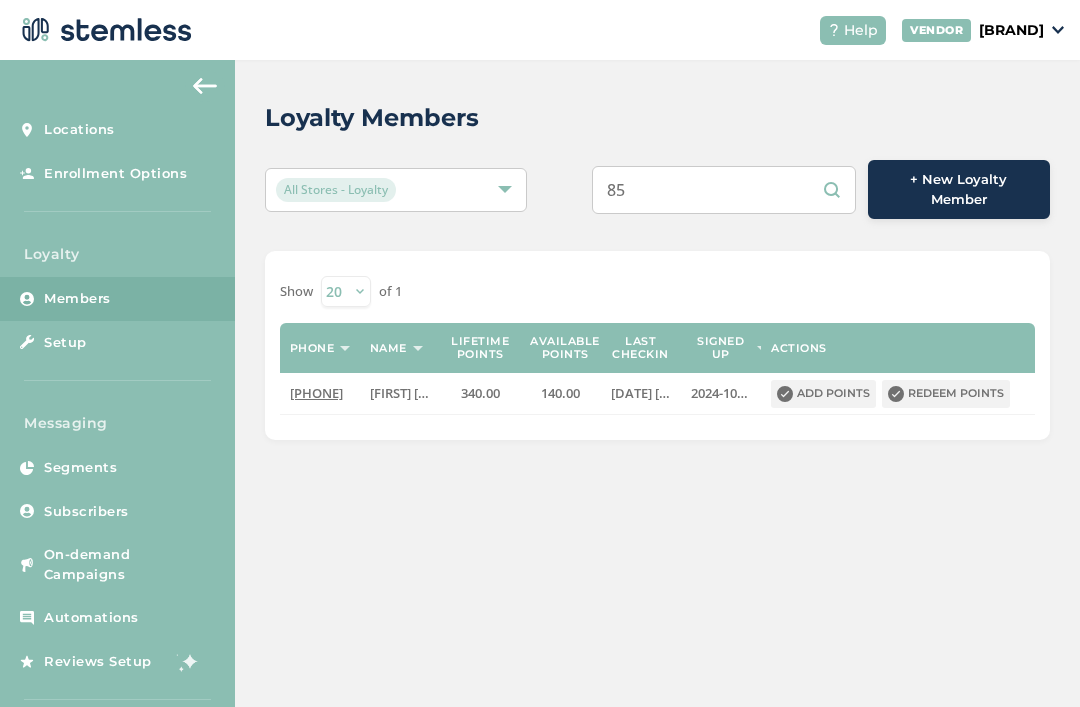 type on "8" 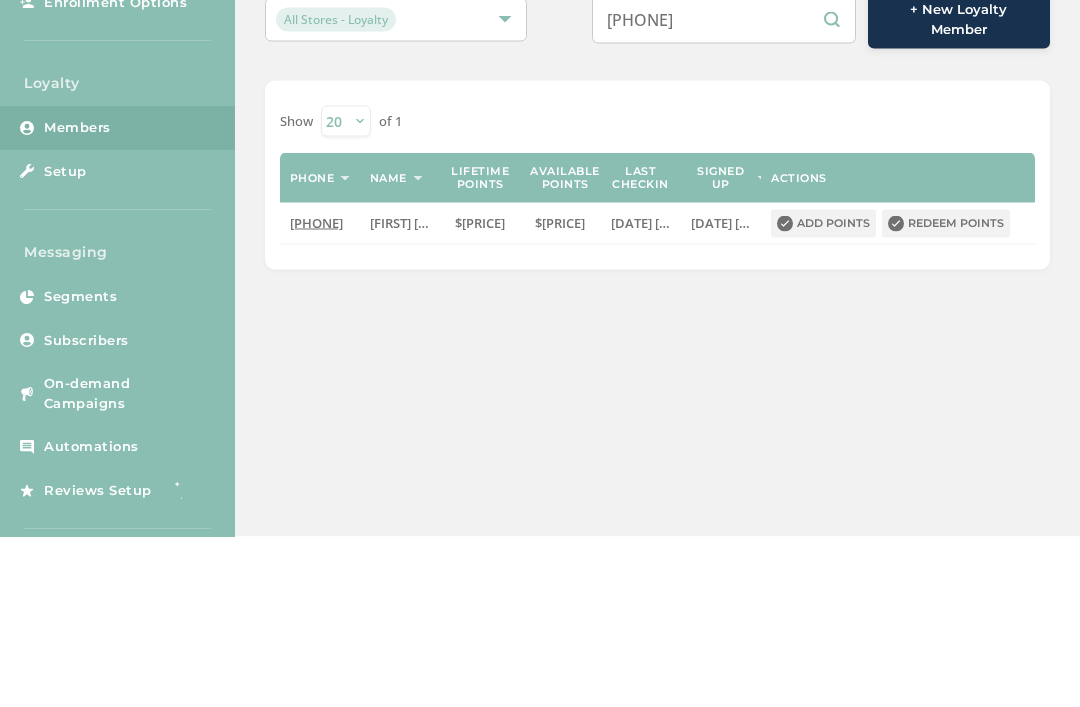 type on "9072019848" 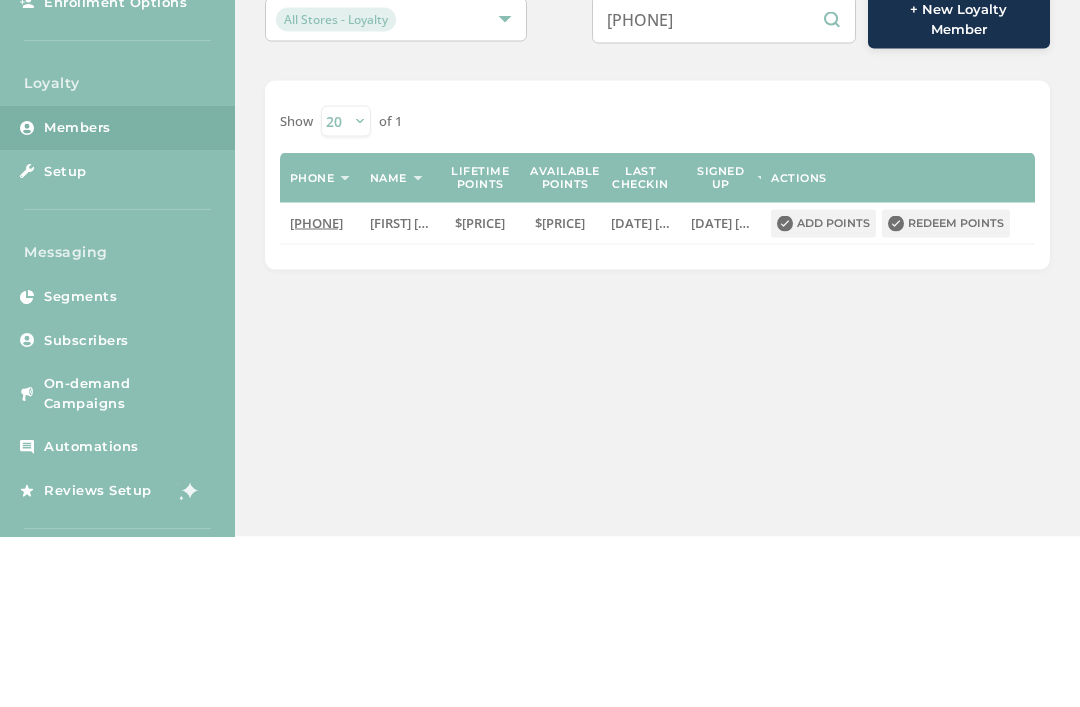 click on "Redeem points" at bounding box center [946, 394] 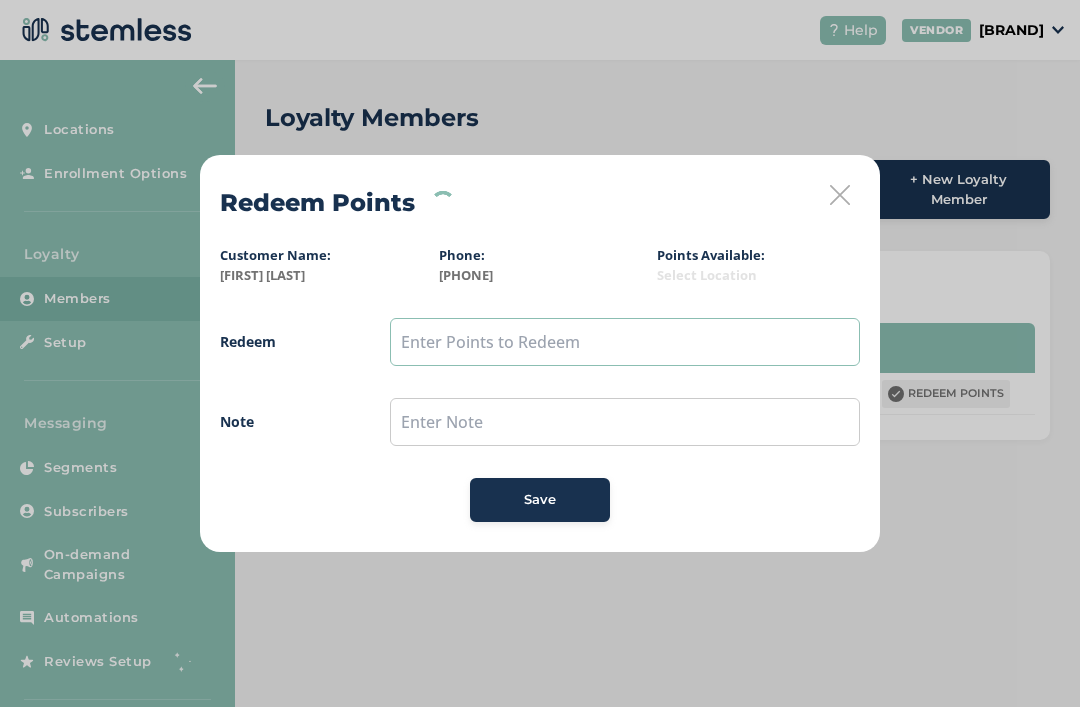 click at bounding box center (625, 342) 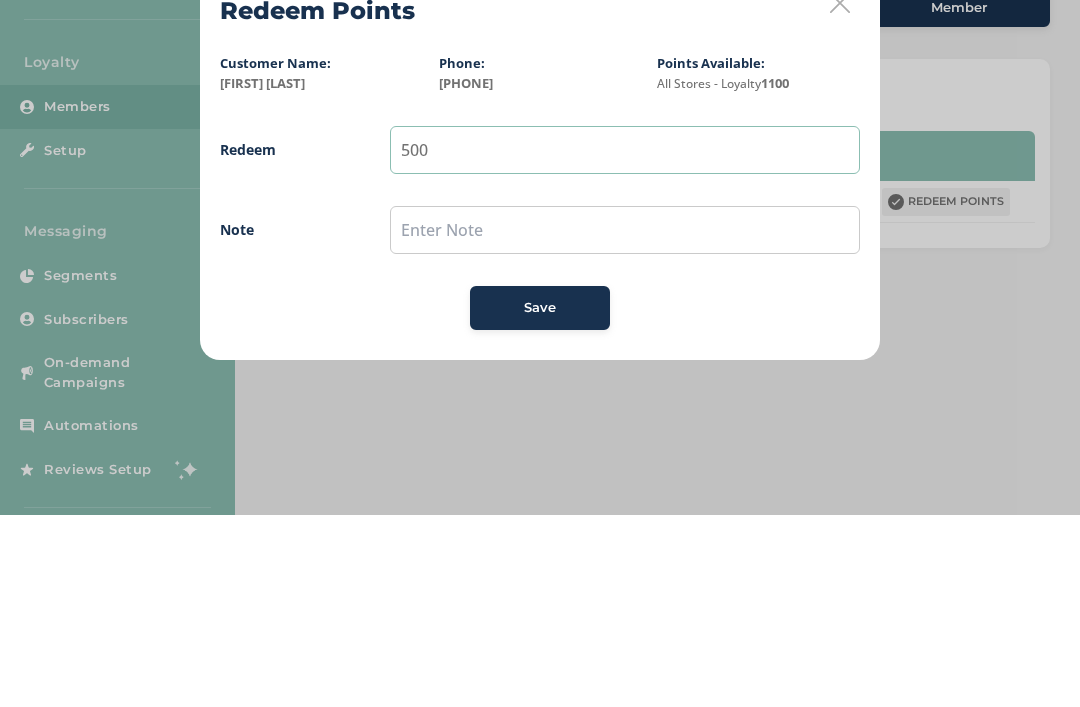 type on "500" 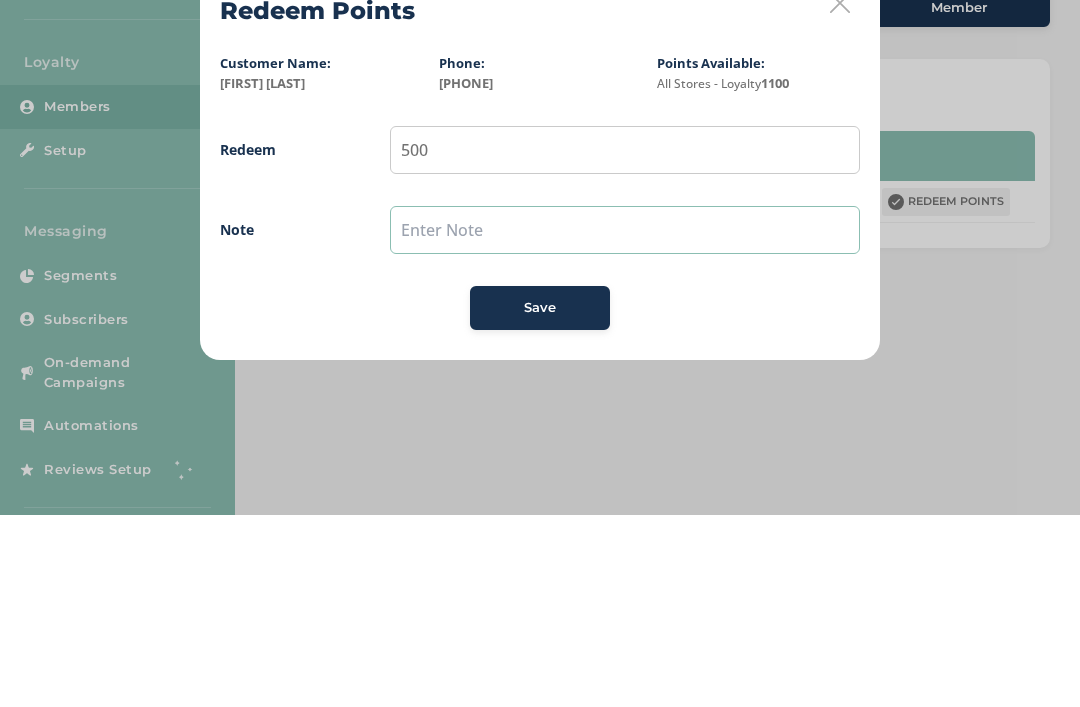 click at bounding box center [625, 422] 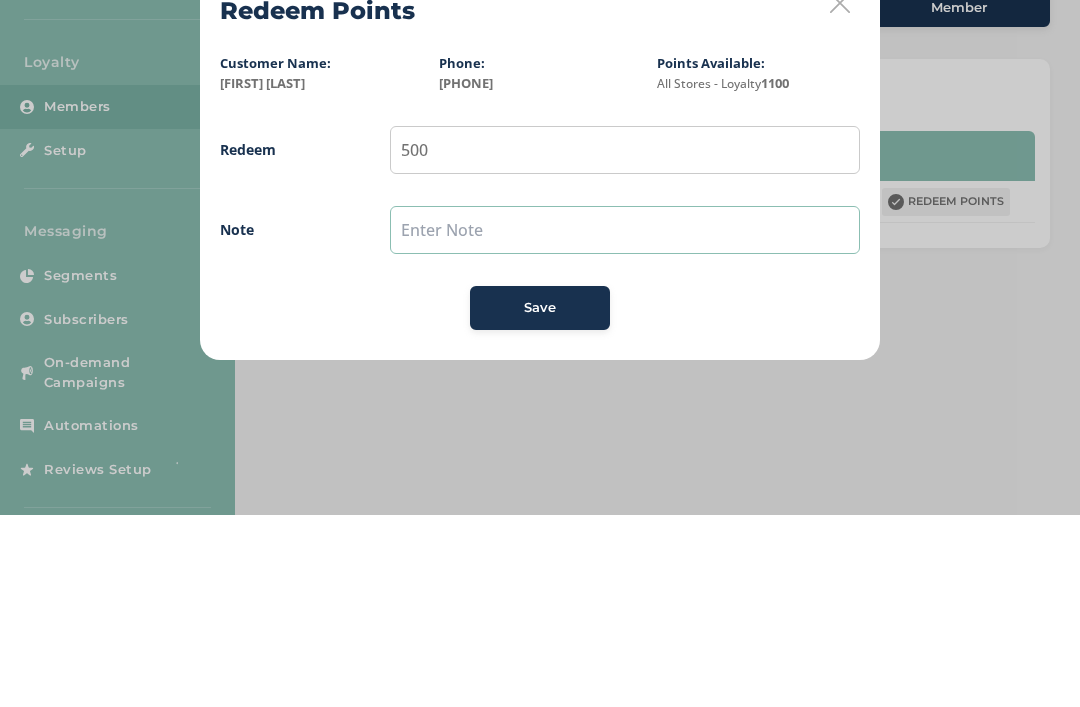 type on "P" 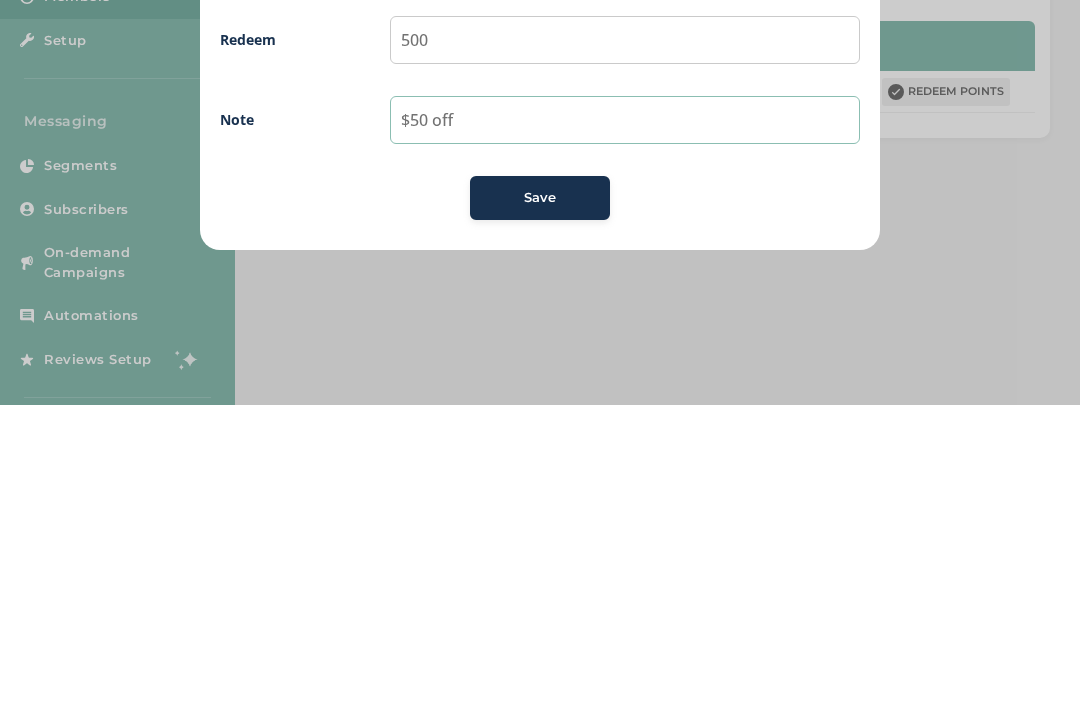 type on "$50 off" 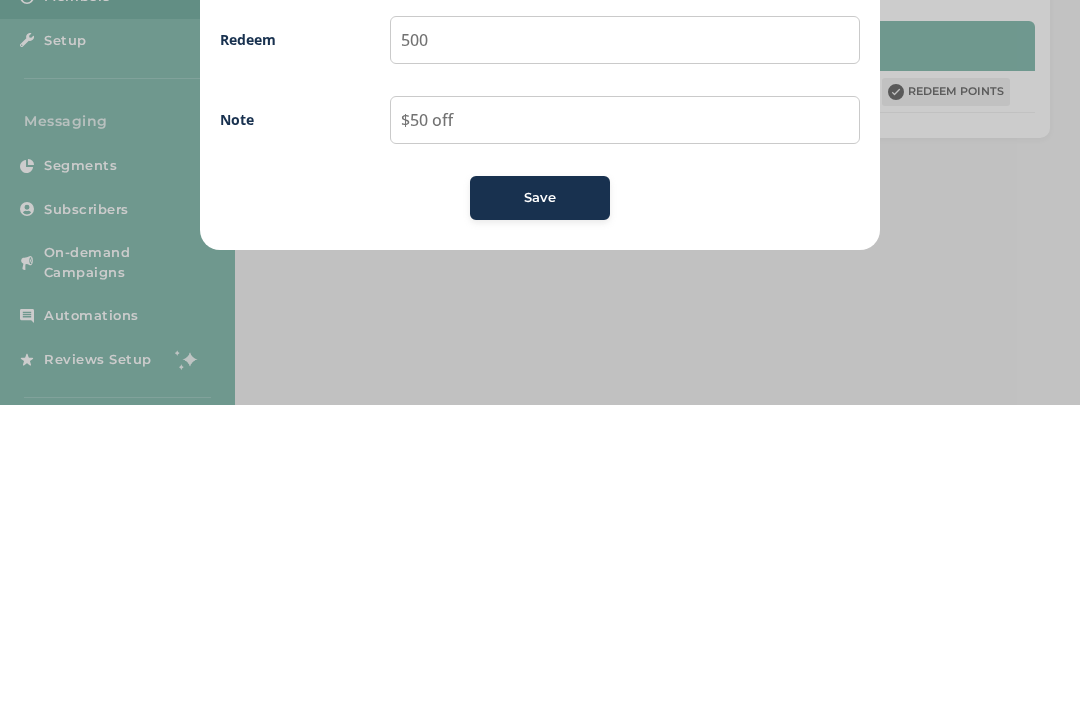 click on "Save" at bounding box center [540, 500] 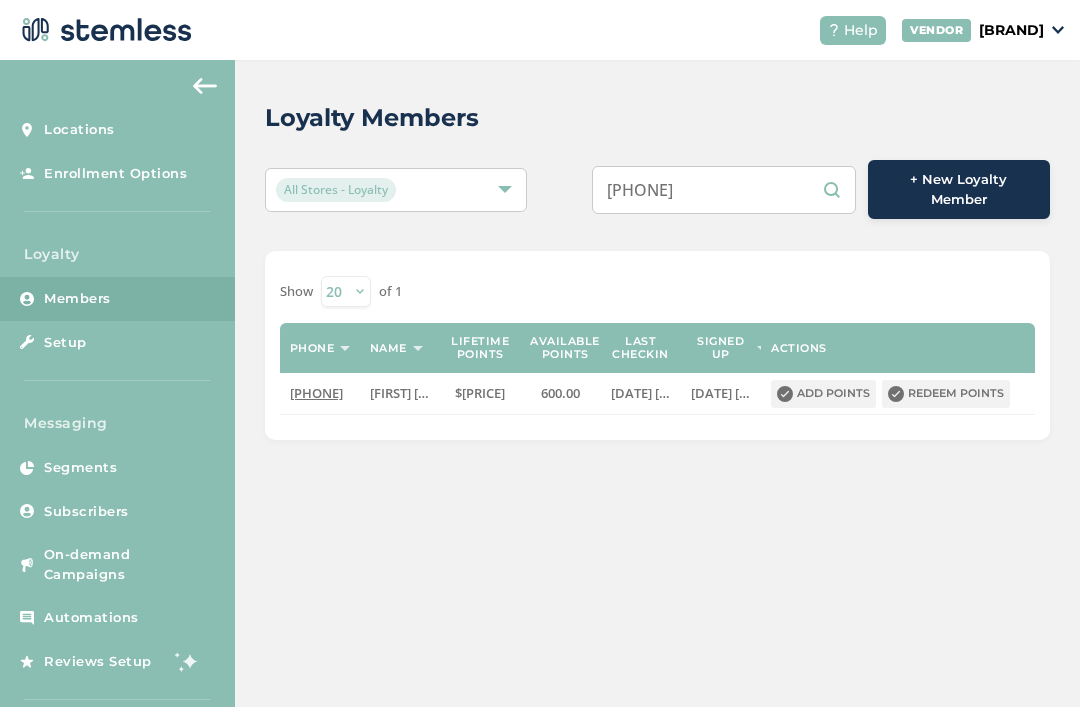 click on "9072019848" at bounding box center [724, 190] 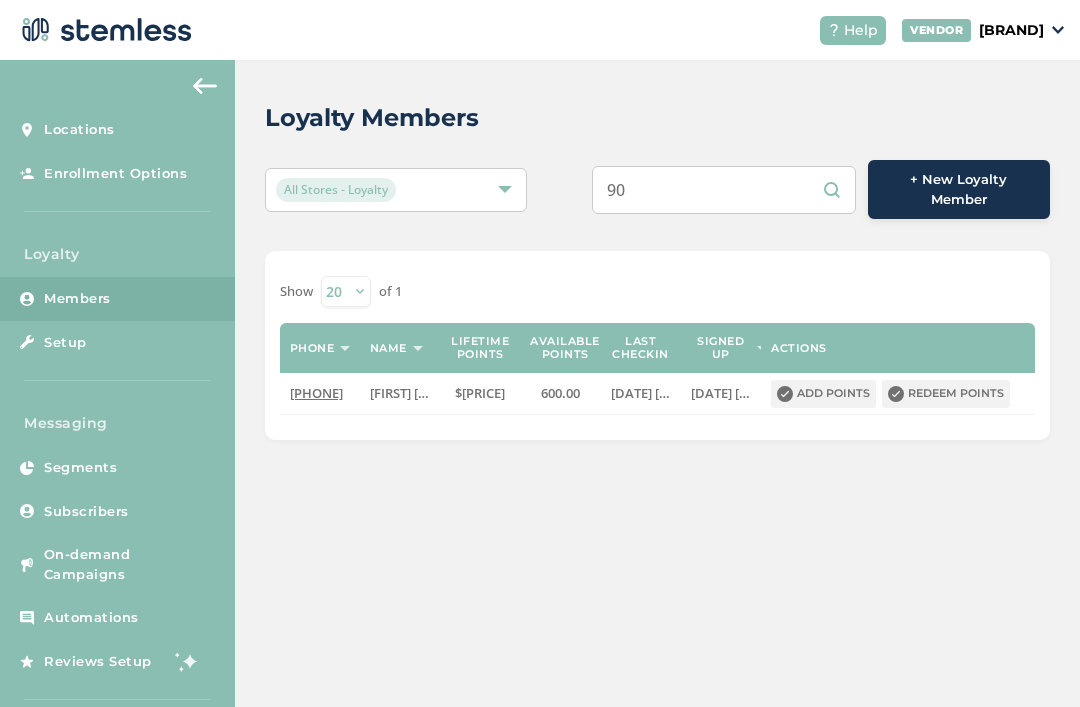 type on "9" 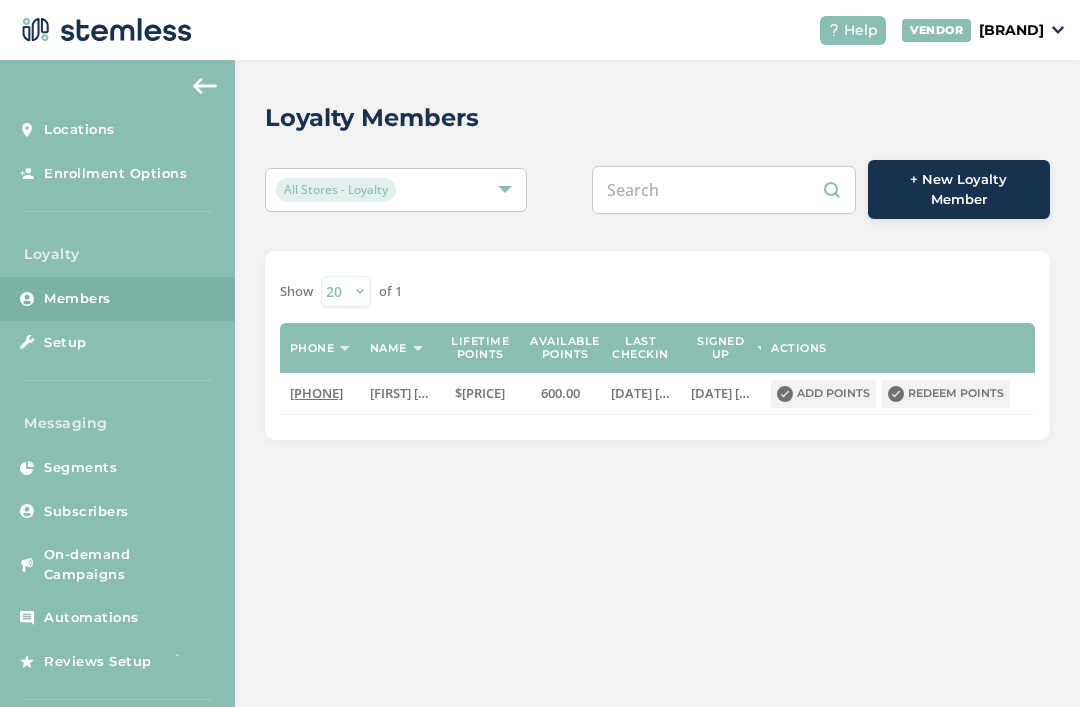 click at bounding box center (724, 190) 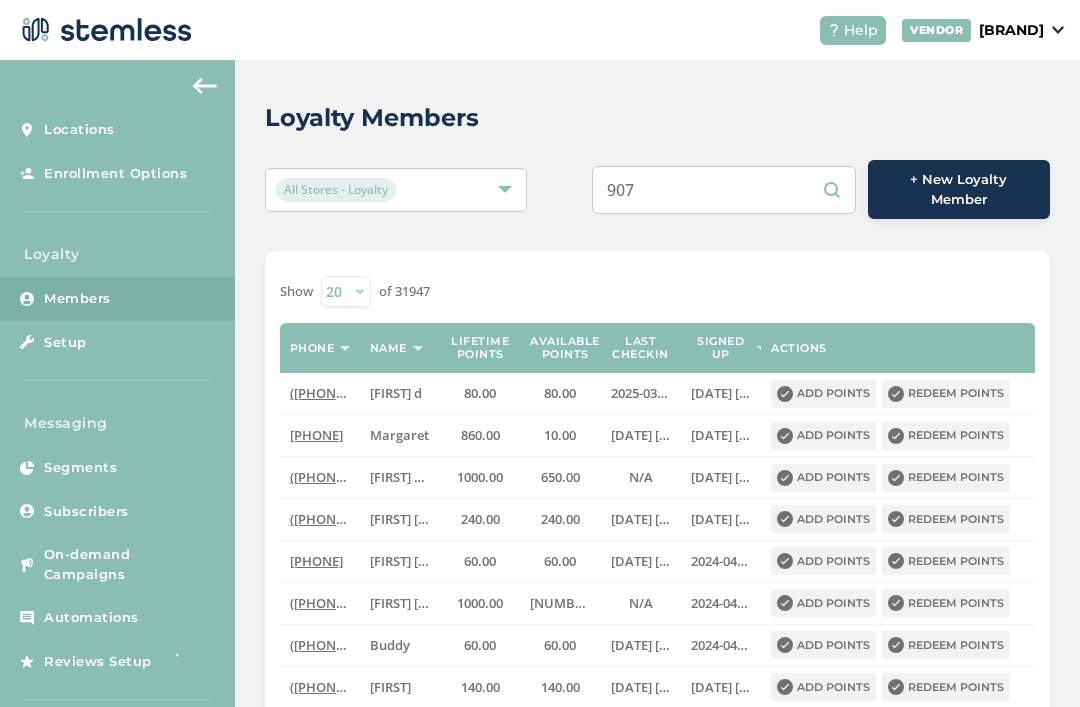 click on "[NUMBER]" at bounding box center (724, 190) 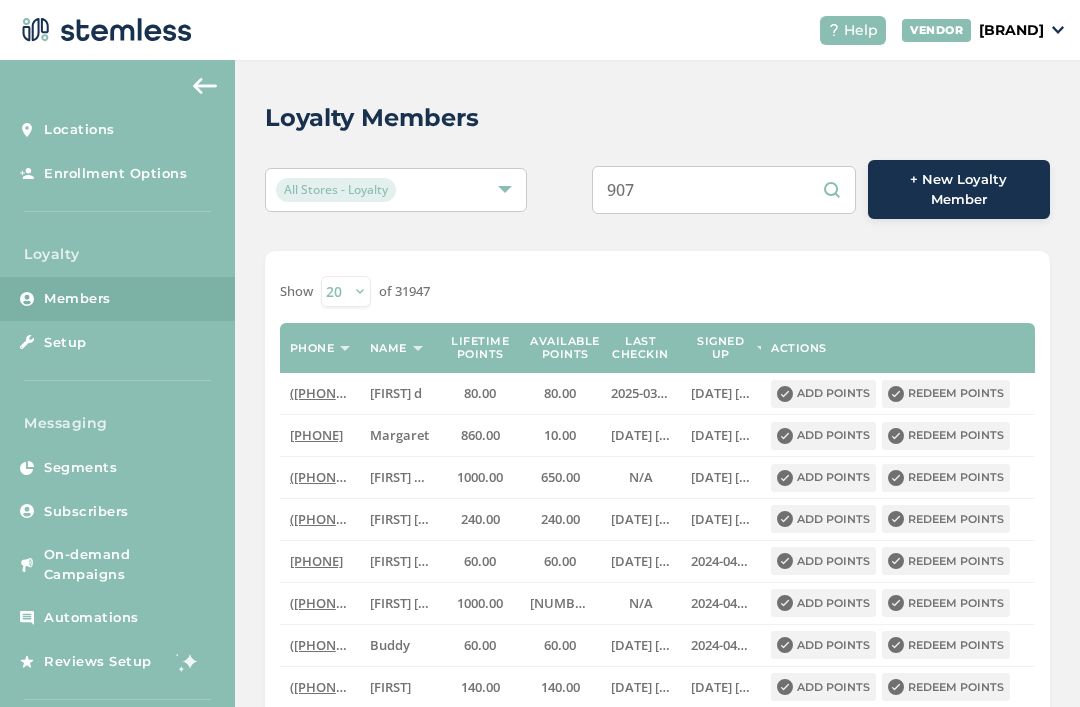 click on "[NUMBER]" at bounding box center [724, 190] 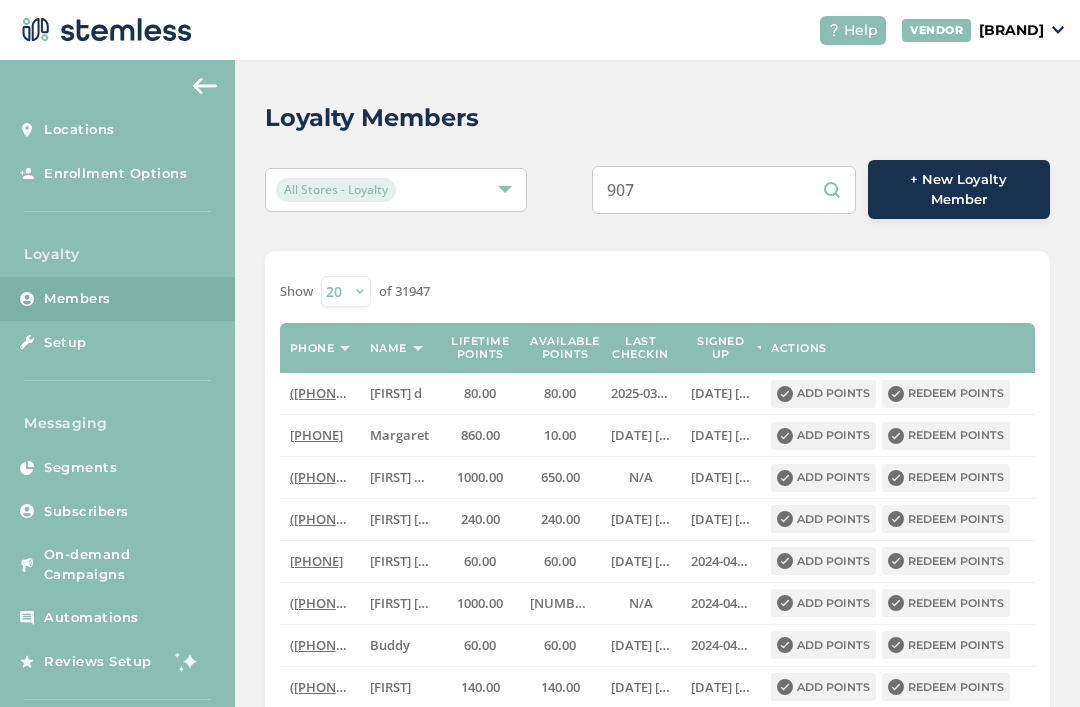click on "[NUMBER]" at bounding box center (724, 190) 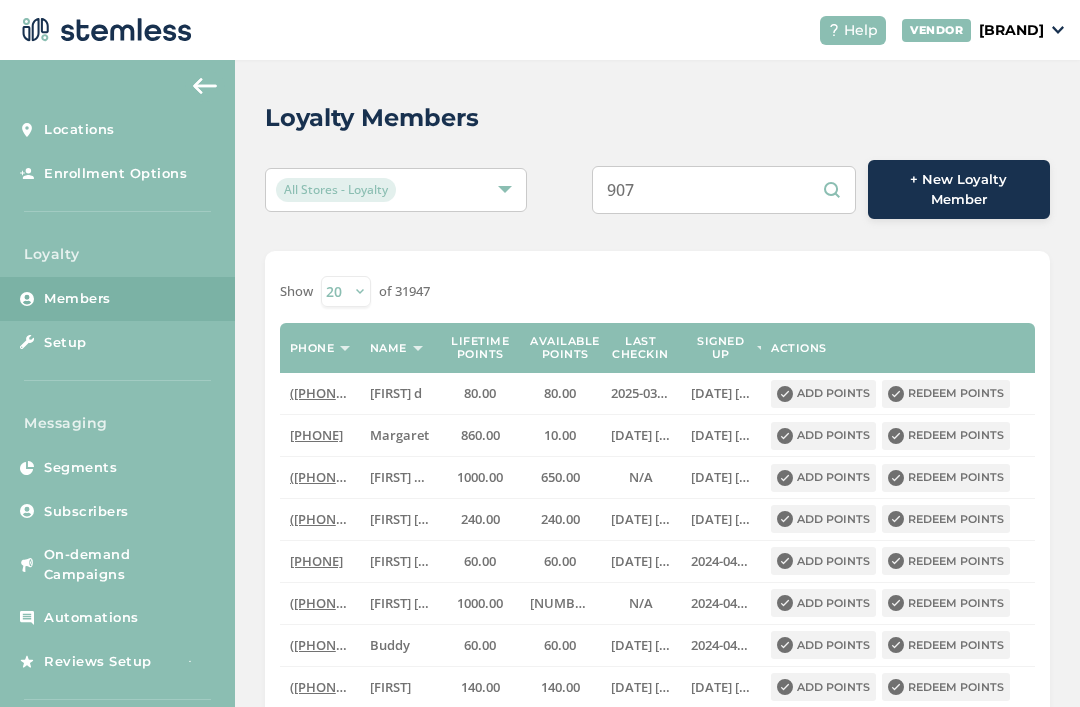 paste on "2979381" 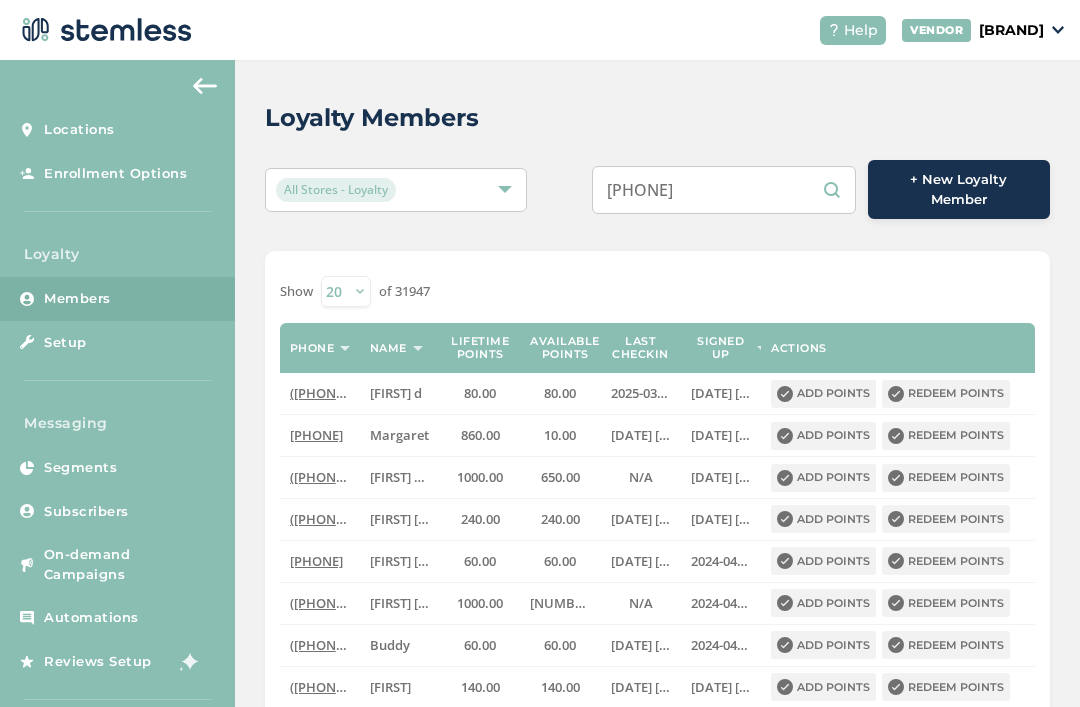 click on "907 2979381" at bounding box center (724, 190) 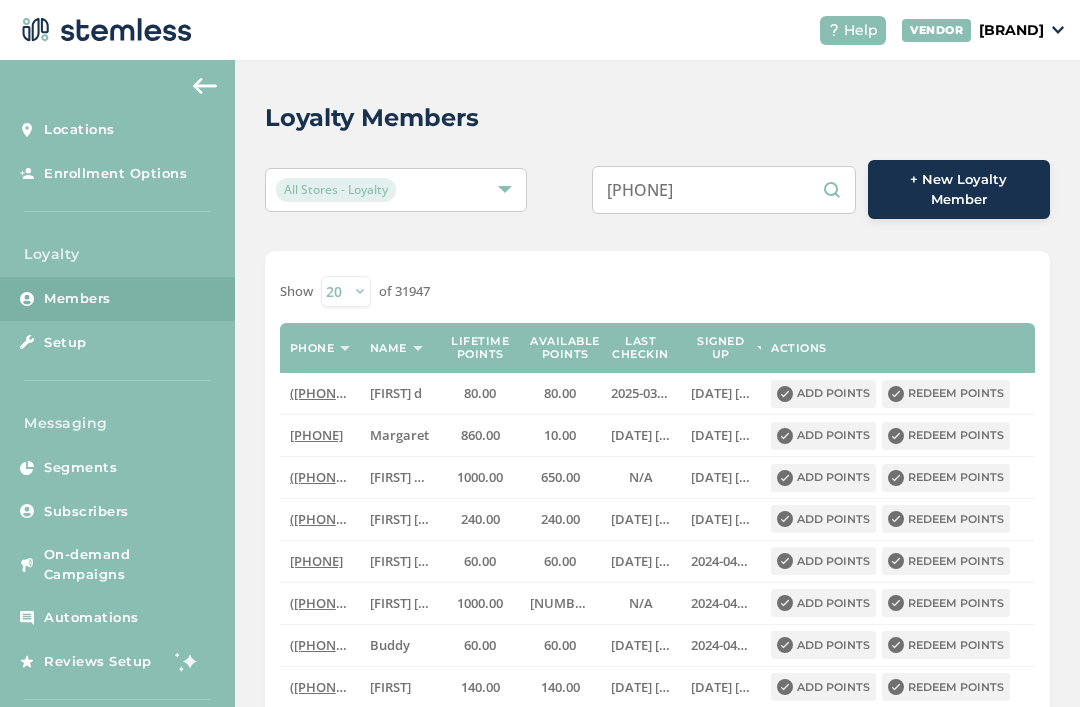 click on "907 2979381" at bounding box center [724, 190] 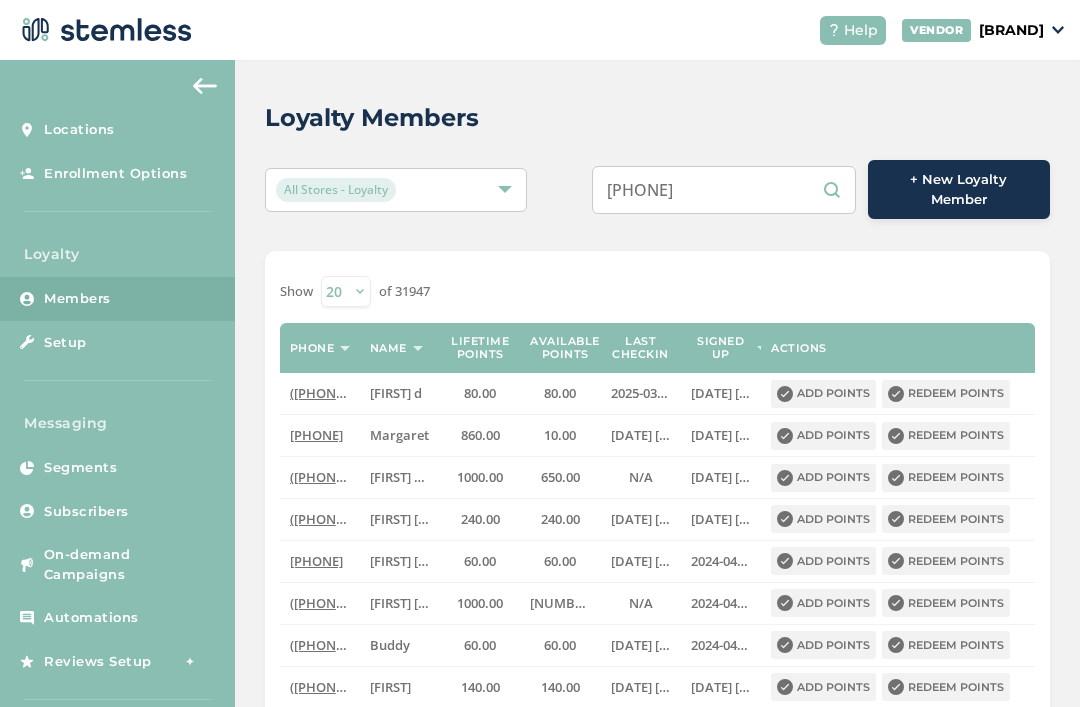 type on "9072979381" 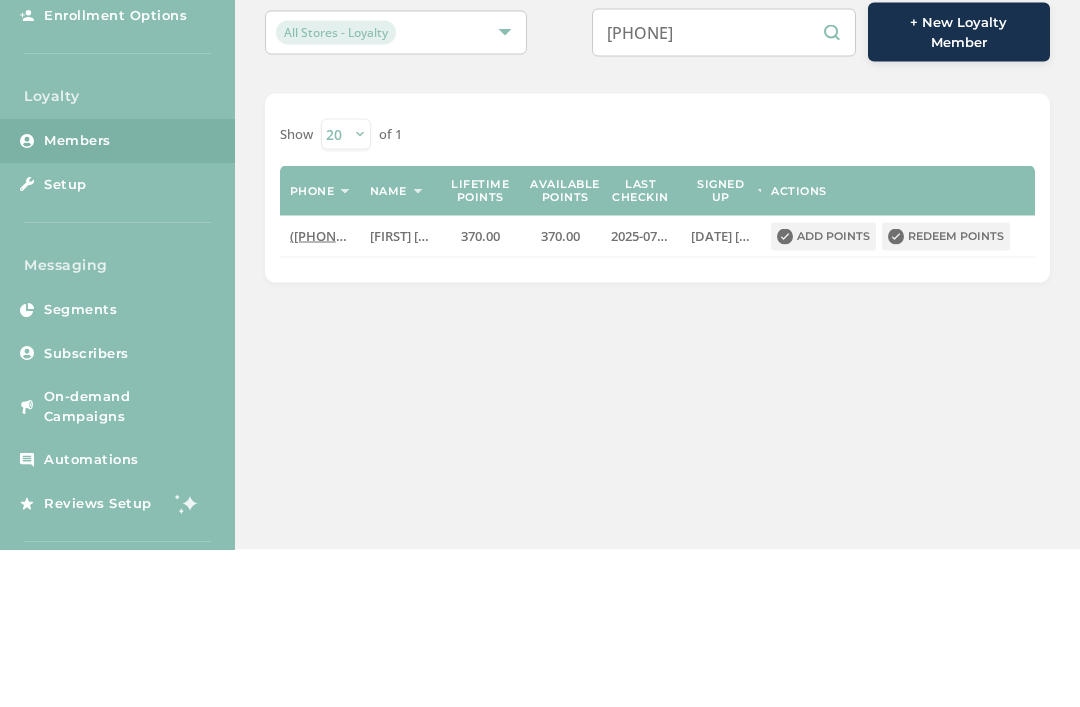 click on "Redeem points" at bounding box center [946, 394] 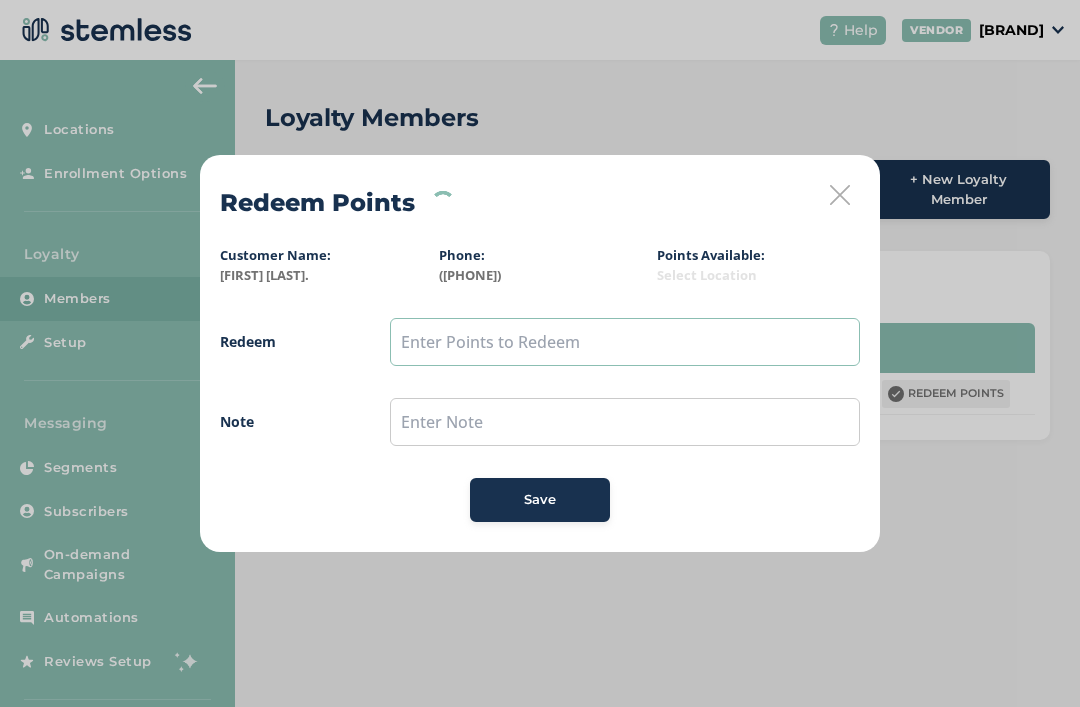 click at bounding box center (625, 342) 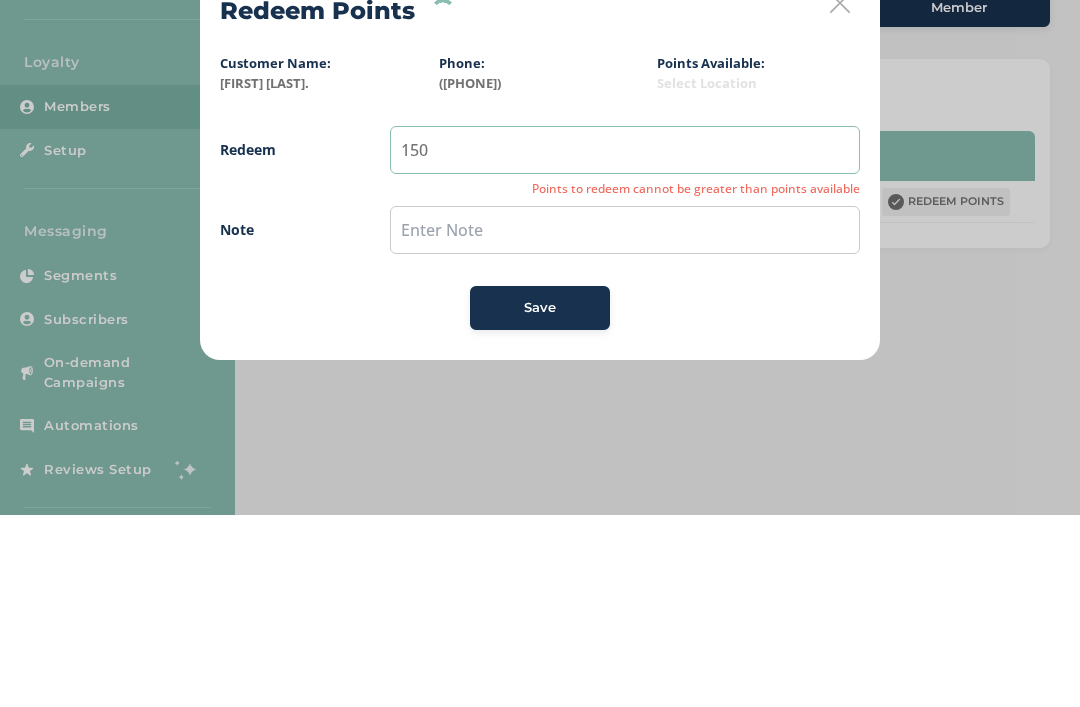 type on "[PHONE]" 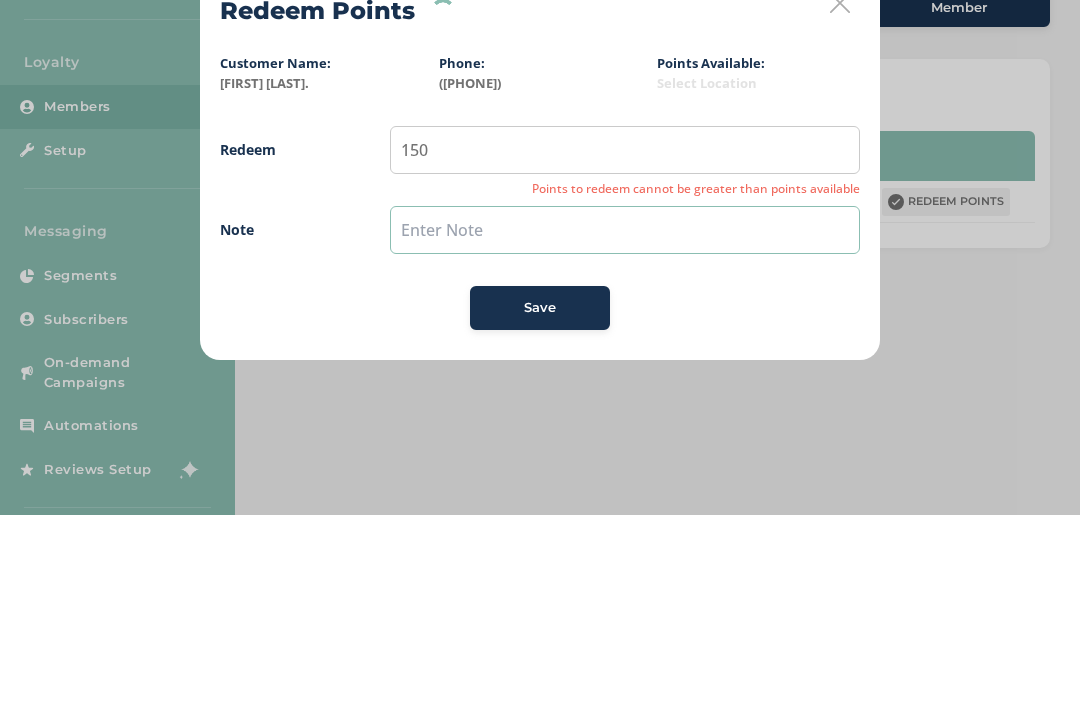 click at bounding box center [625, 422] 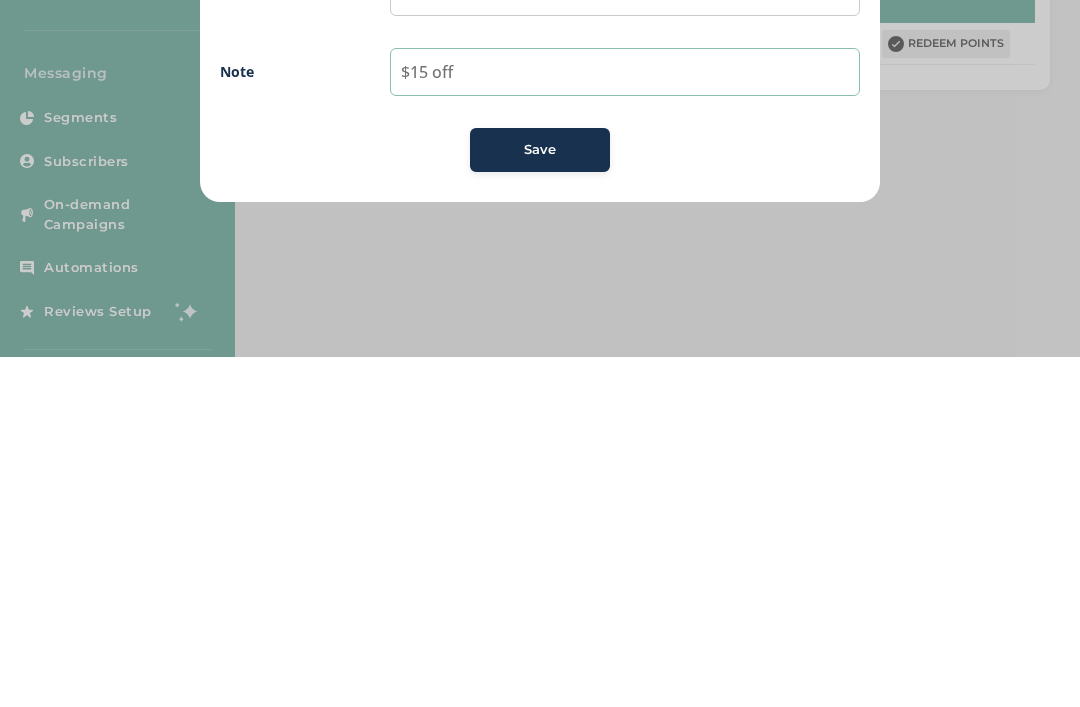 type on "$15 off" 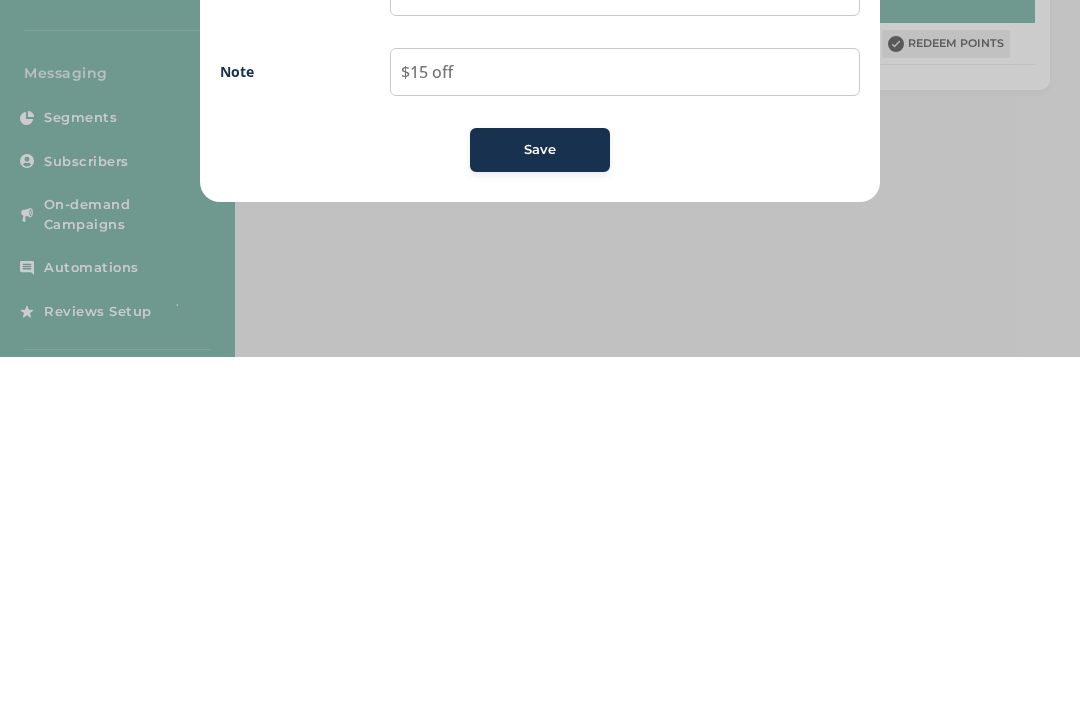 click on "Save" at bounding box center [540, 500] 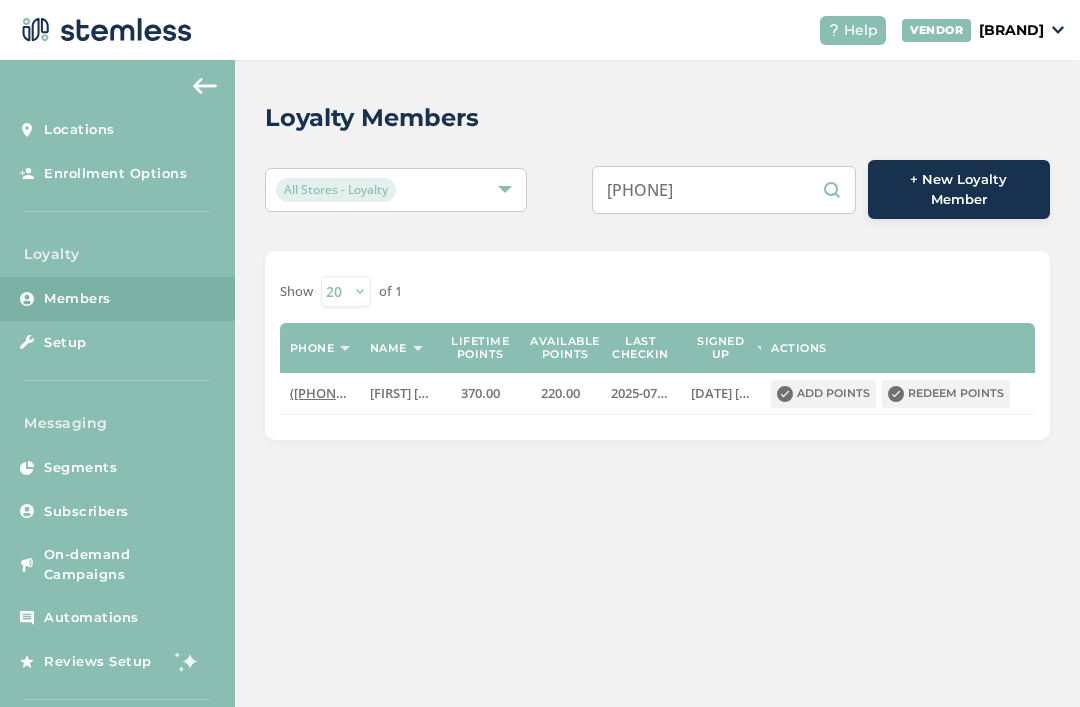 click on "9072979381" at bounding box center [724, 190] 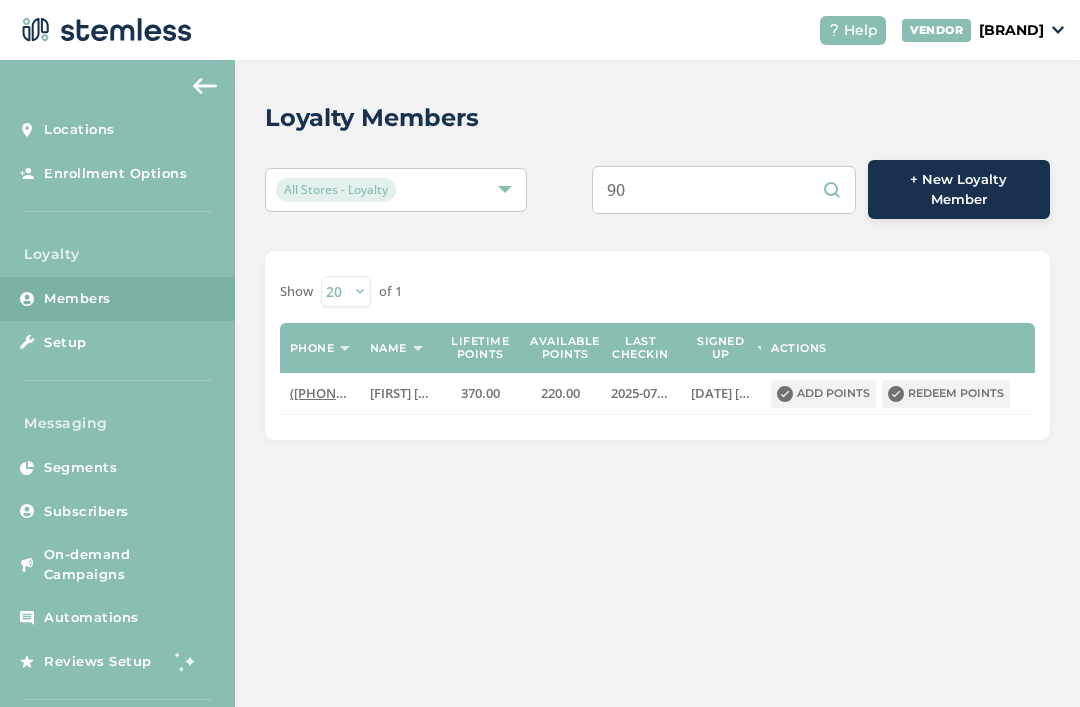 type on "9" 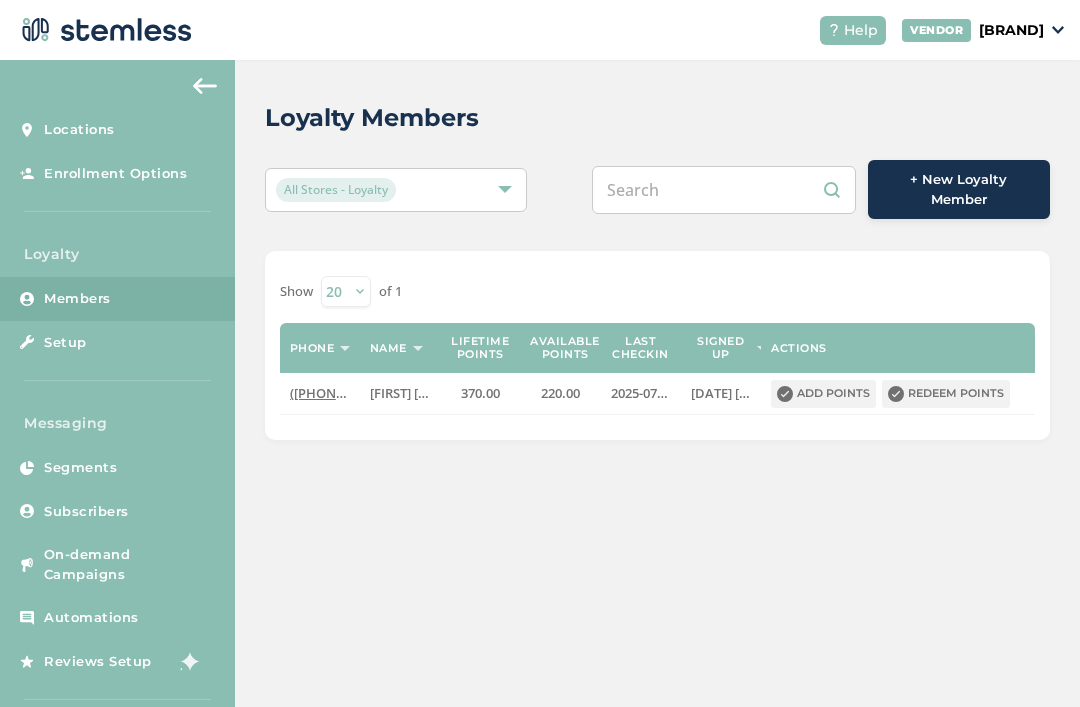 click at bounding box center [724, 190] 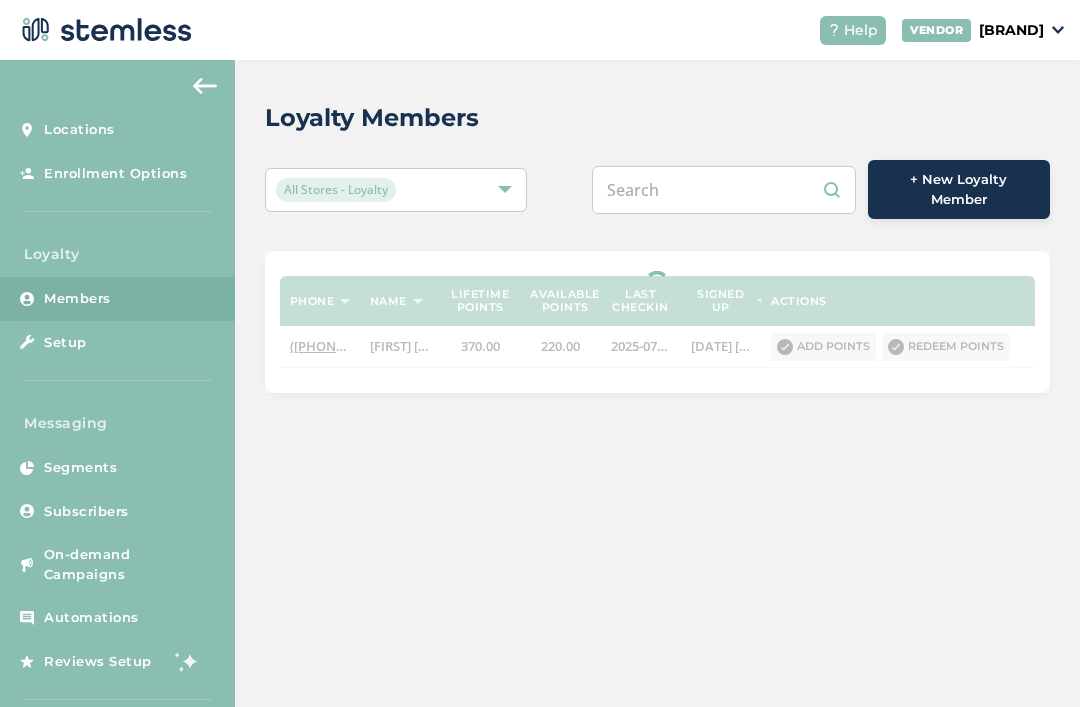 paste on "(760) 288-1202" 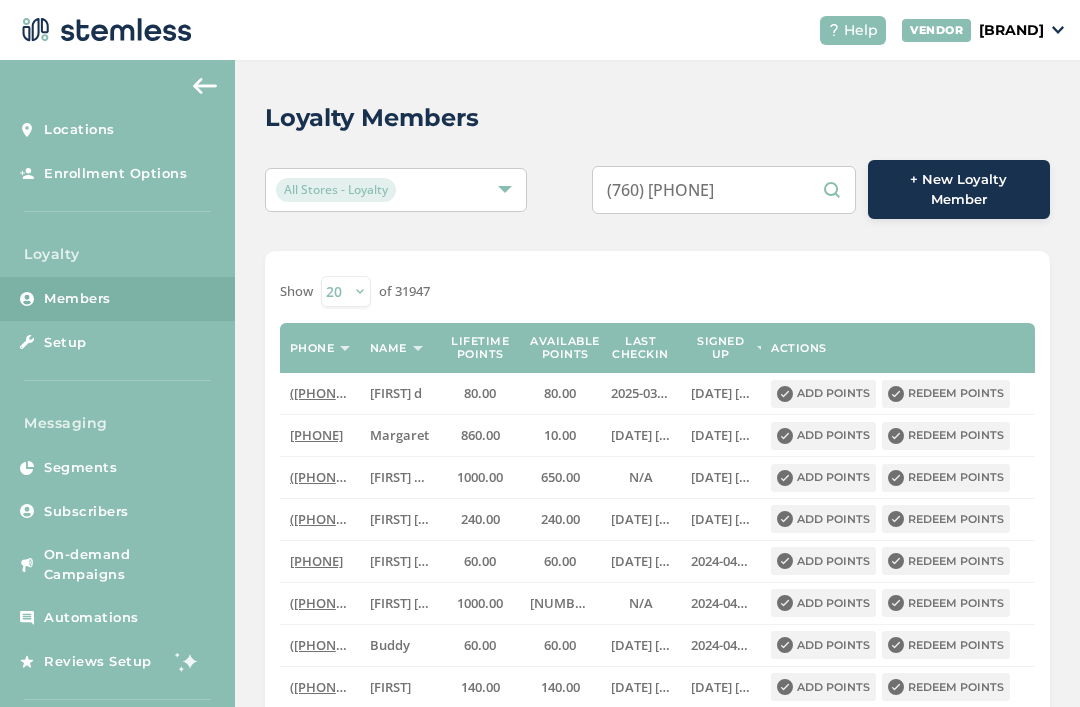 click on "(760) 288-1202" at bounding box center [724, 190] 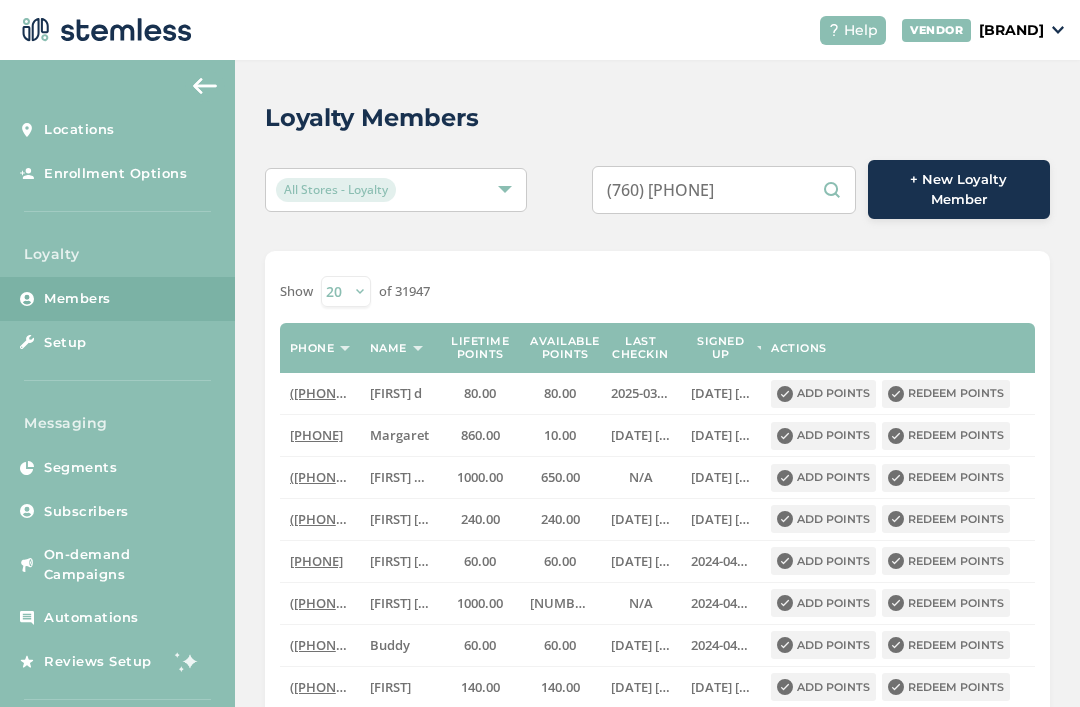 click on "(760) 288-1202" at bounding box center (724, 190) 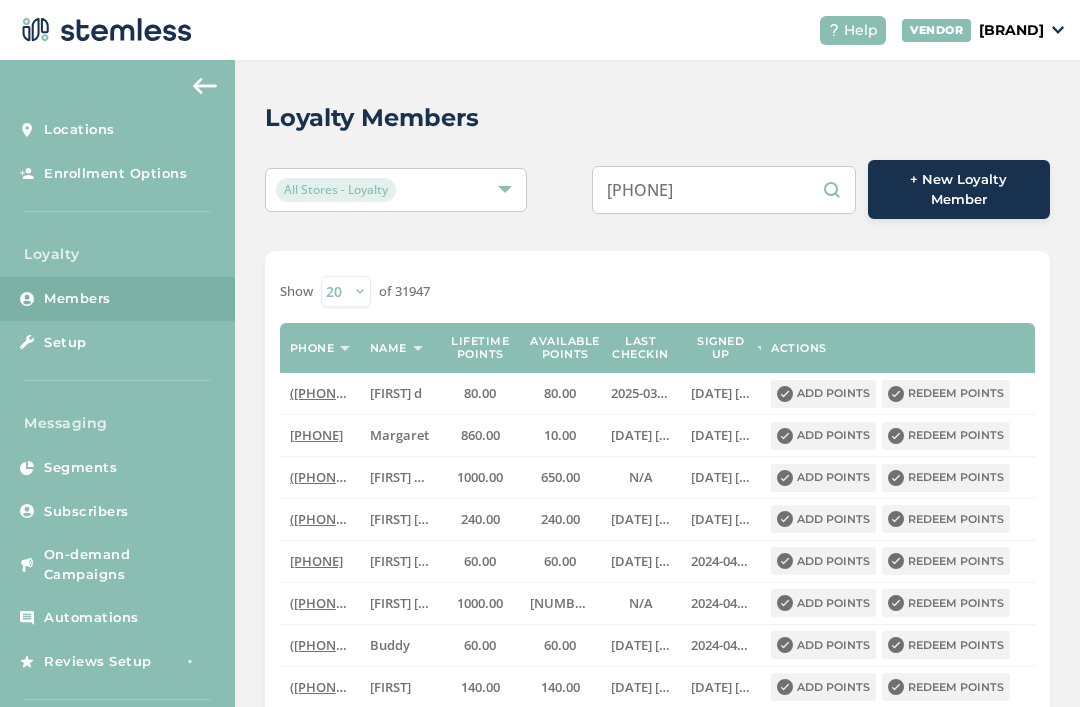 click on "(760) 2881202" at bounding box center (724, 190) 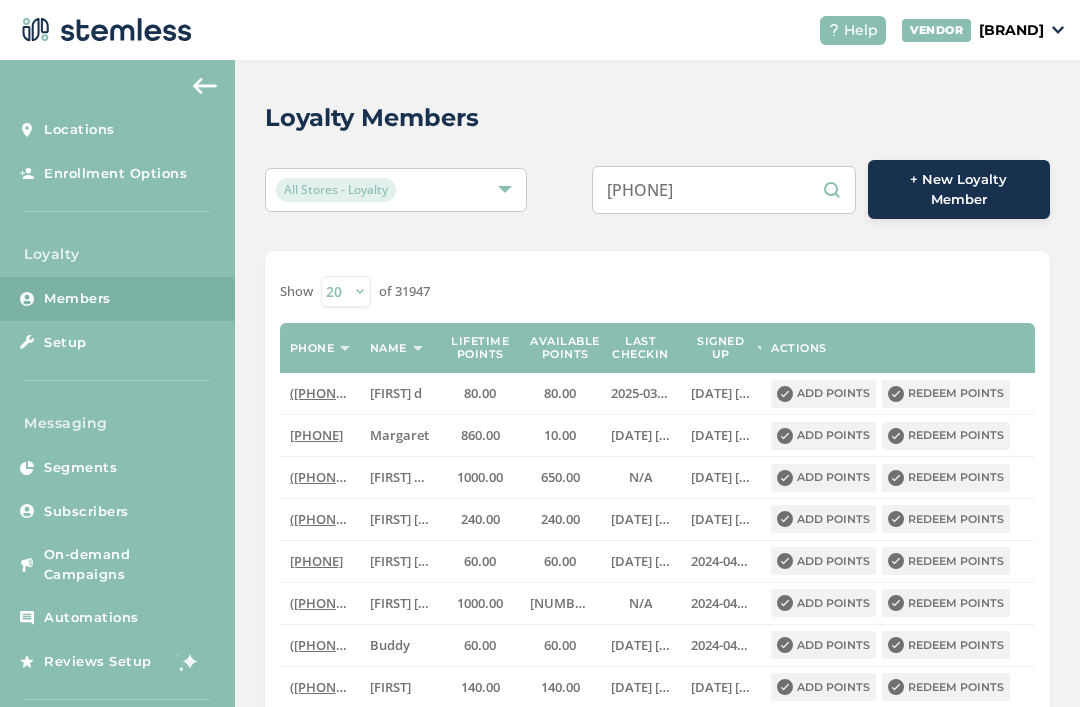 click on "(760) 2881202" at bounding box center [724, 190] 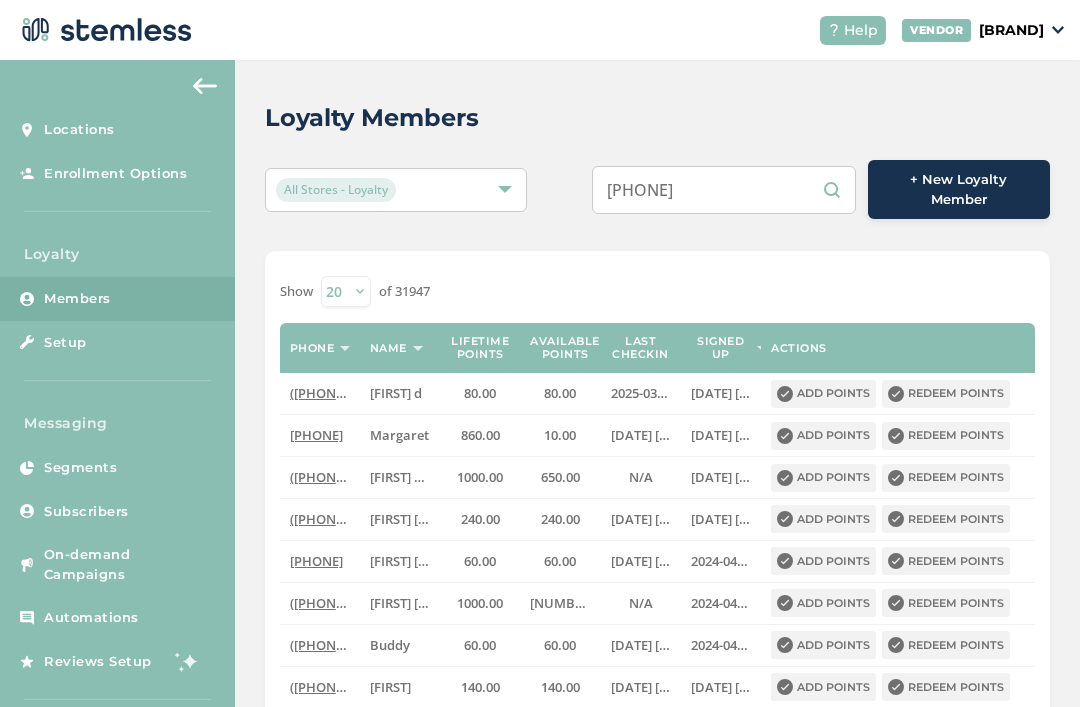 click on "(760) 2881202" at bounding box center (724, 190) 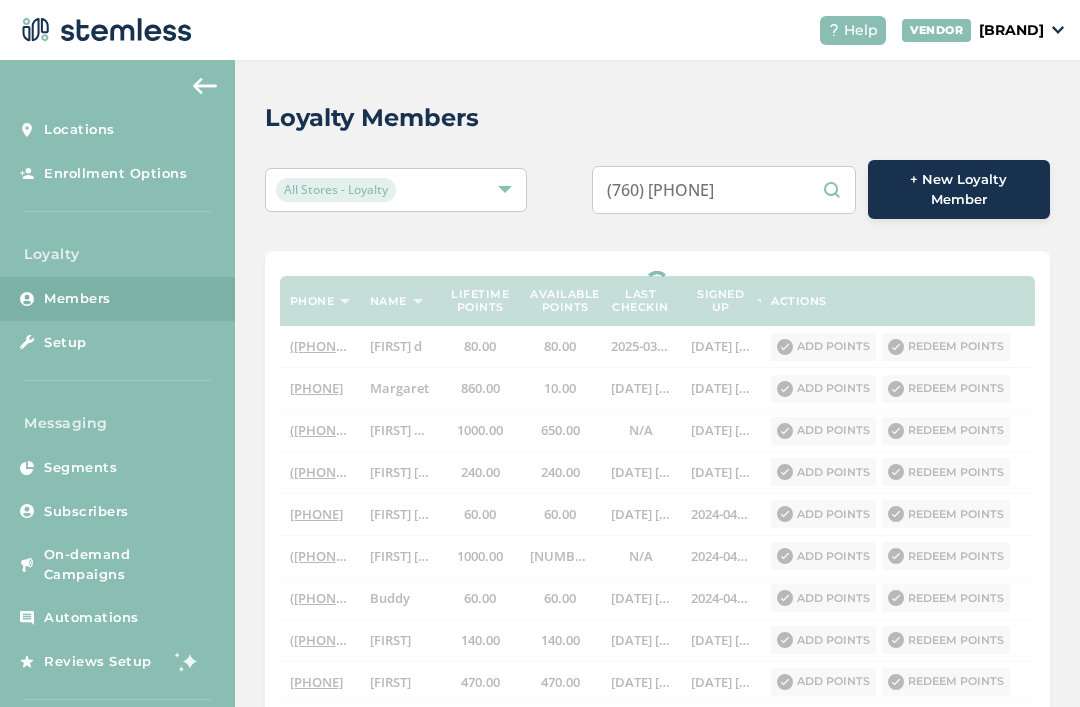 click on "(7602881202" at bounding box center (724, 190) 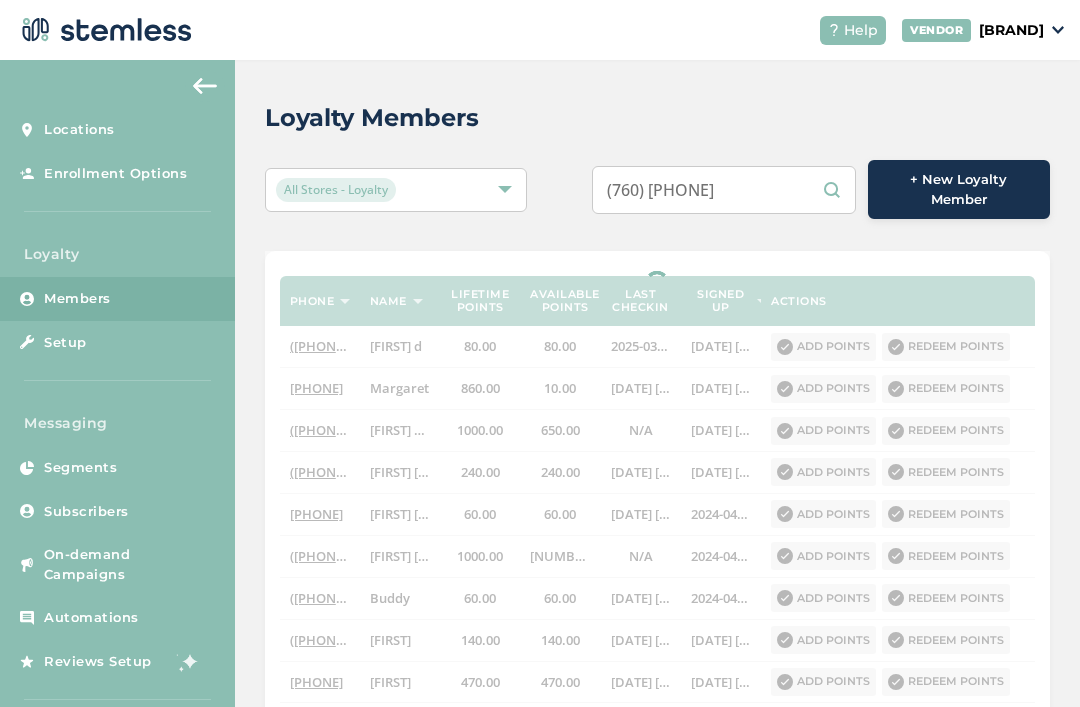 click on "(7602881202" at bounding box center (724, 190) 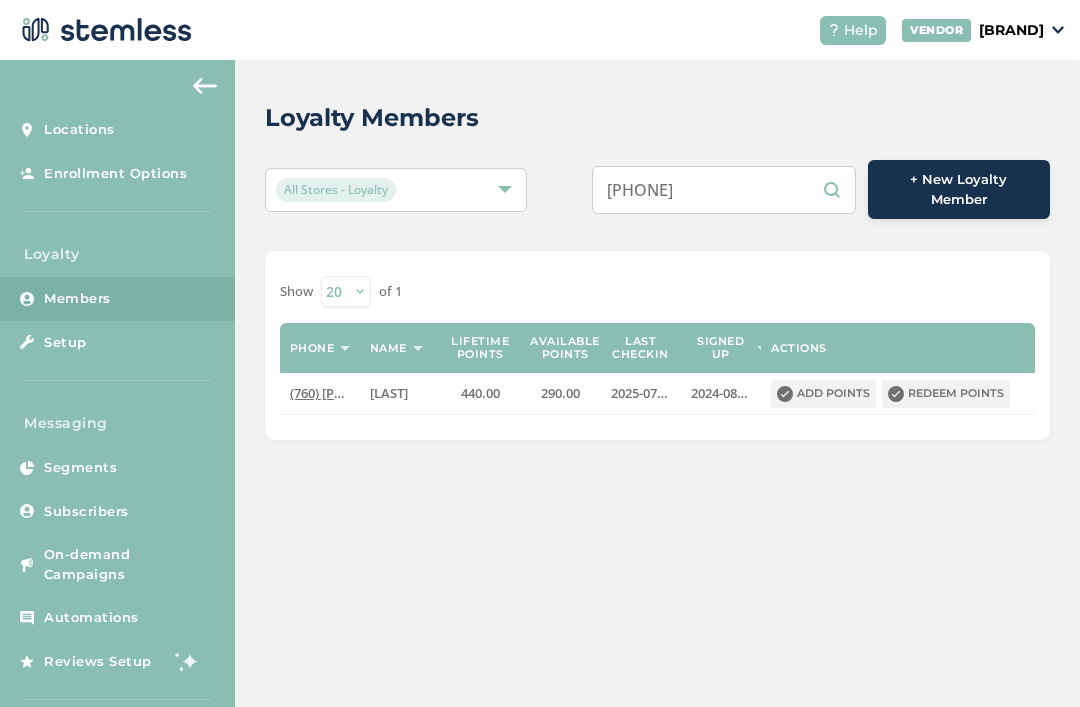 scroll, scrollTop: 0, scrollLeft: 0, axis: both 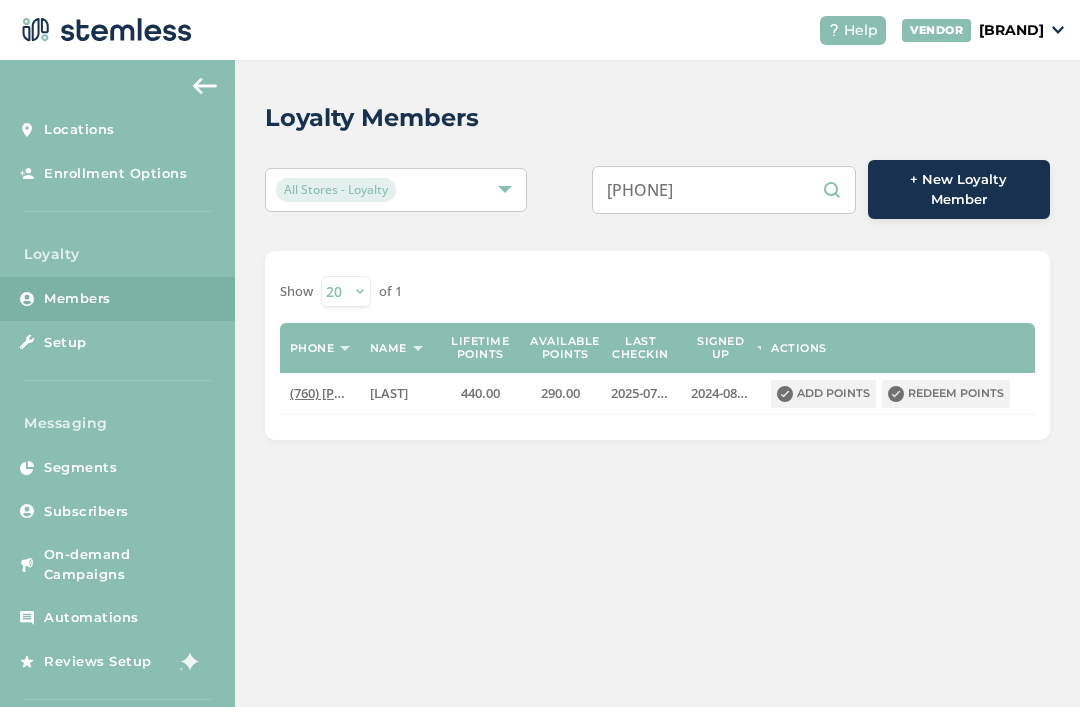 click on "7602881202" at bounding box center (724, 190) 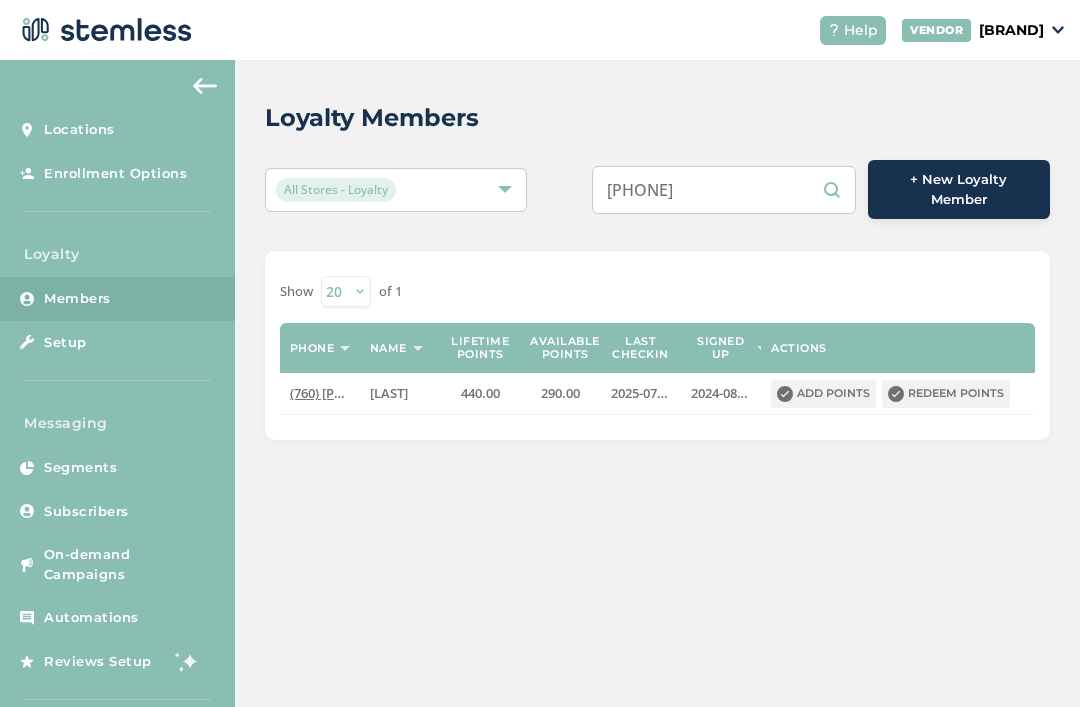 type on "7602881202" 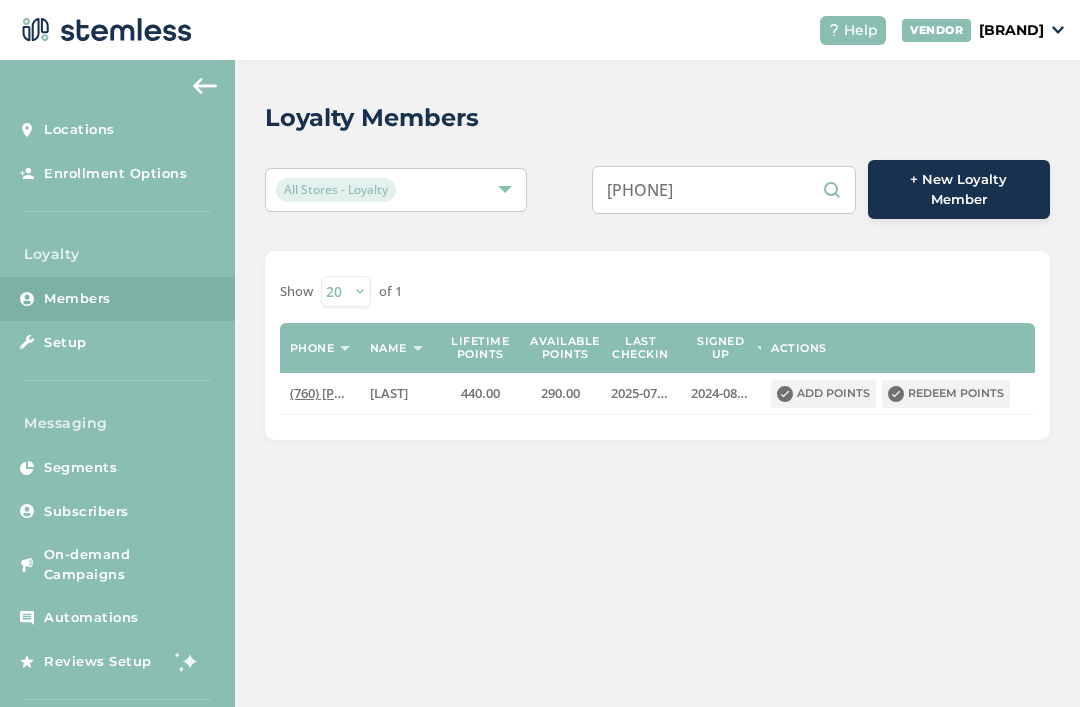 scroll, scrollTop: 64, scrollLeft: 0, axis: vertical 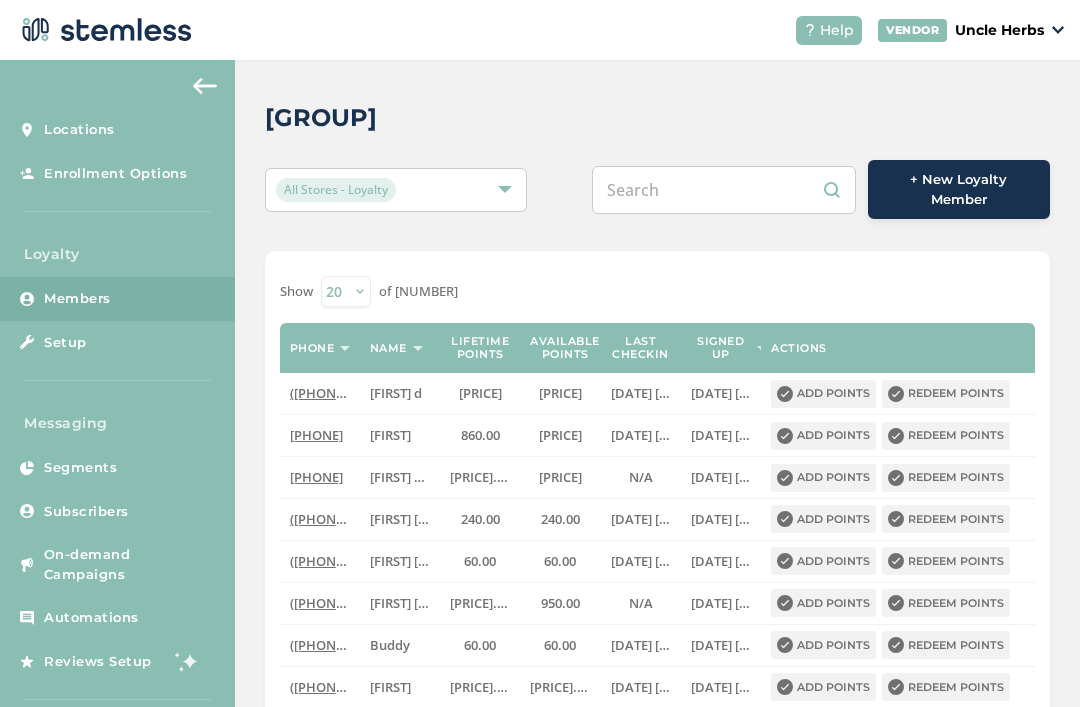 click at bounding box center (724, 190) 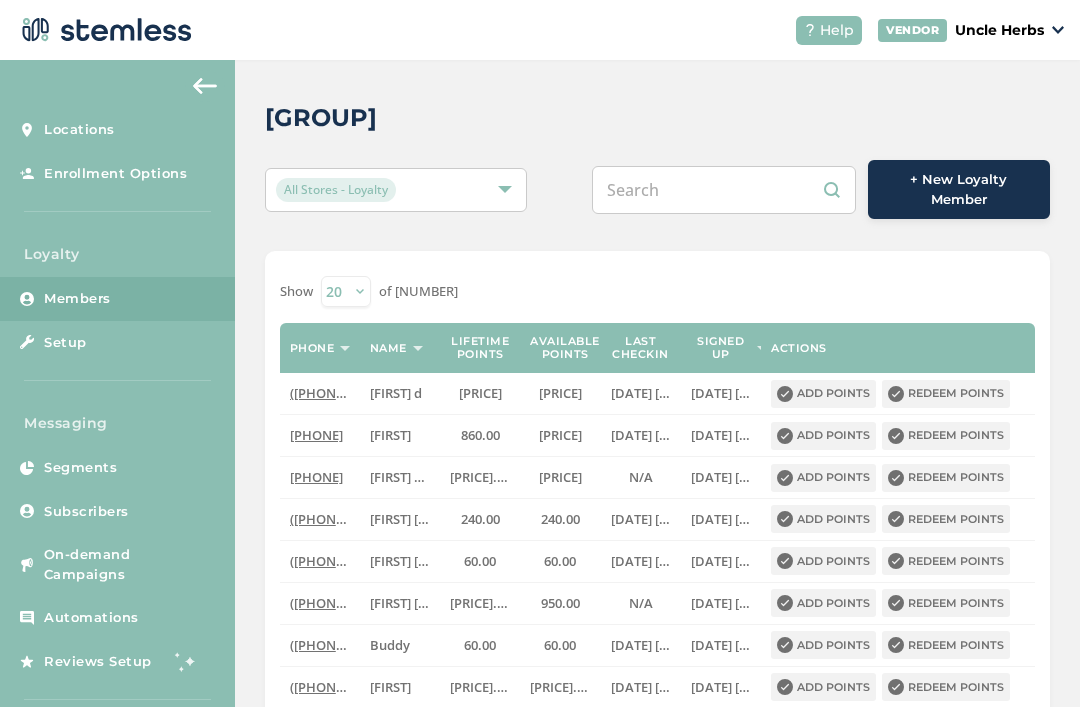 click at bounding box center [724, 190] 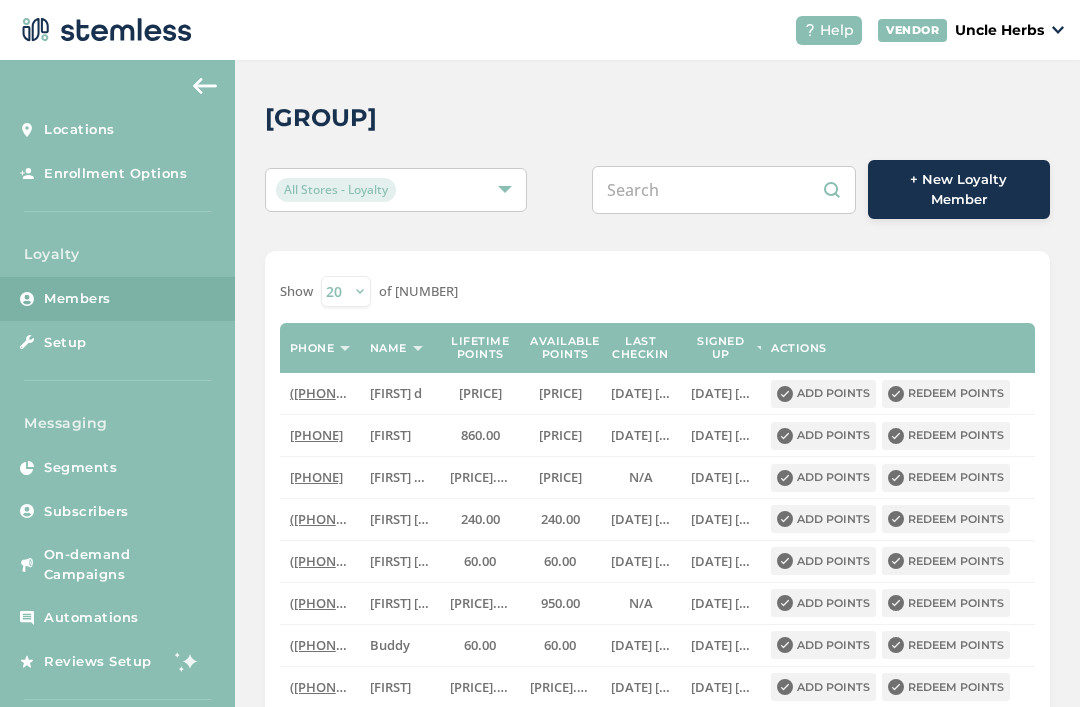 paste on "[PHONE]" 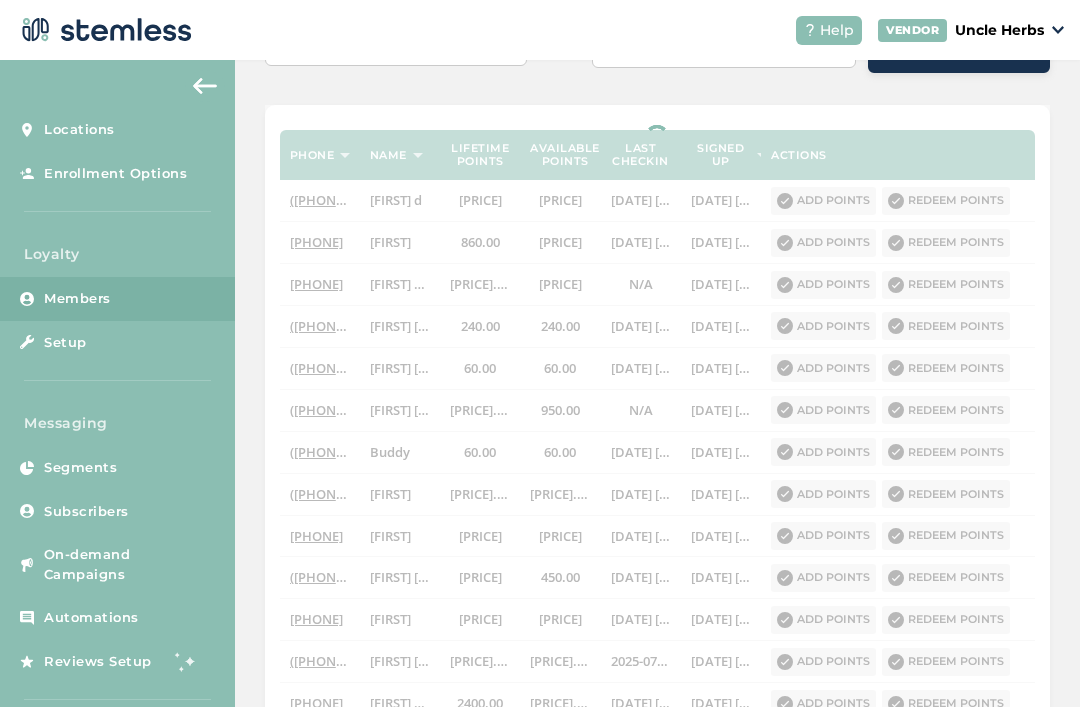 scroll, scrollTop: 0, scrollLeft: 0, axis: both 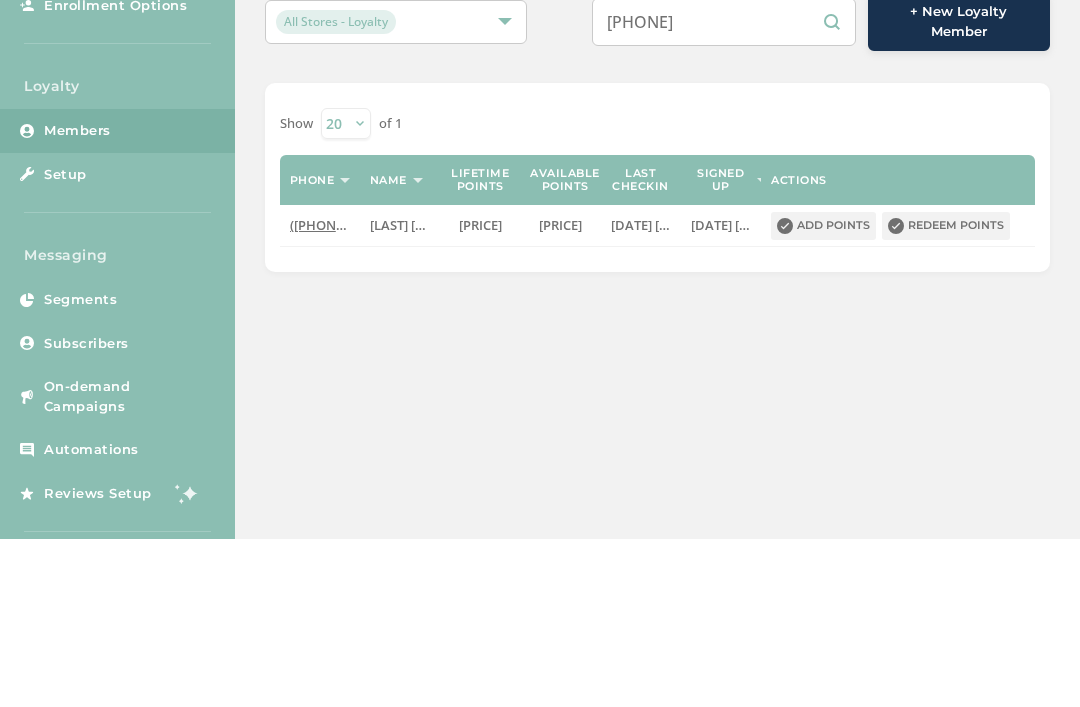 type on "[PHONE]" 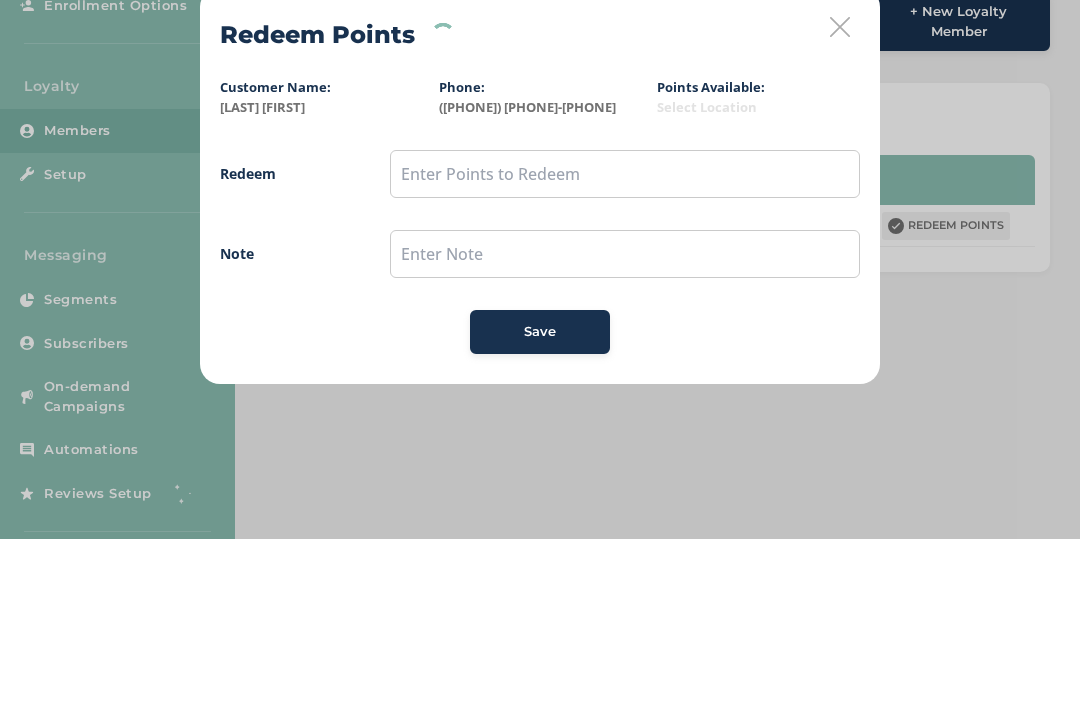 scroll, scrollTop: 0, scrollLeft: 0, axis: both 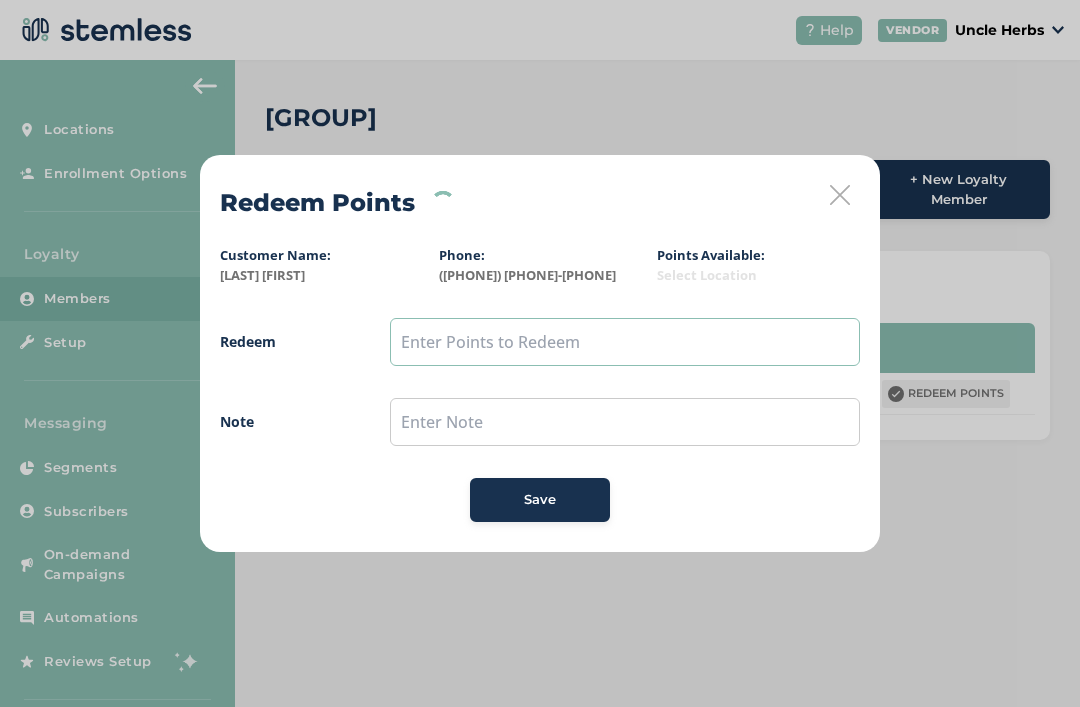 click at bounding box center [625, 342] 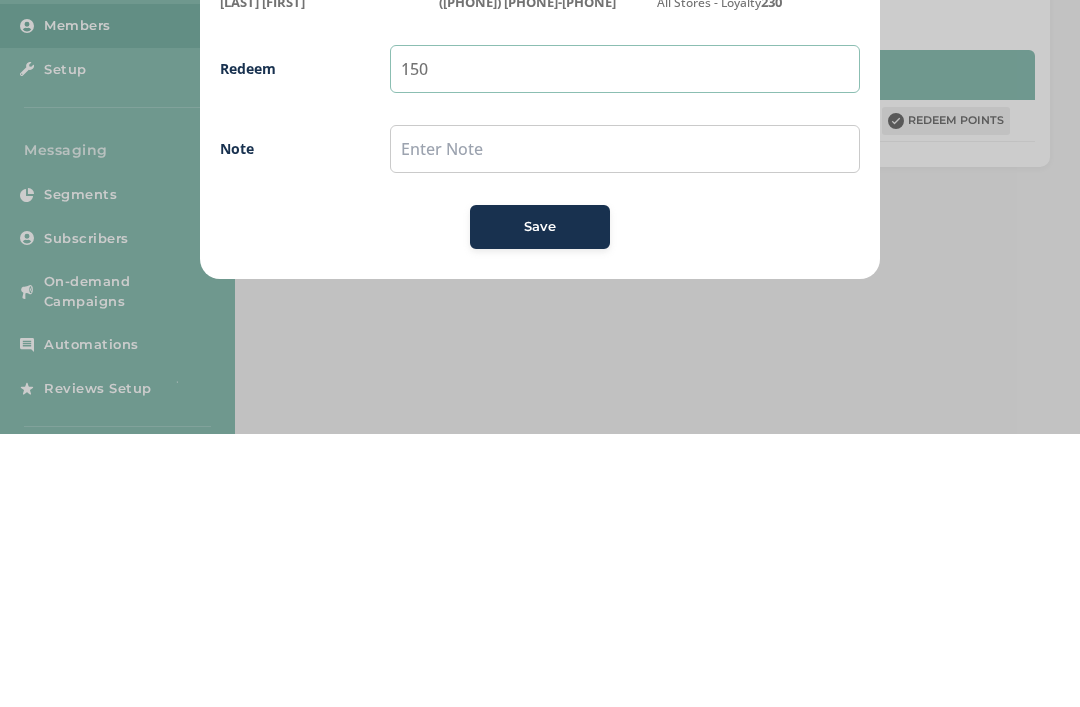 type on "150" 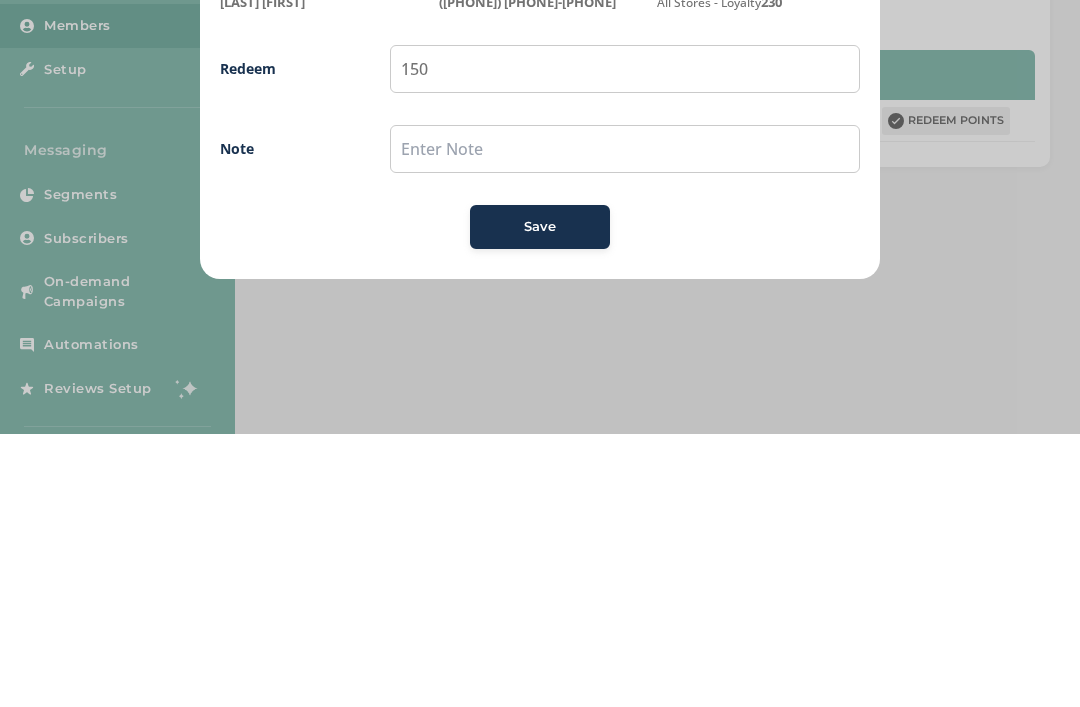 click on "Save" at bounding box center [540, 500] 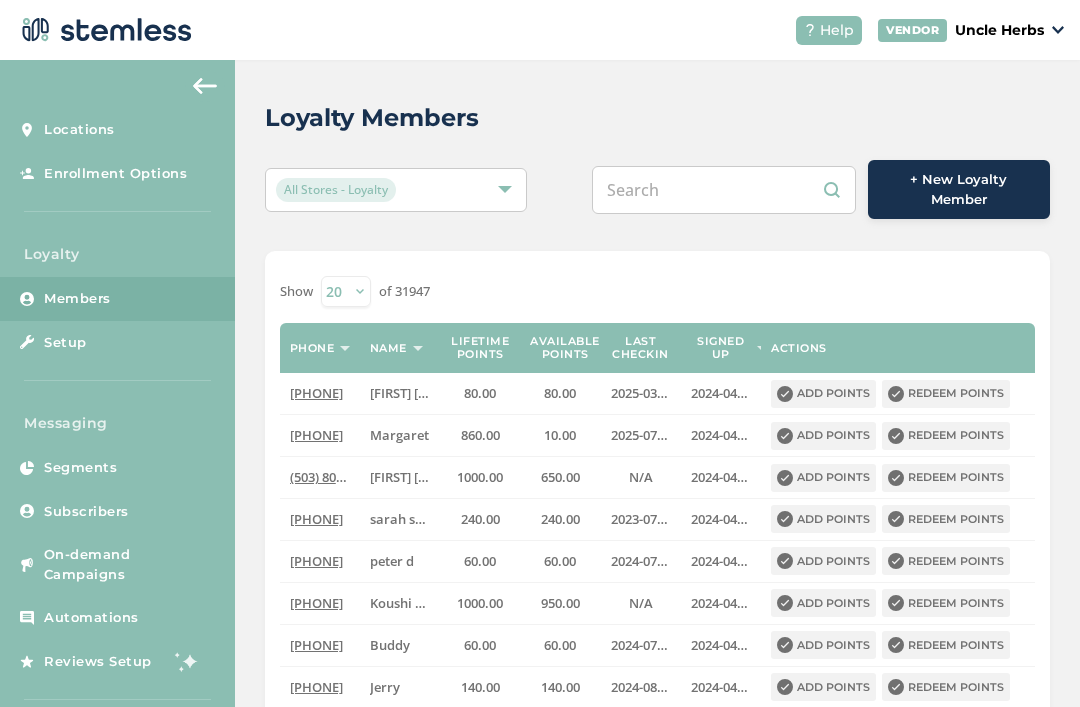 scroll, scrollTop: 0, scrollLeft: 0, axis: both 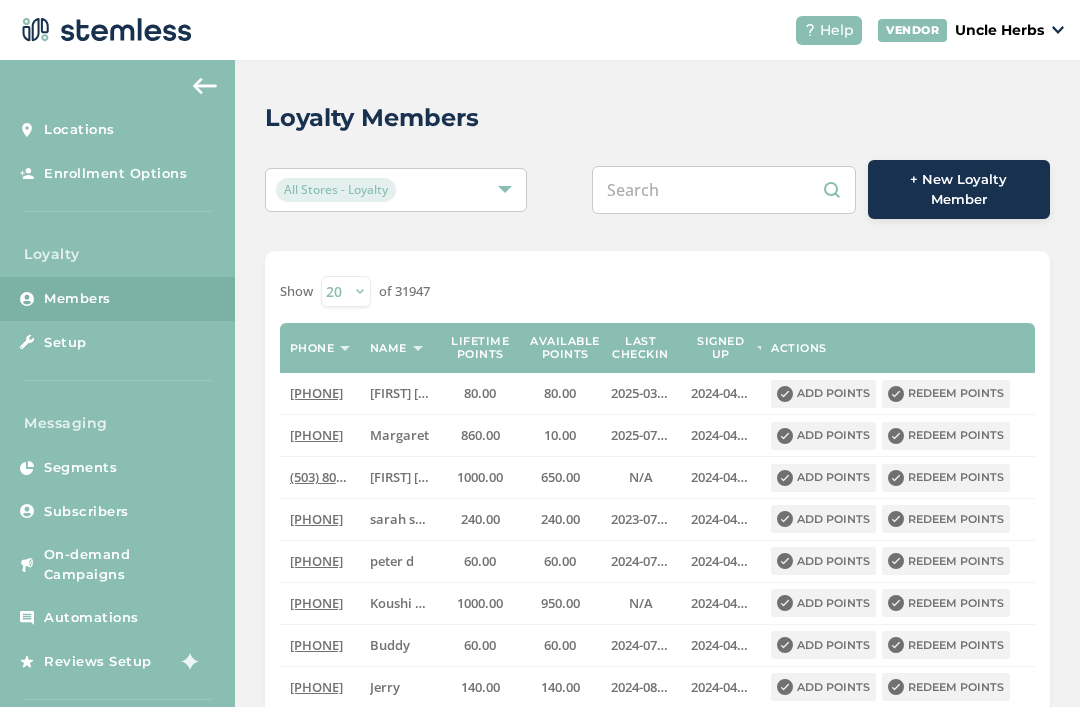 click at bounding box center (724, 190) 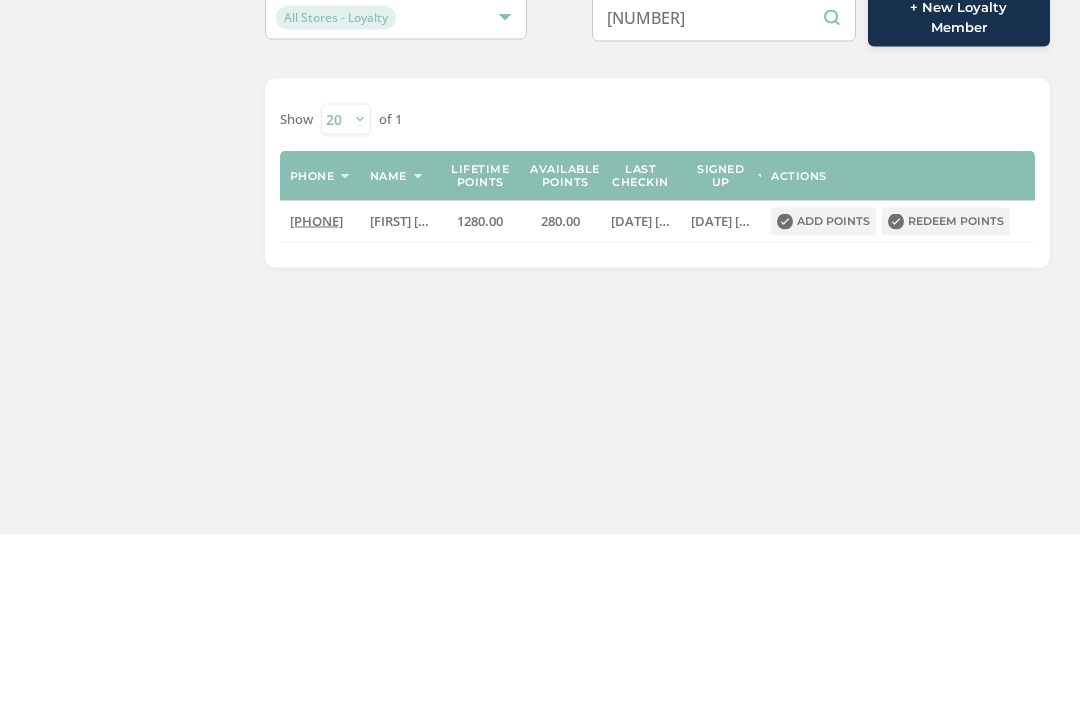 scroll, scrollTop: 64, scrollLeft: 0, axis: vertical 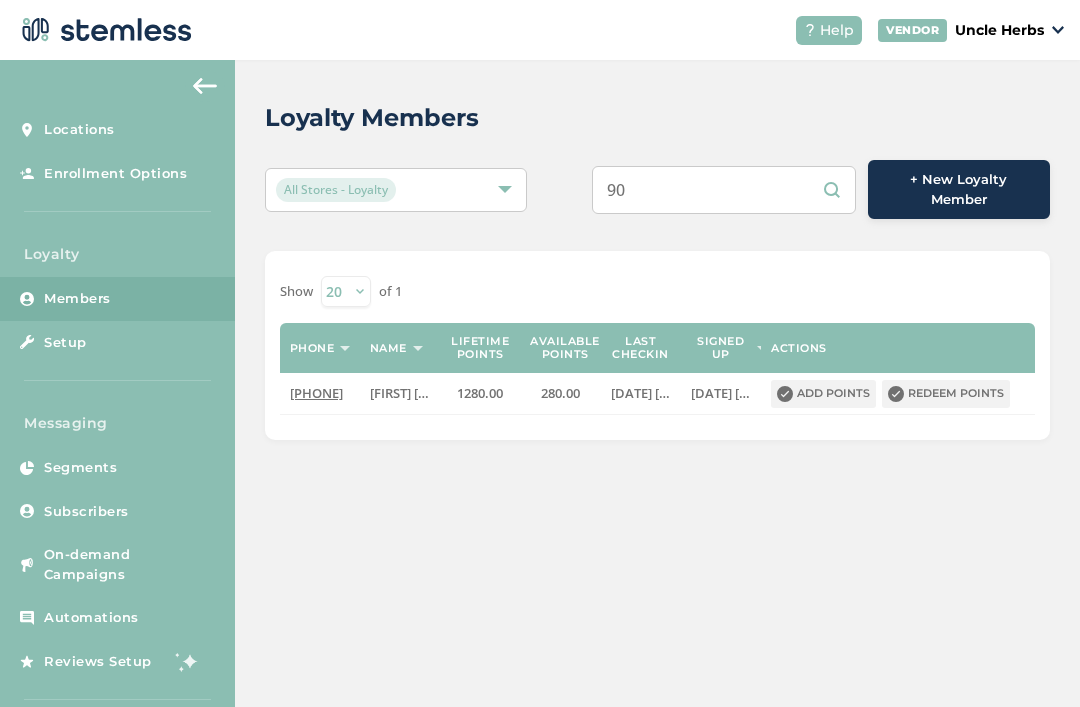 type on "9" 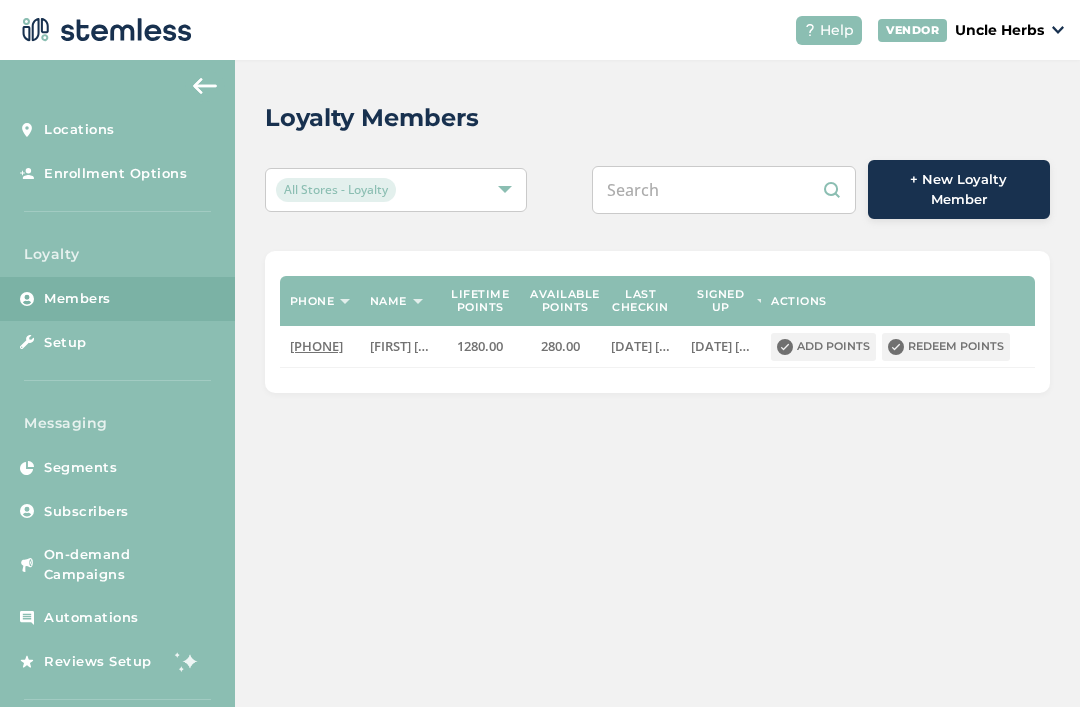 click at bounding box center [724, 190] 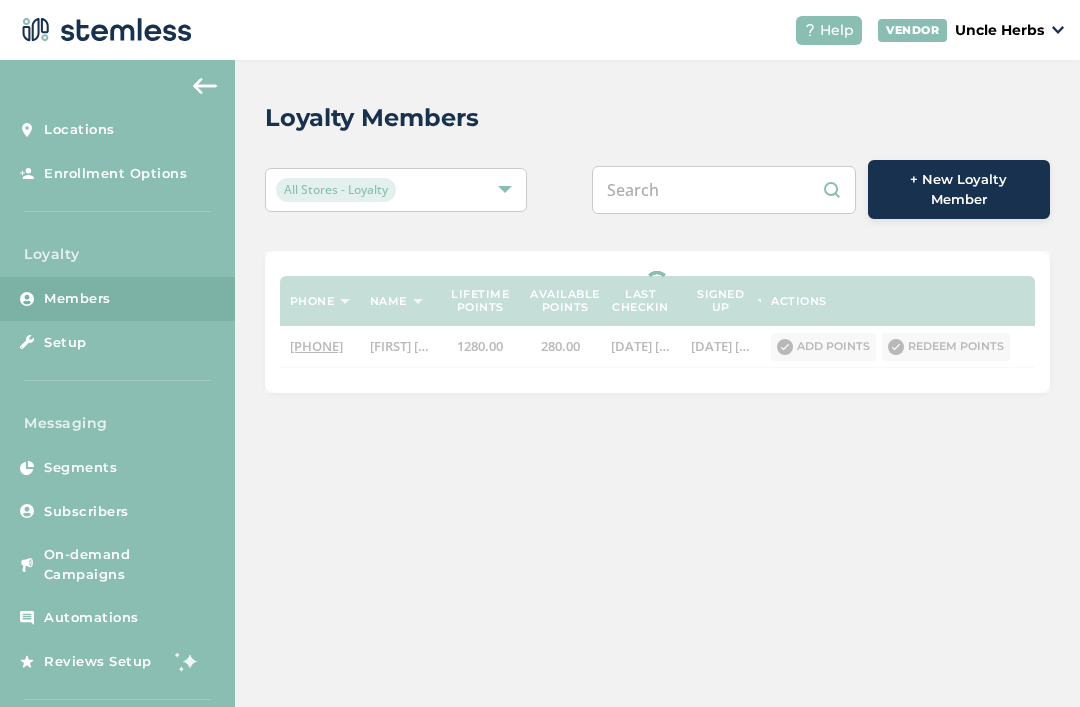 click at bounding box center (724, 190) 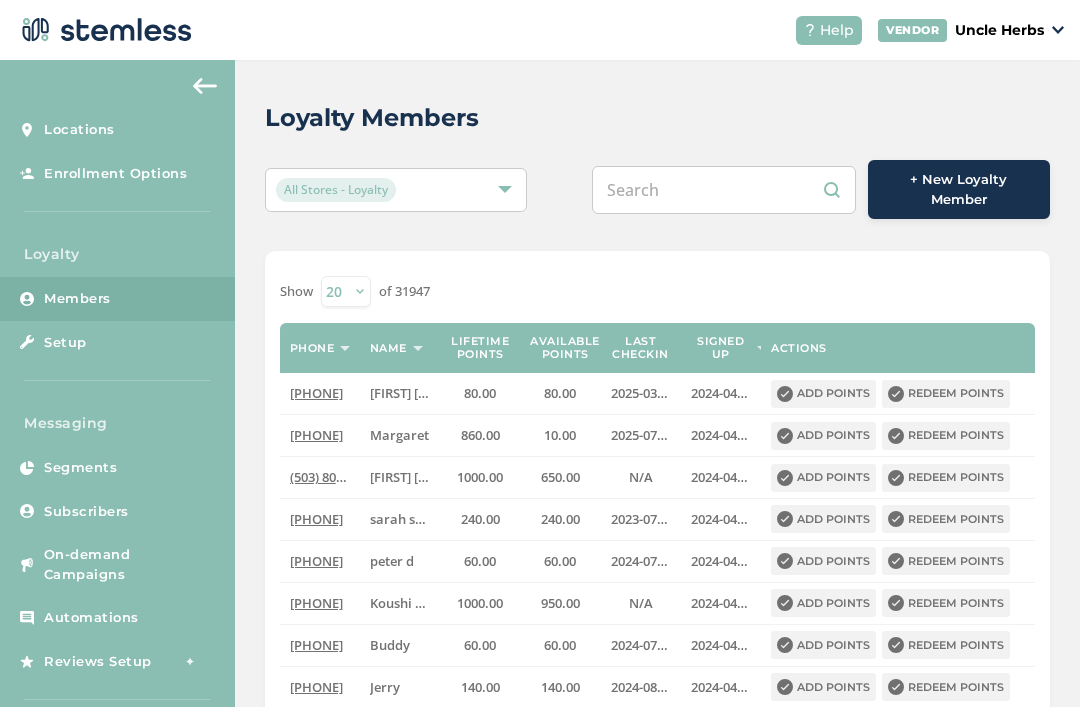paste on "9073126492" 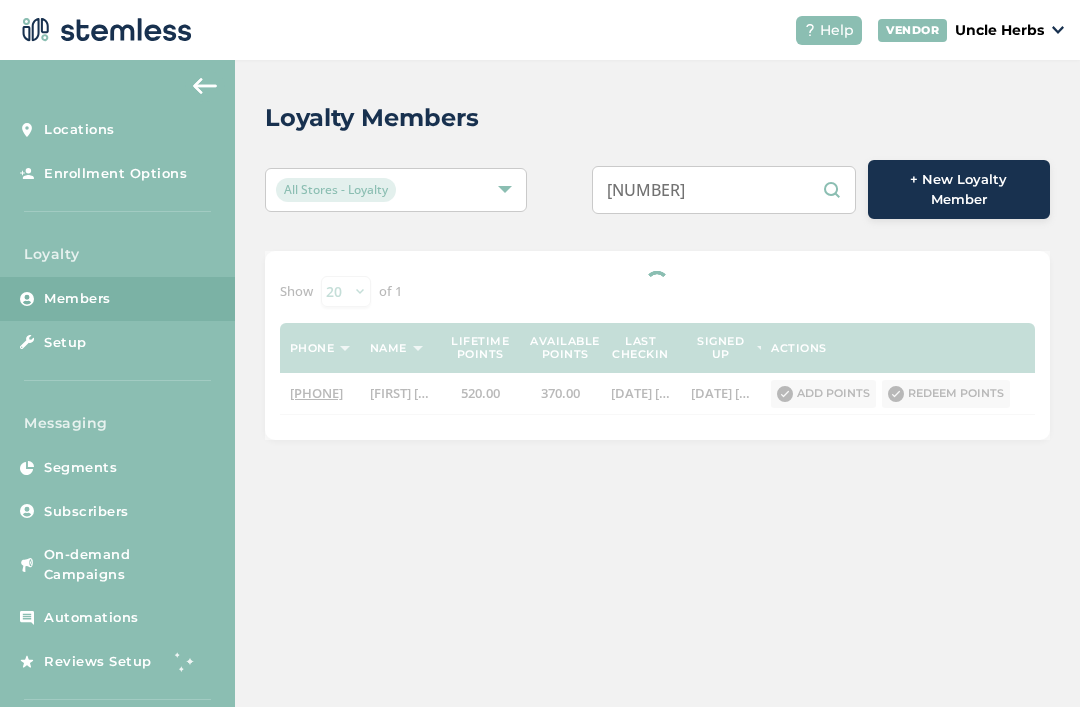 scroll, scrollTop: 0, scrollLeft: 0, axis: both 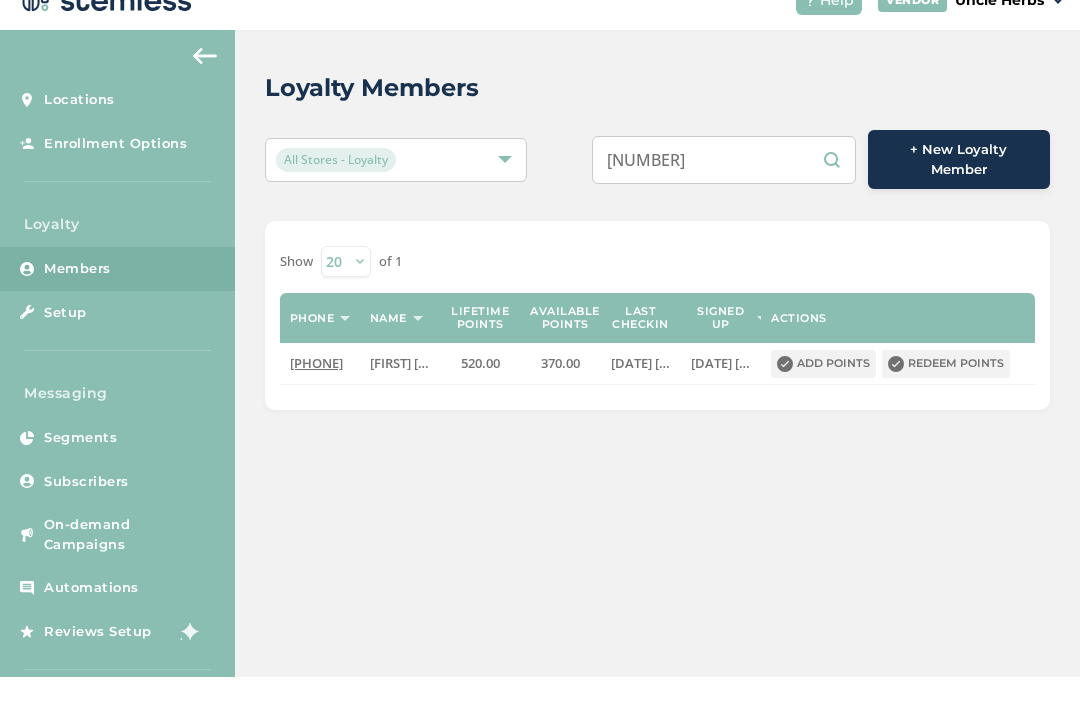 click on "9073126492" at bounding box center [724, 190] 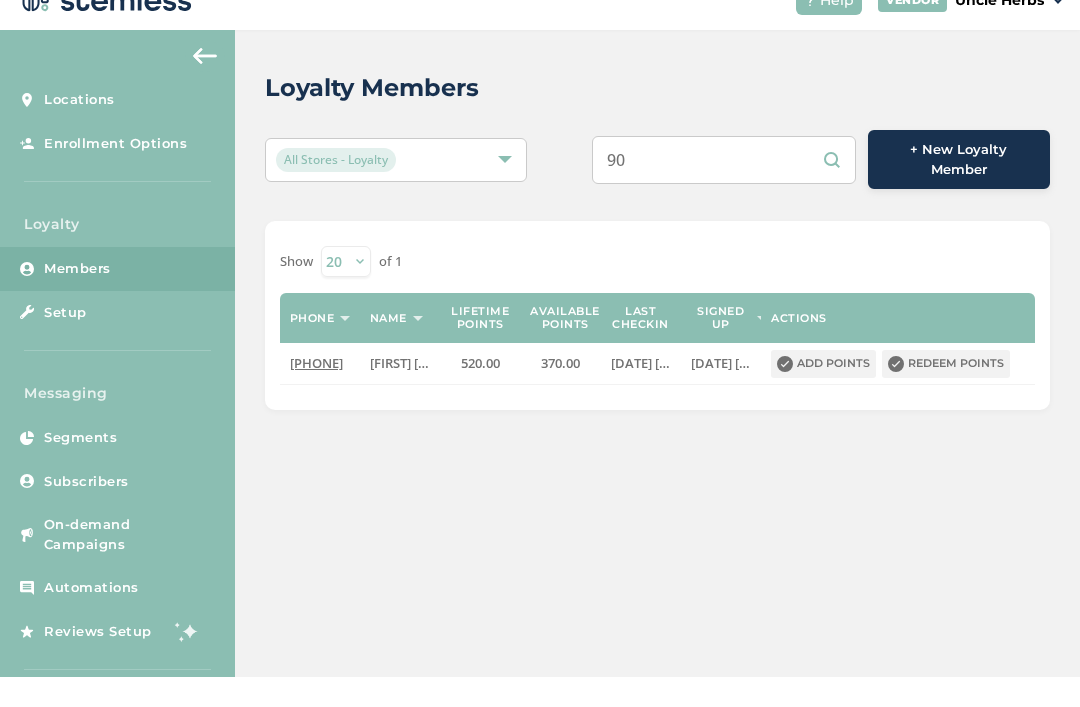 type on "9" 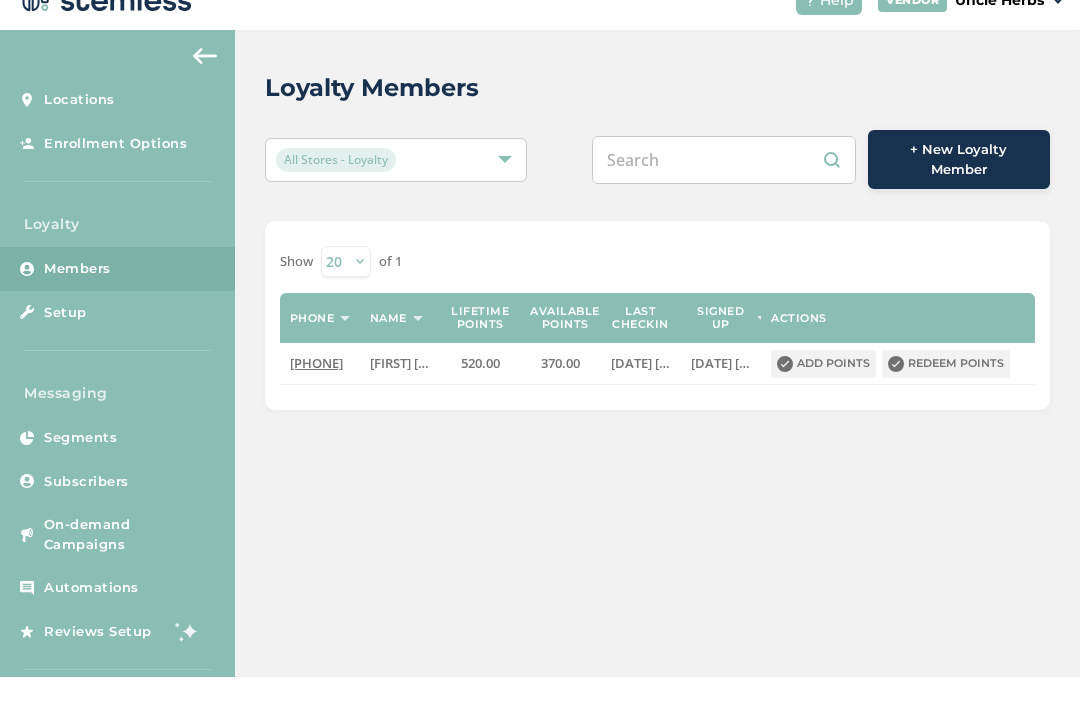 click at bounding box center (724, 190) 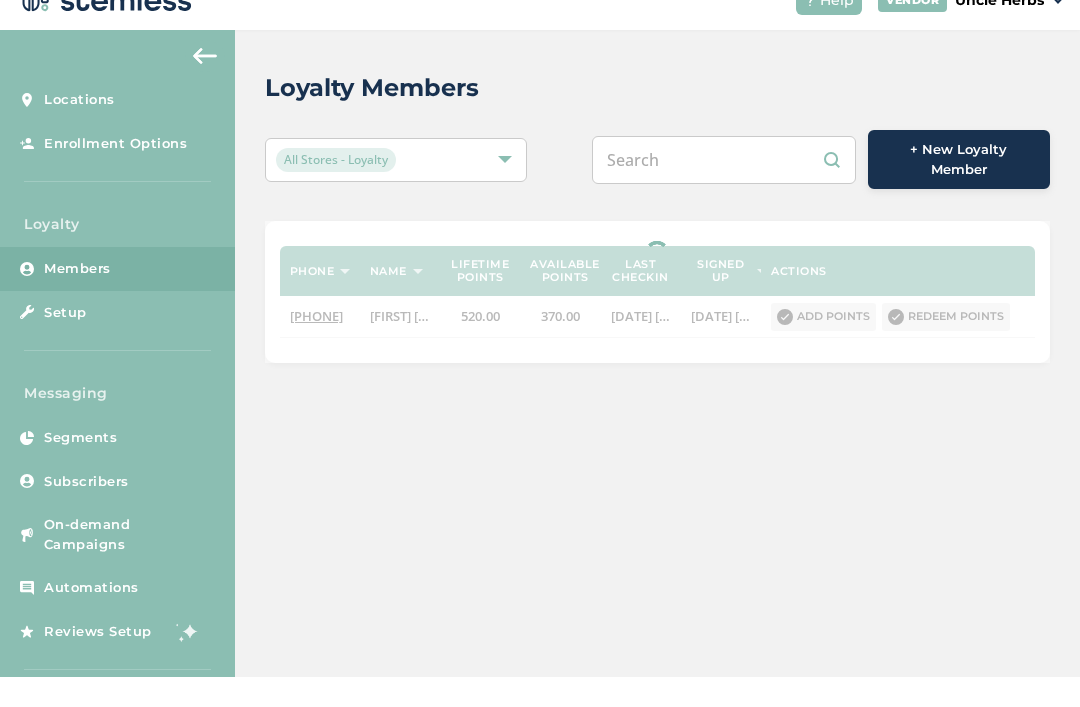 paste on "9073606972" 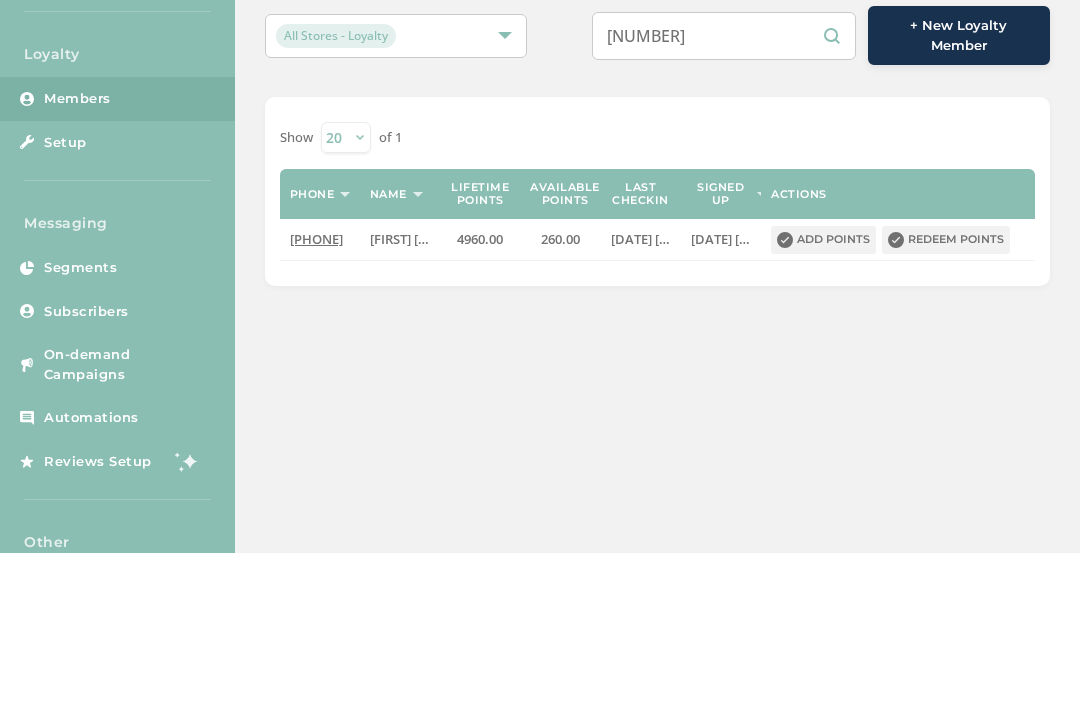 scroll, scrollTop: 45, scrollLeft: 0, axis: vertical 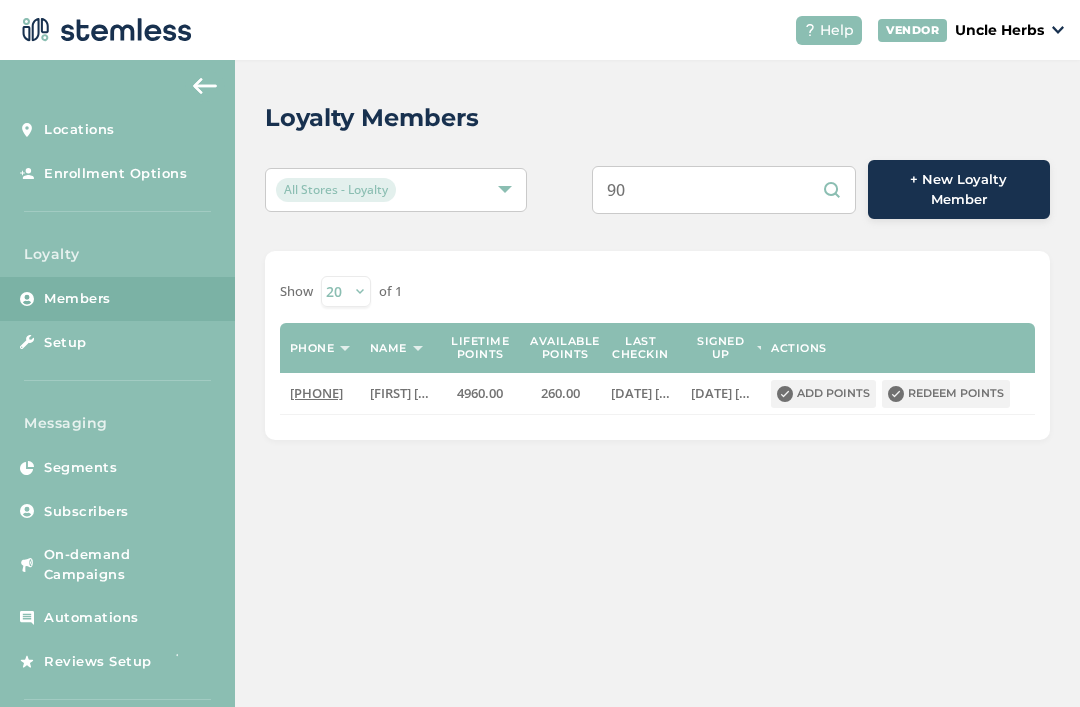 type on "9" 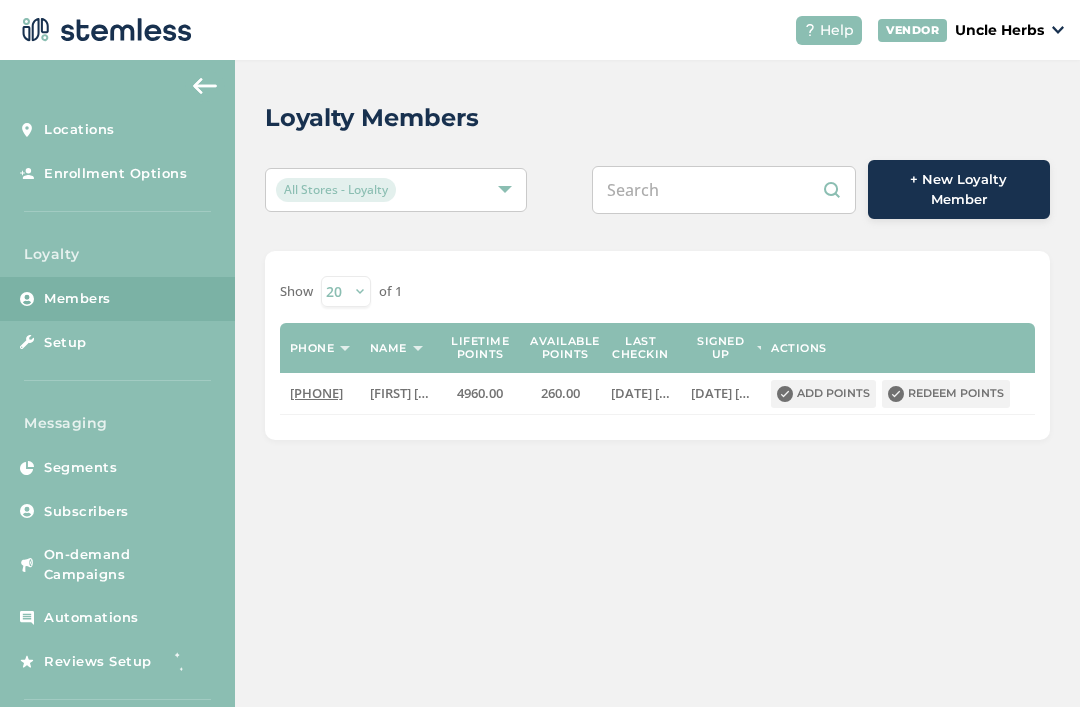 click at bounding box center (724, 190) 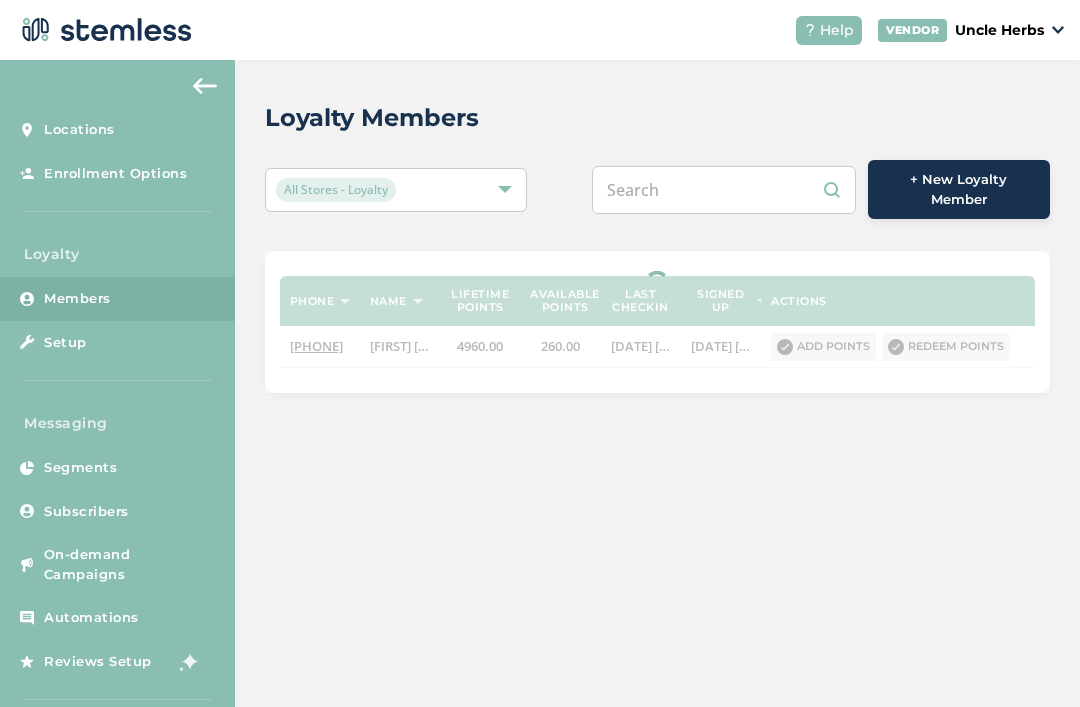 paste on "8063405535" 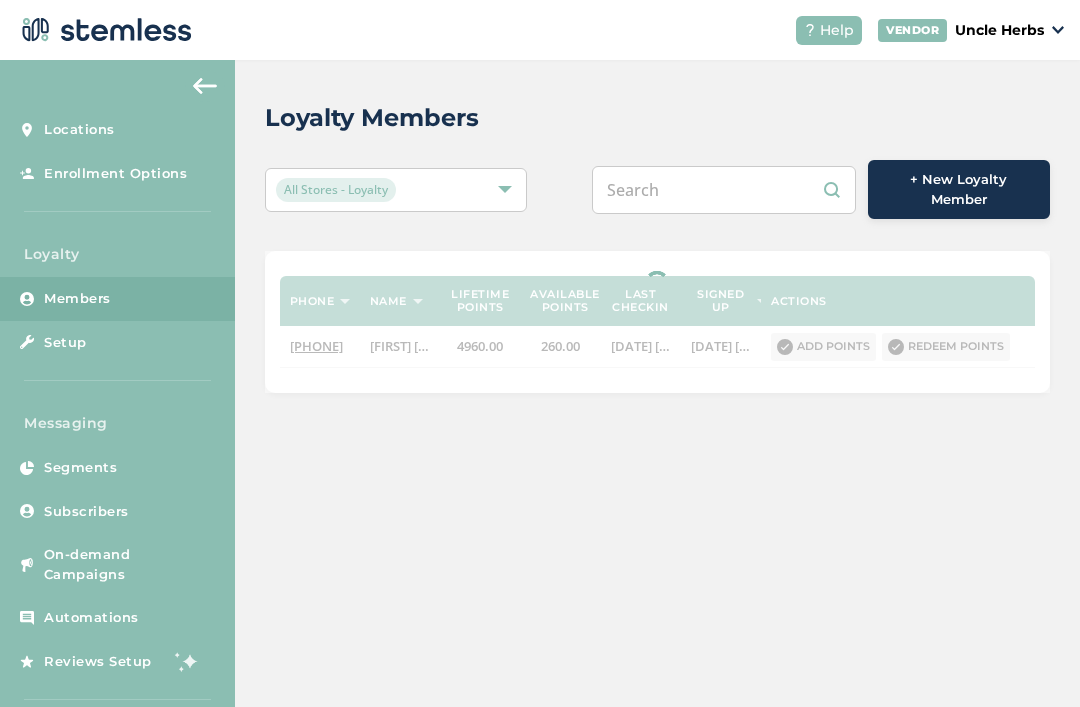 type on "8063405535" 